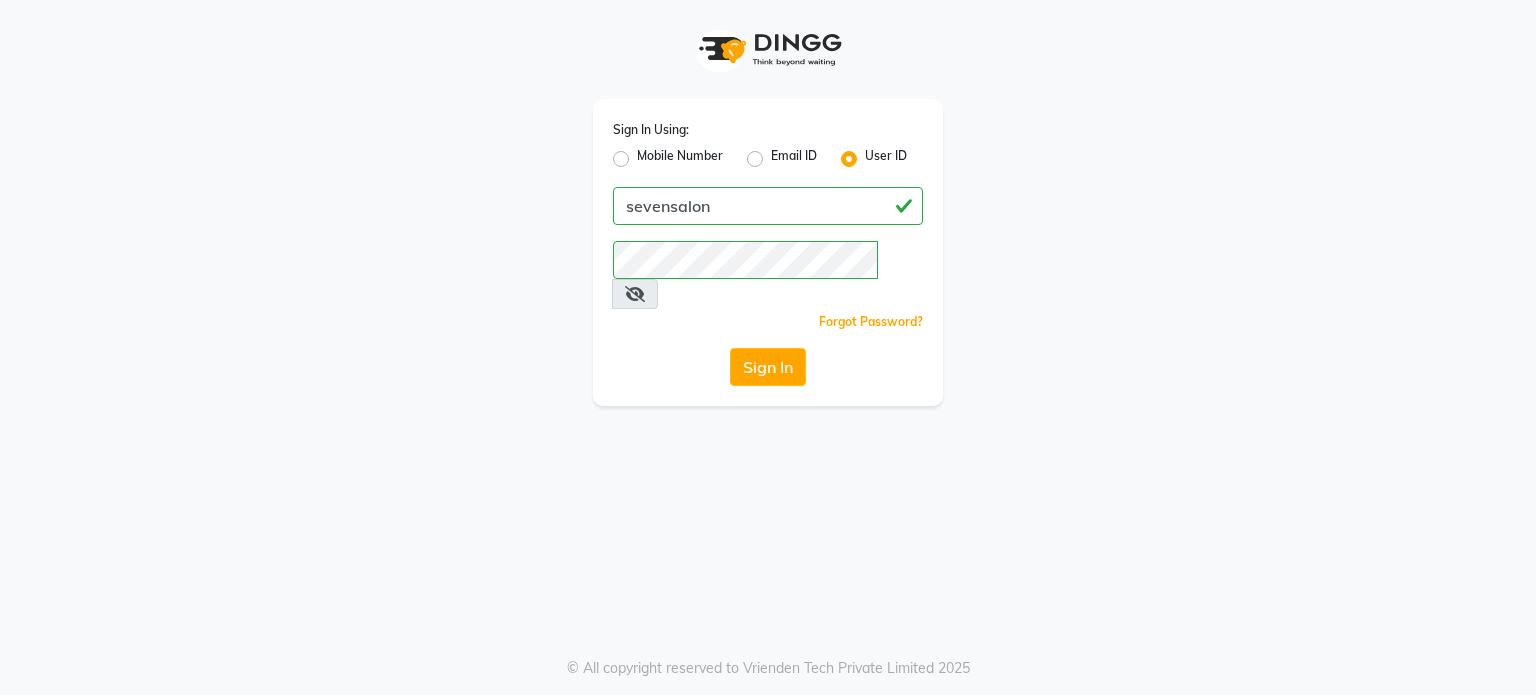 scroll, scrollTop: 0, scrollLeft: 0, axis: both 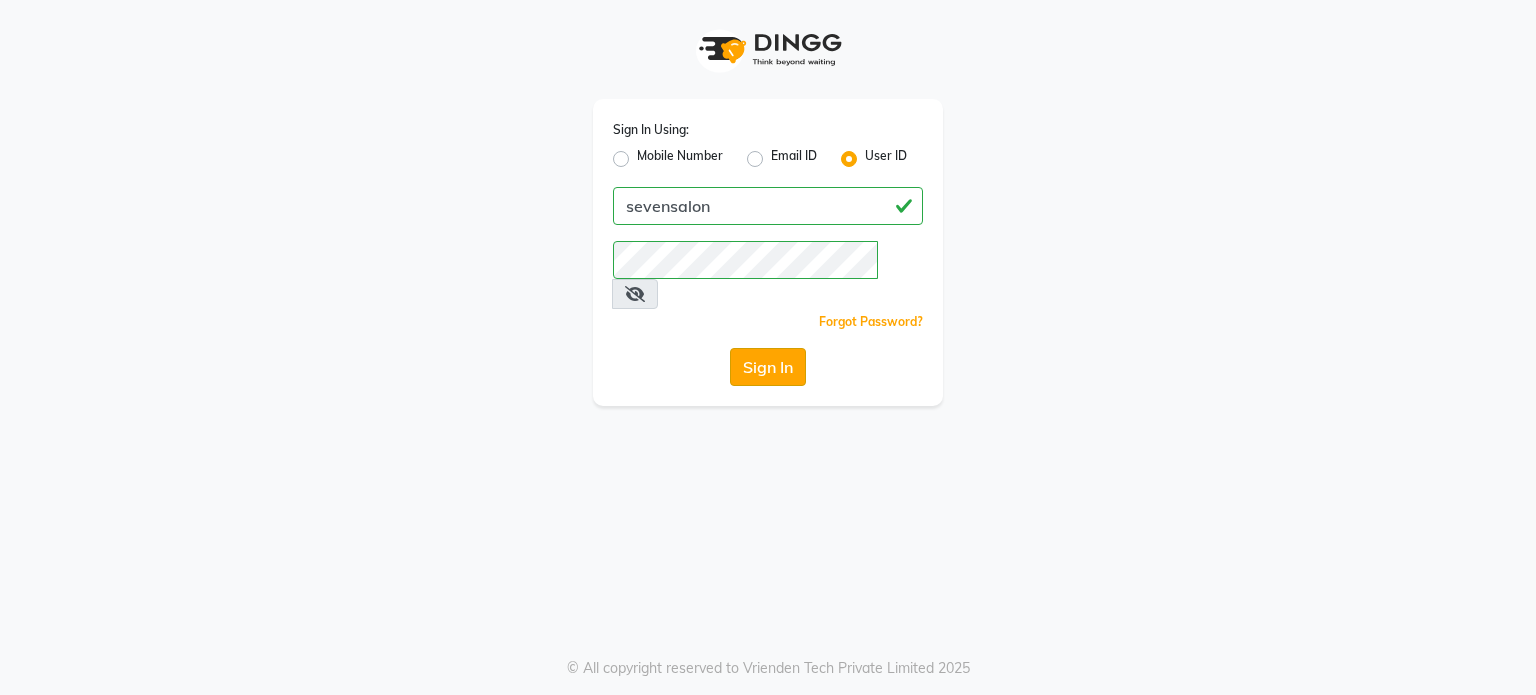 click on "Sign In" 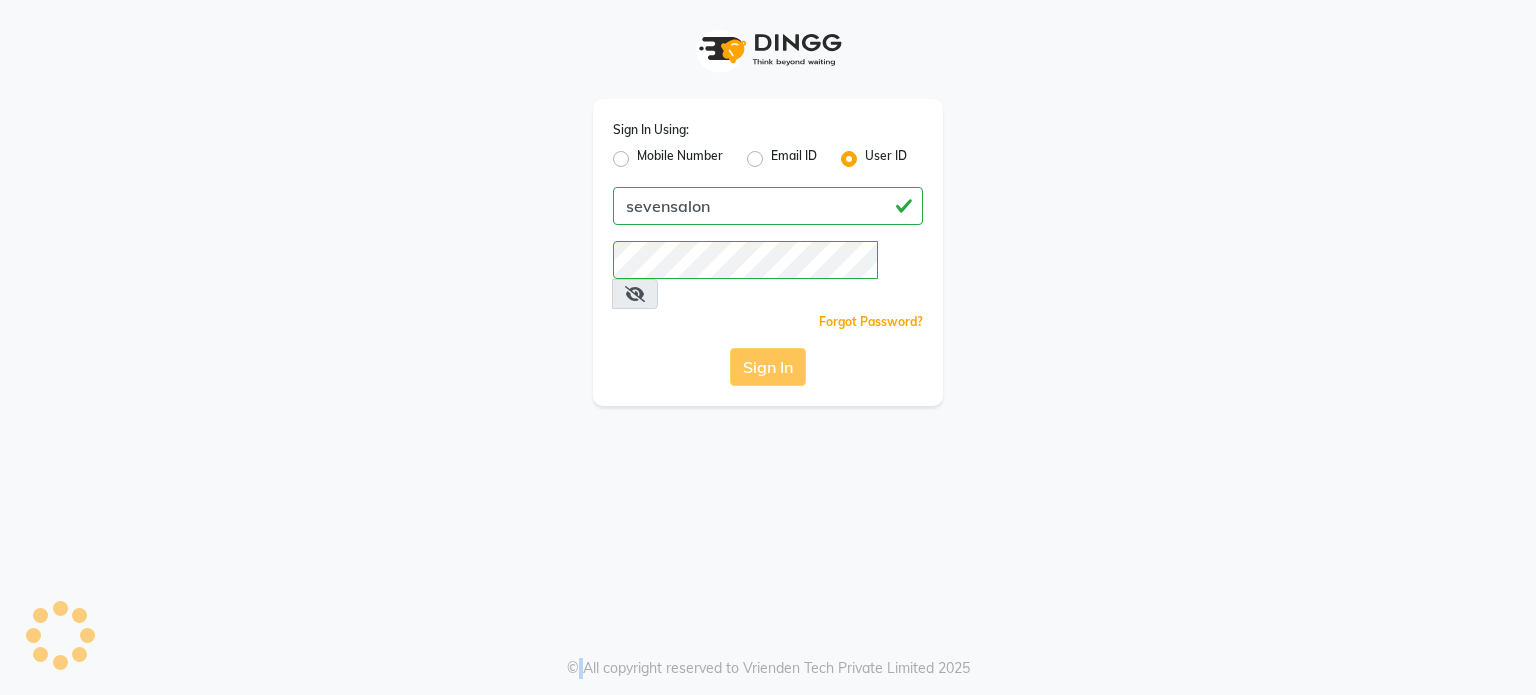 click on "Sign In" 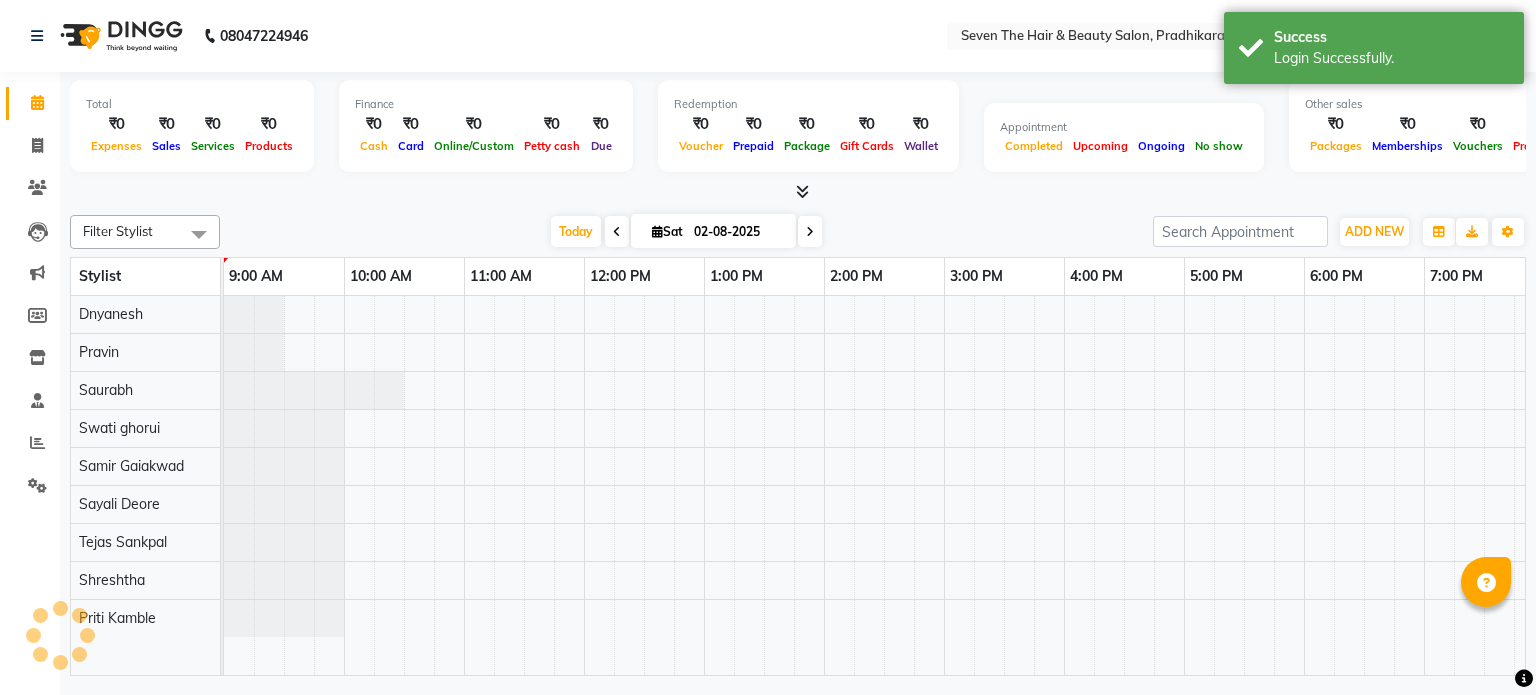 select on "en" 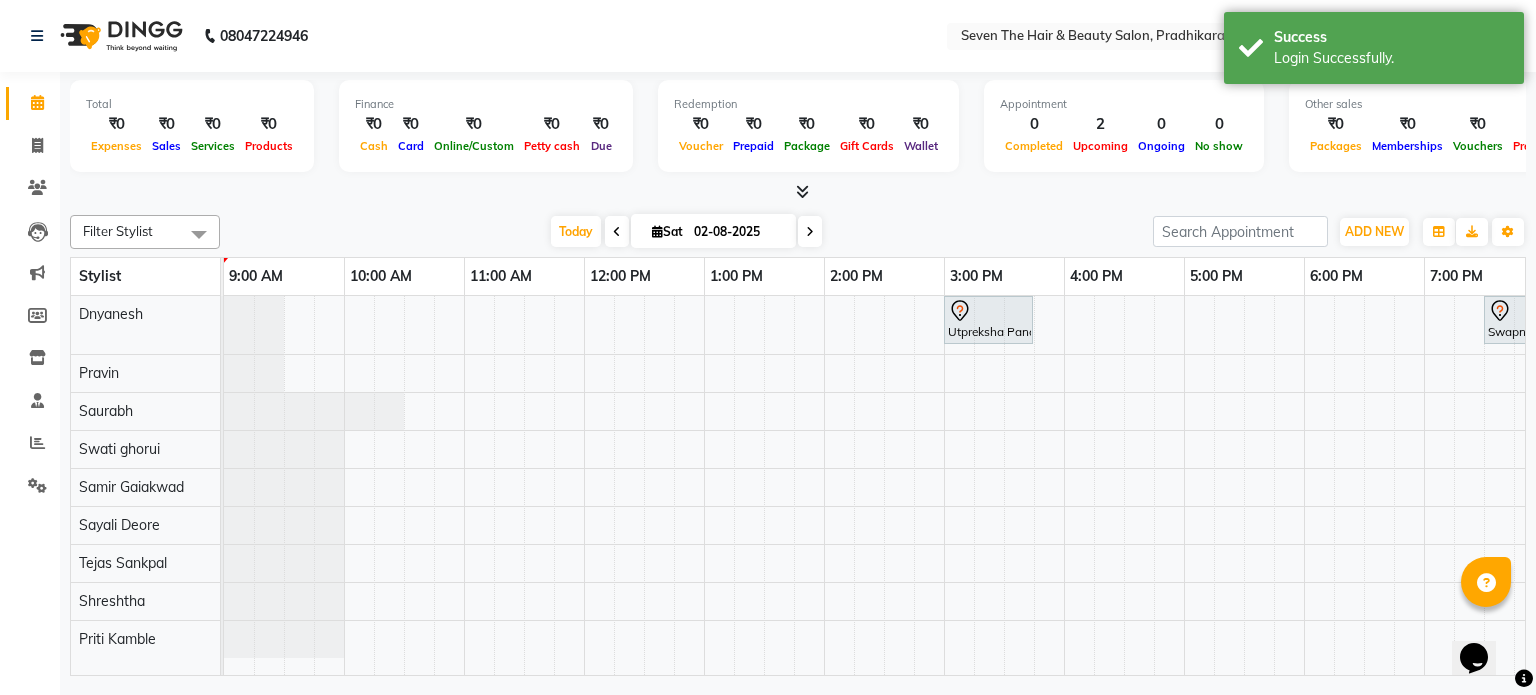 scroll, scrollTop: 0, scrollLeft: 0, axis: both 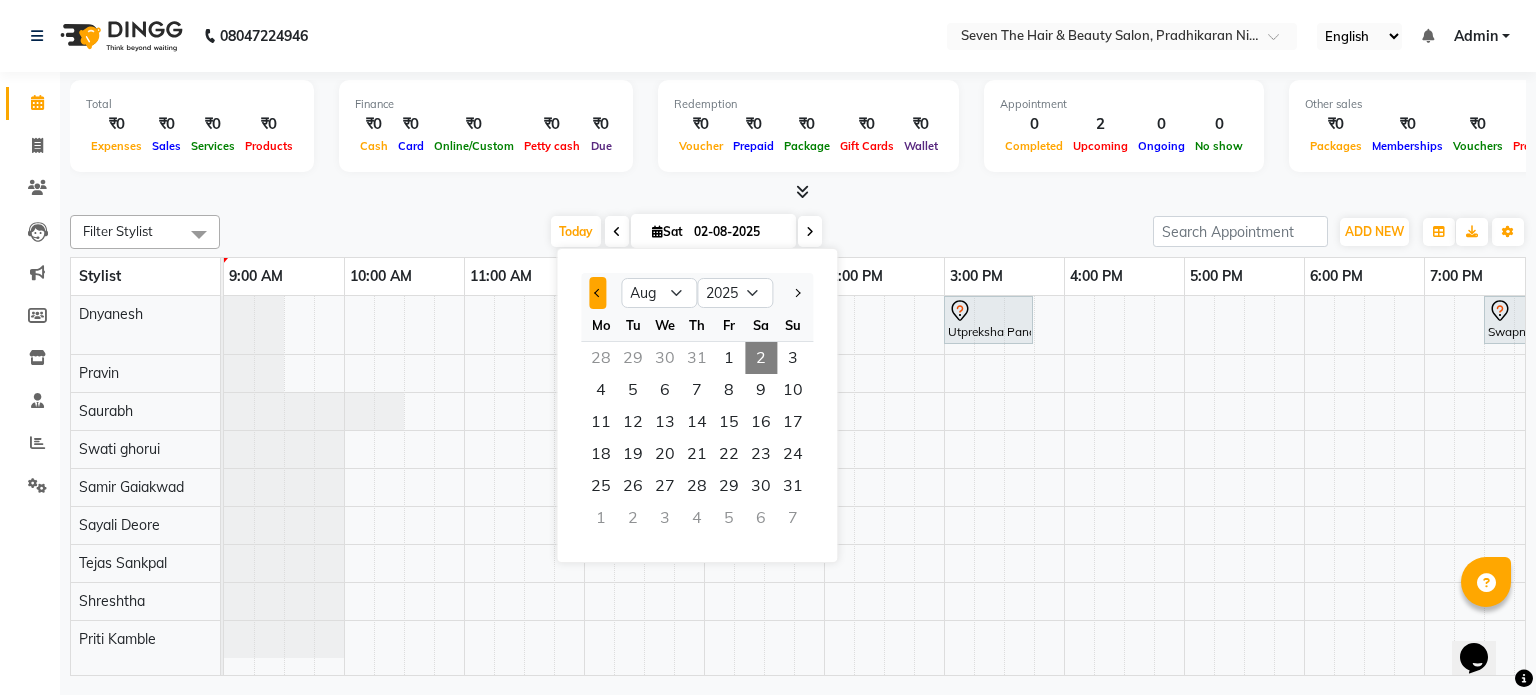 click at bounding box center [597, 293] 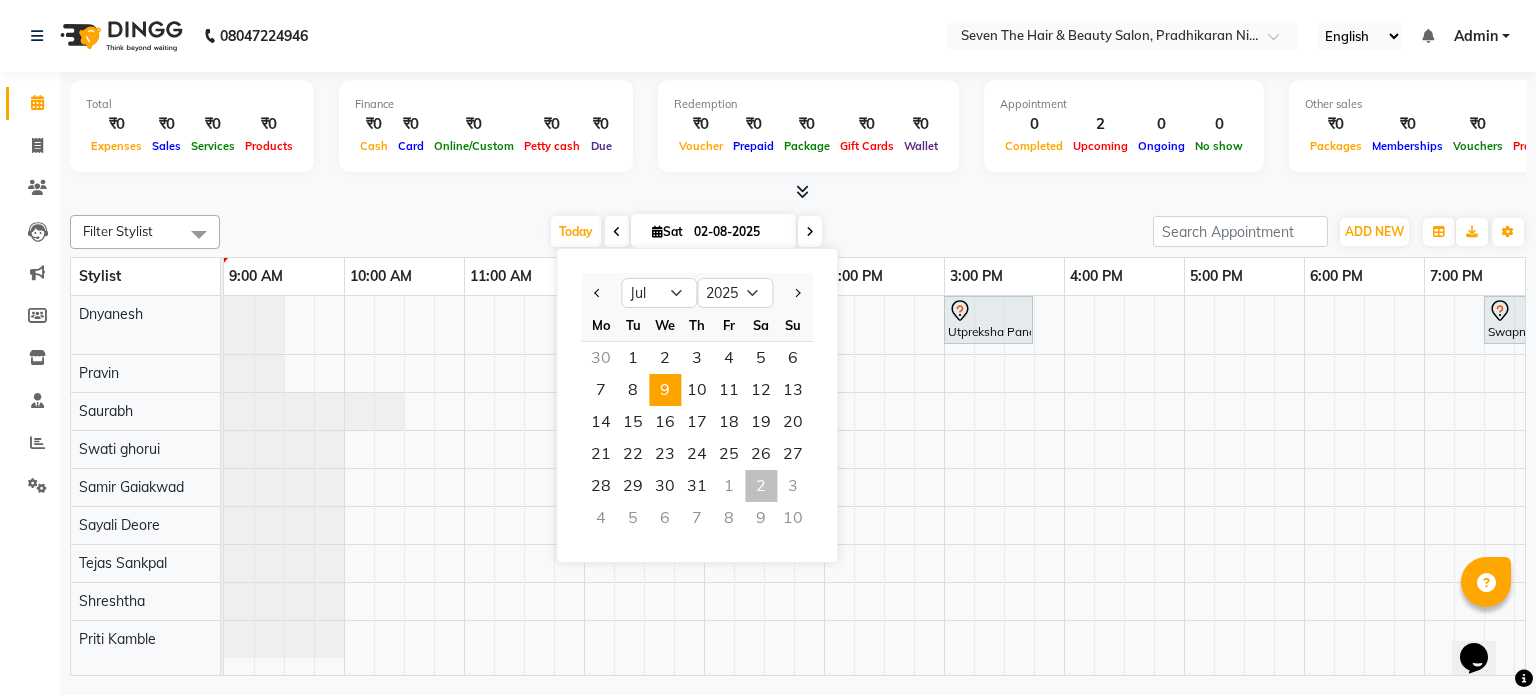 click on "8" at bounding box center [633, 390] 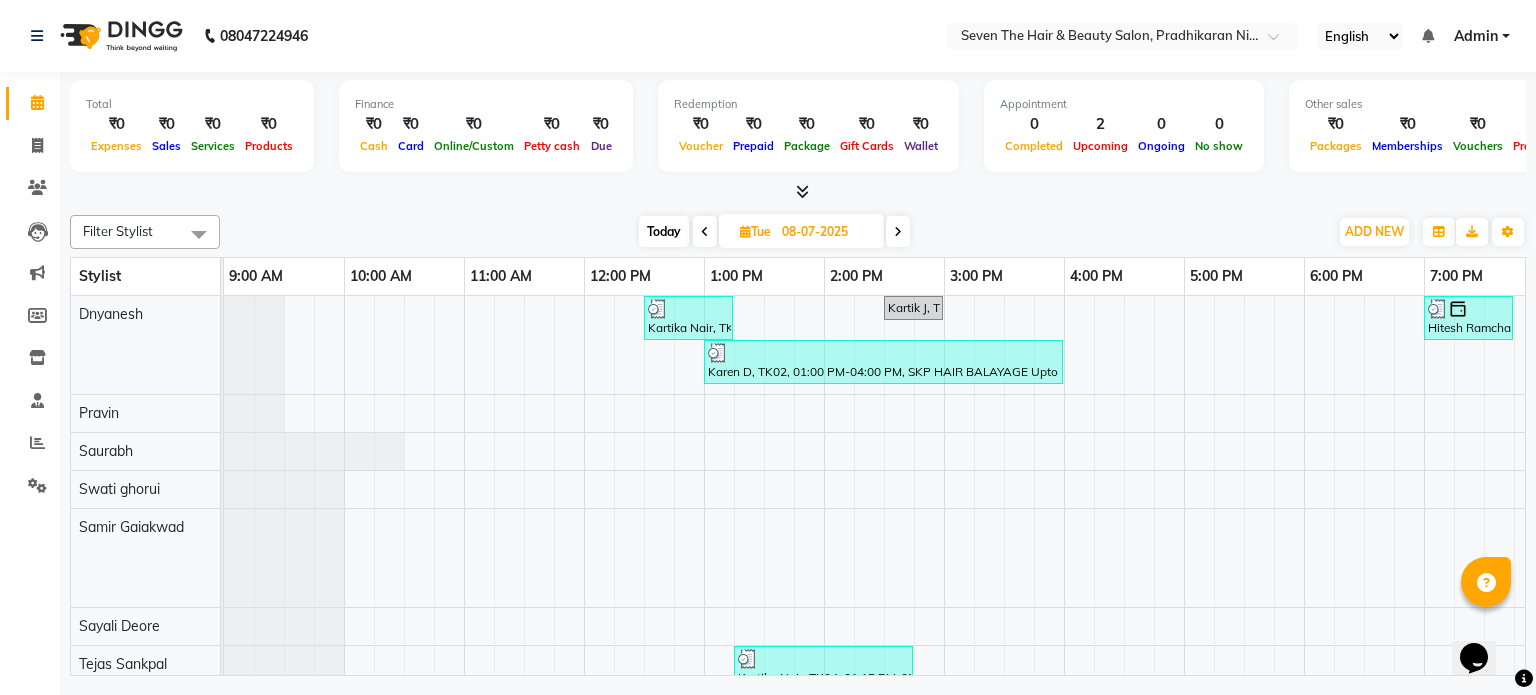 scroll, scrollTop: 60, scrollLeft: 0, axis: vertical 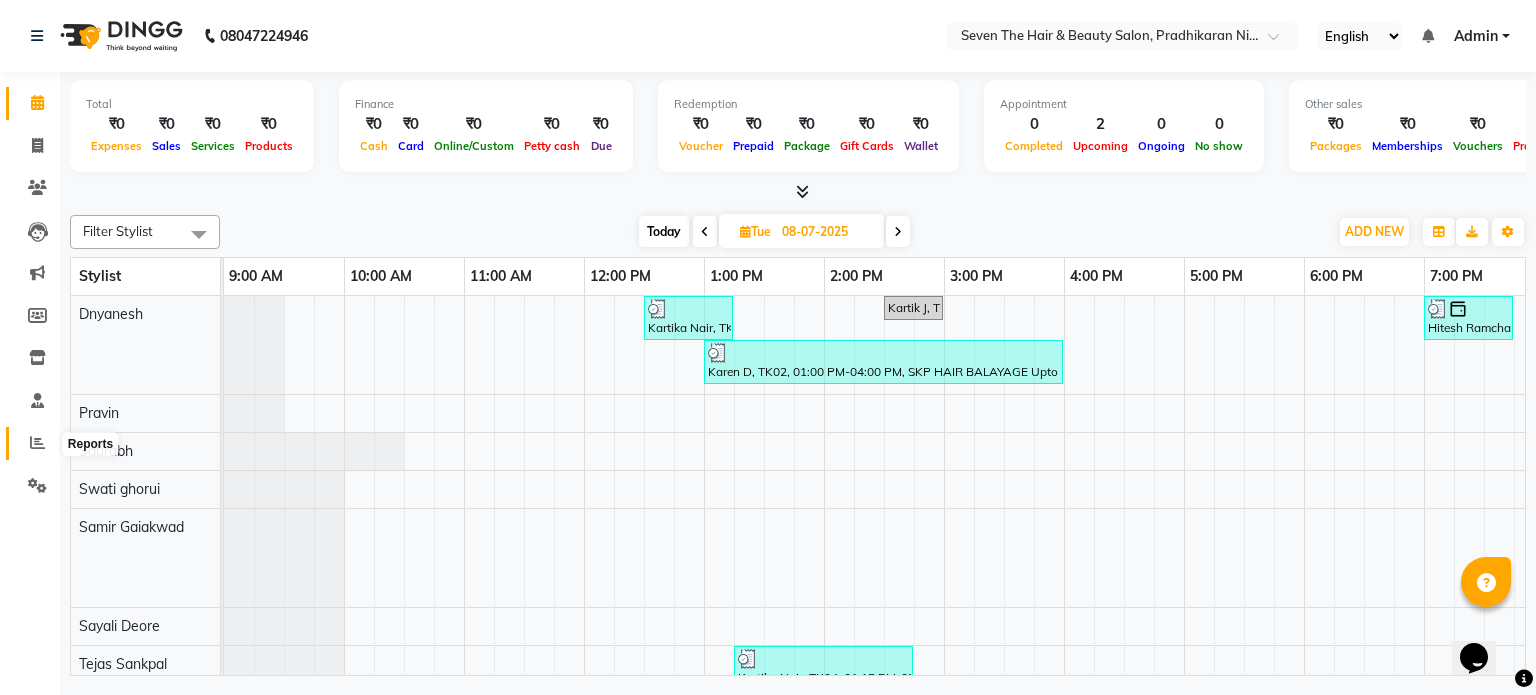 click 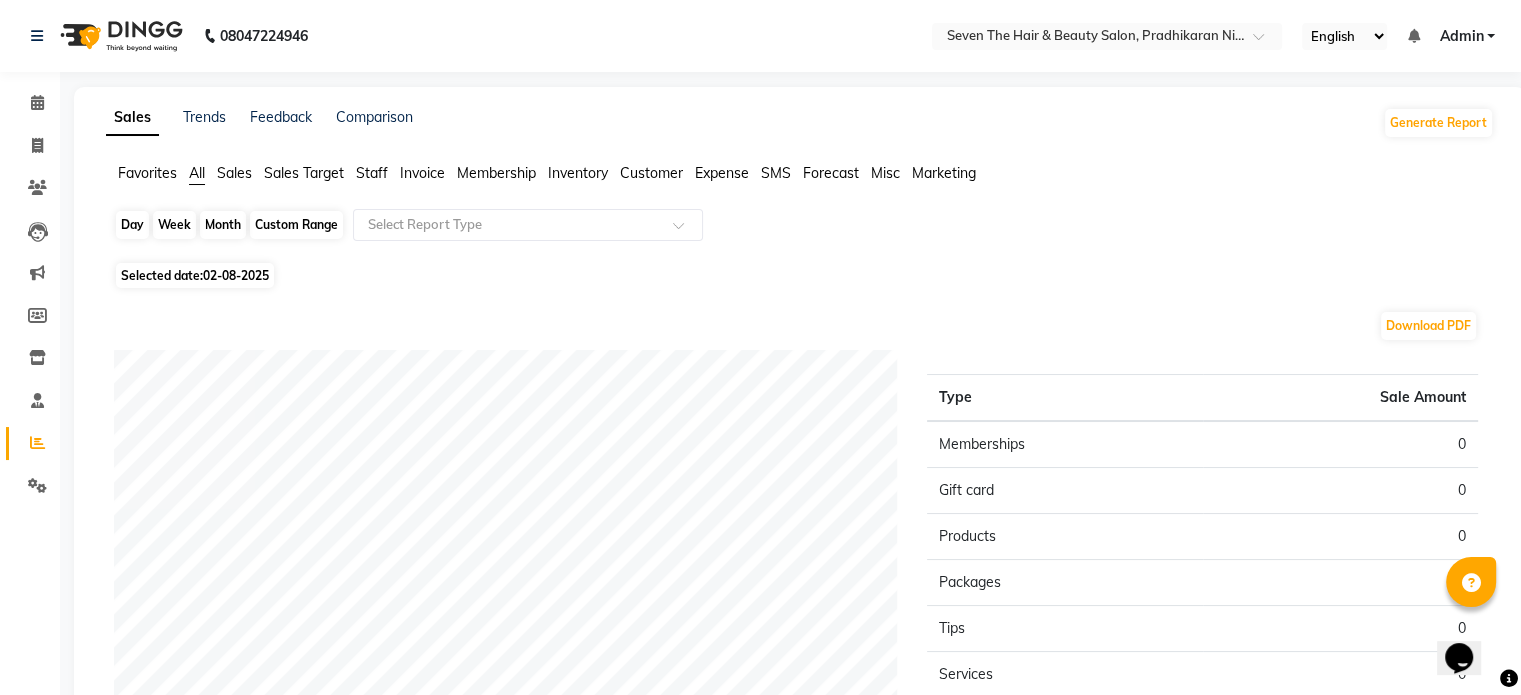 click on "Day" 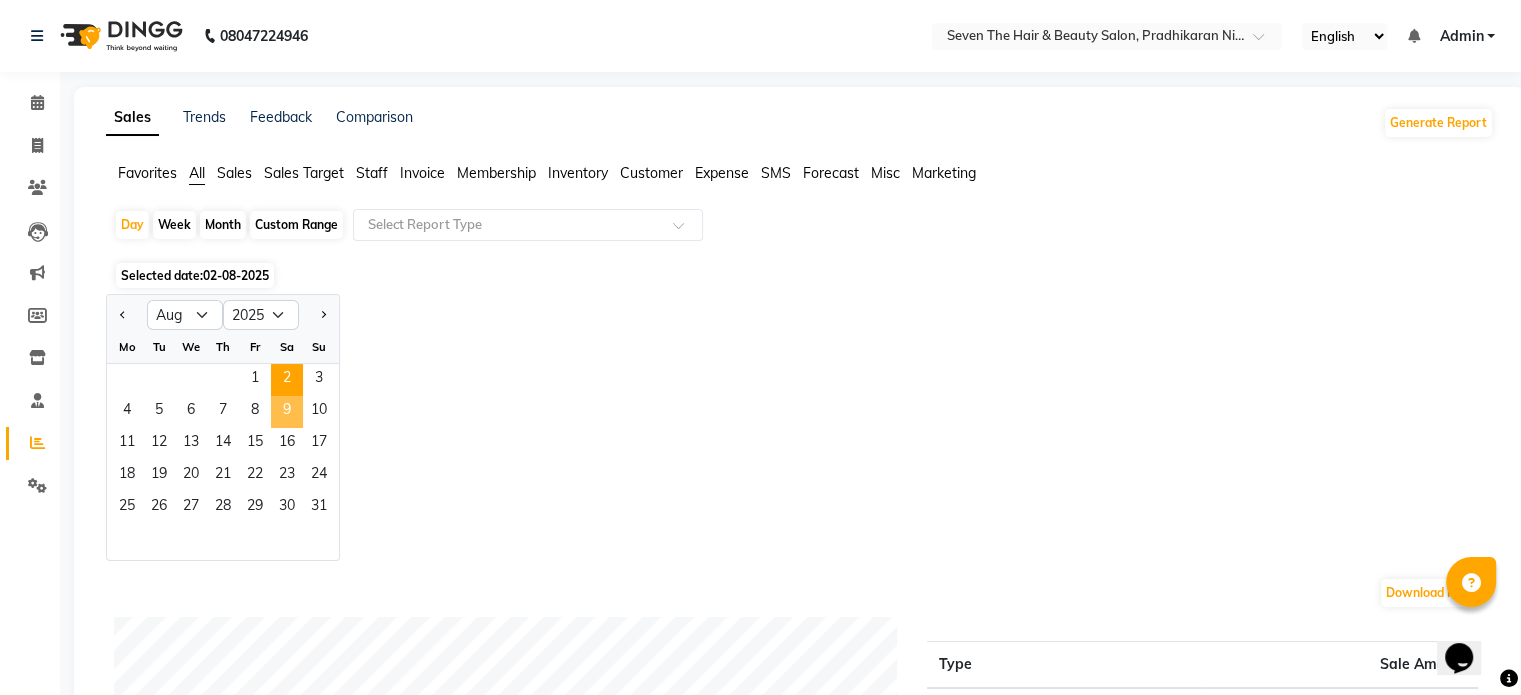 click on "9" 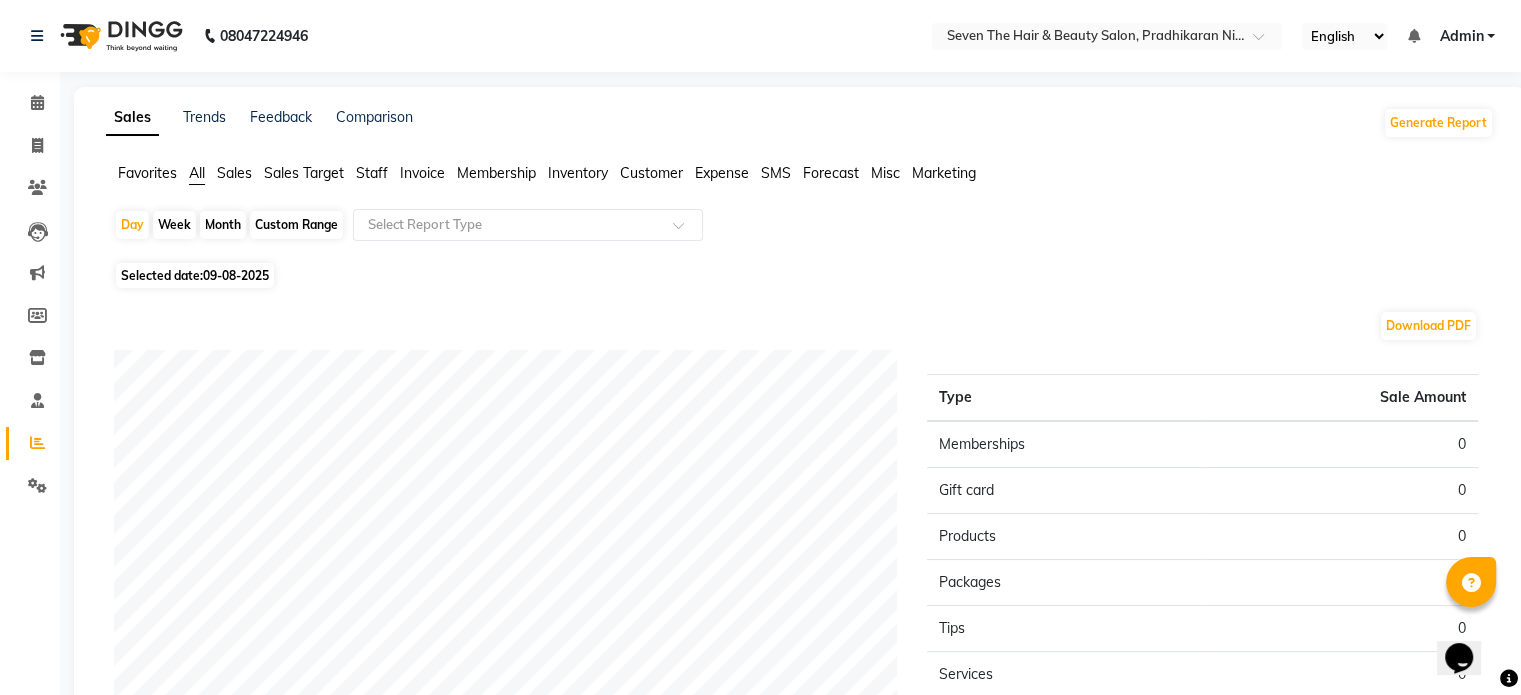 scroll, scrollTop: 299, scrollLeft: 0, axis: vertical 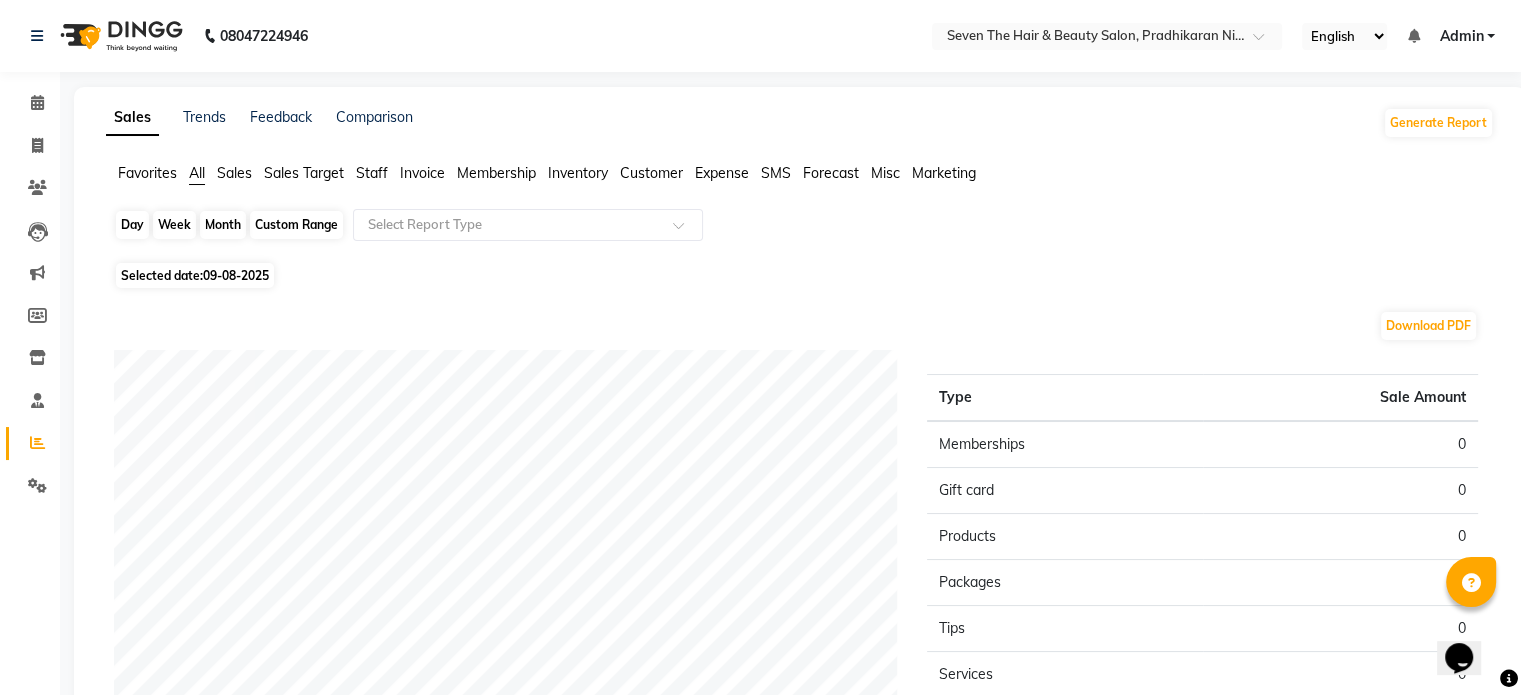 click on "Day" 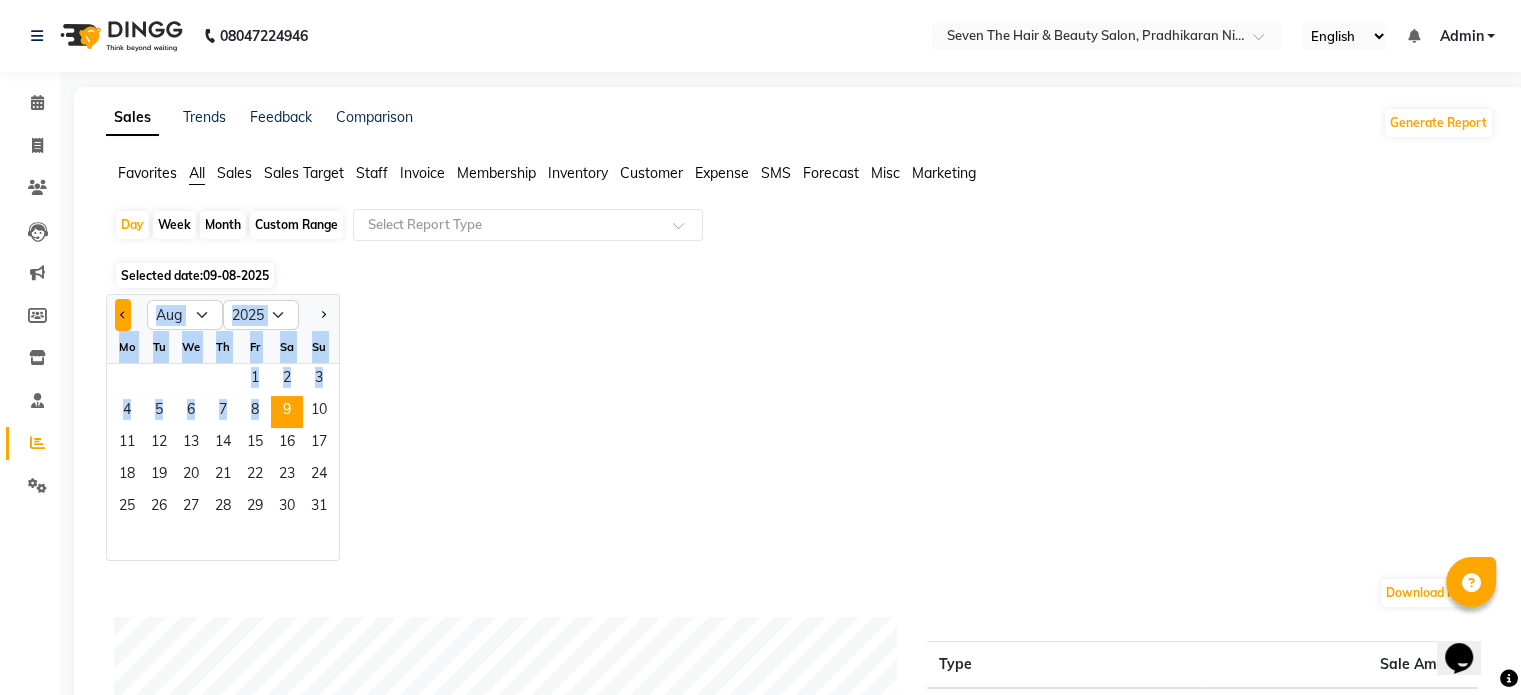 drag, startPoint x: 280, startPoint y: 409, endPoint x: 116, endPoint y: 306, distance: 193.66208 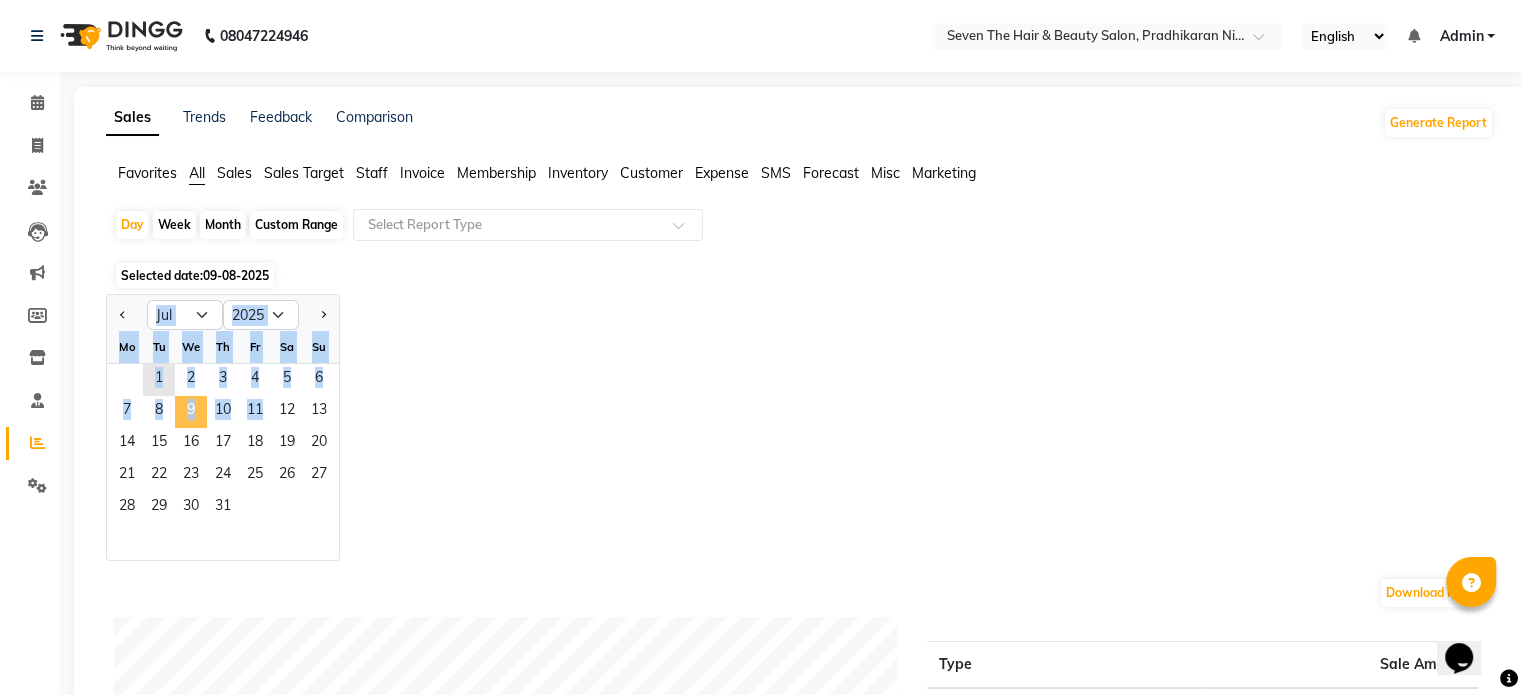 click on "9" 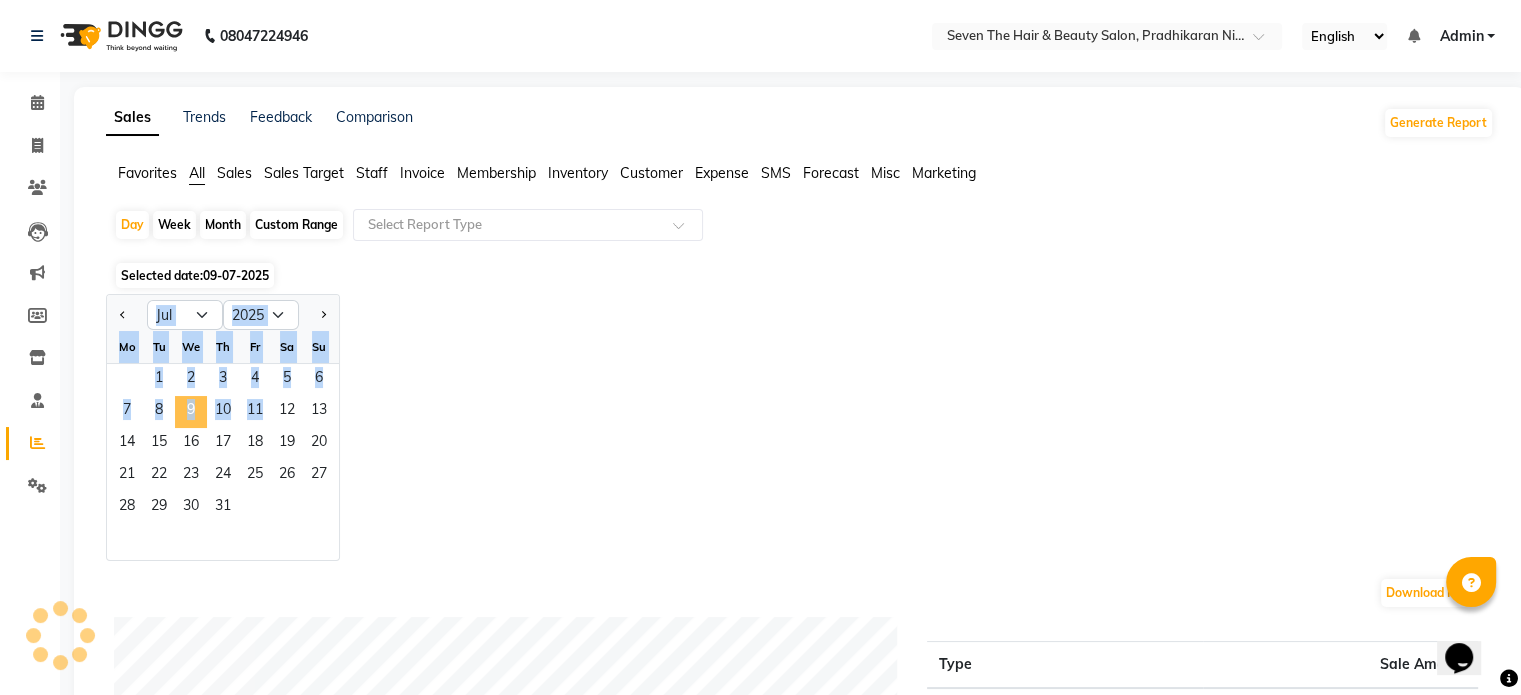 click on "9" 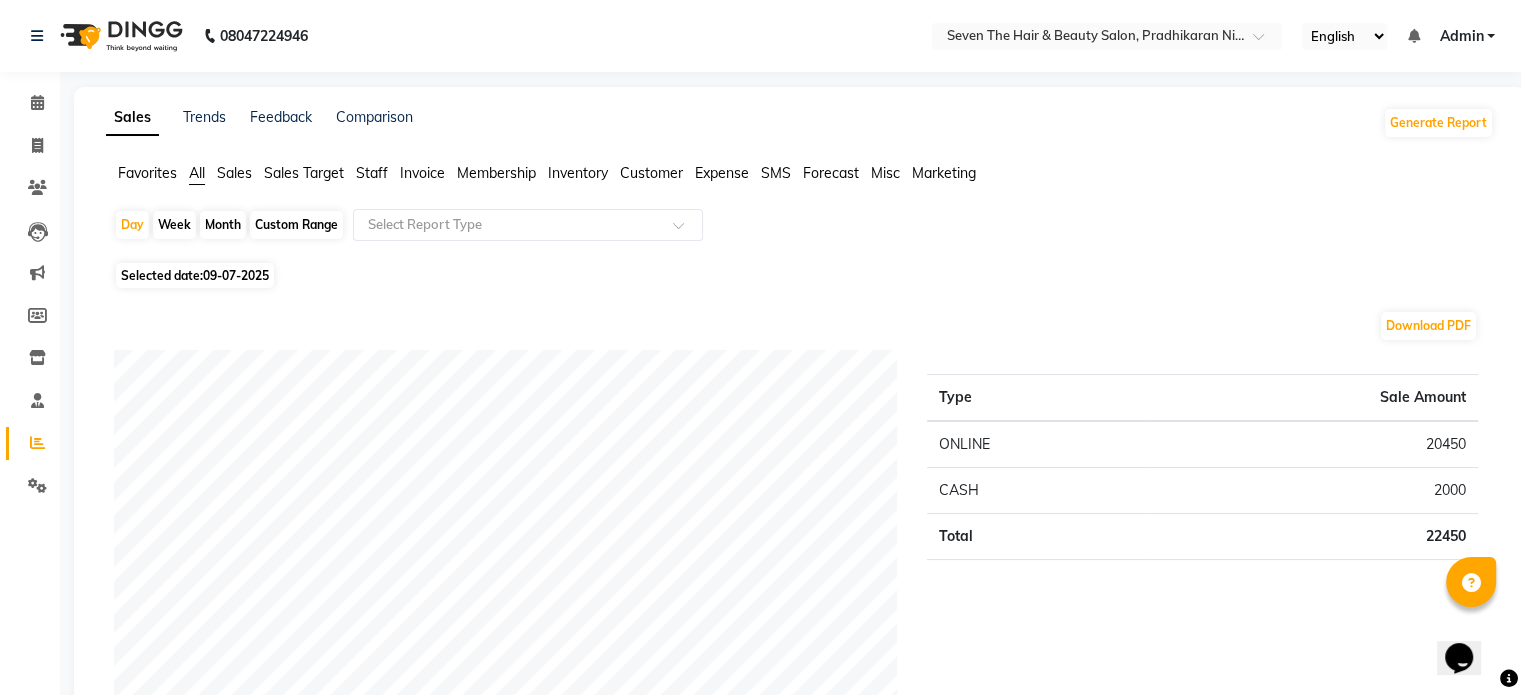 scroll, scrollTop: 608, scrollLeft: 0, axis: vertical 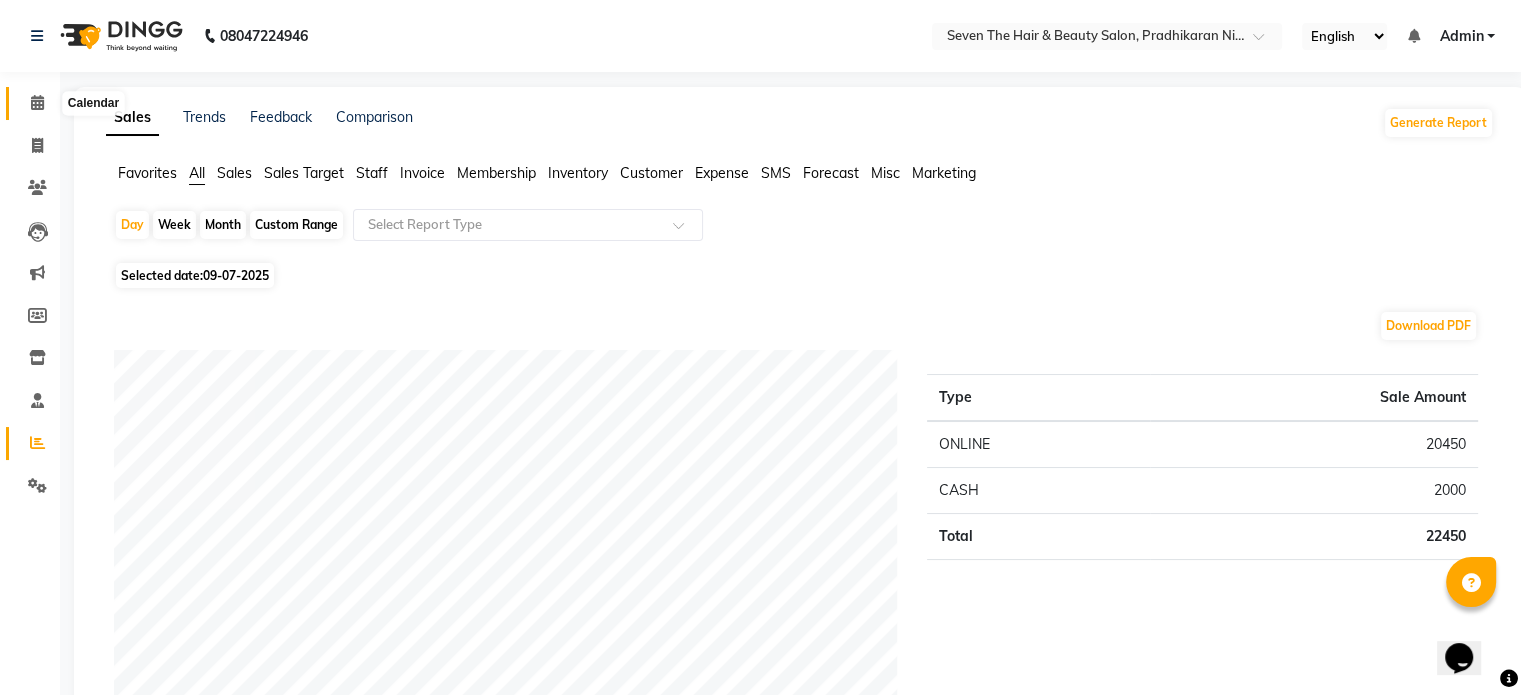 click 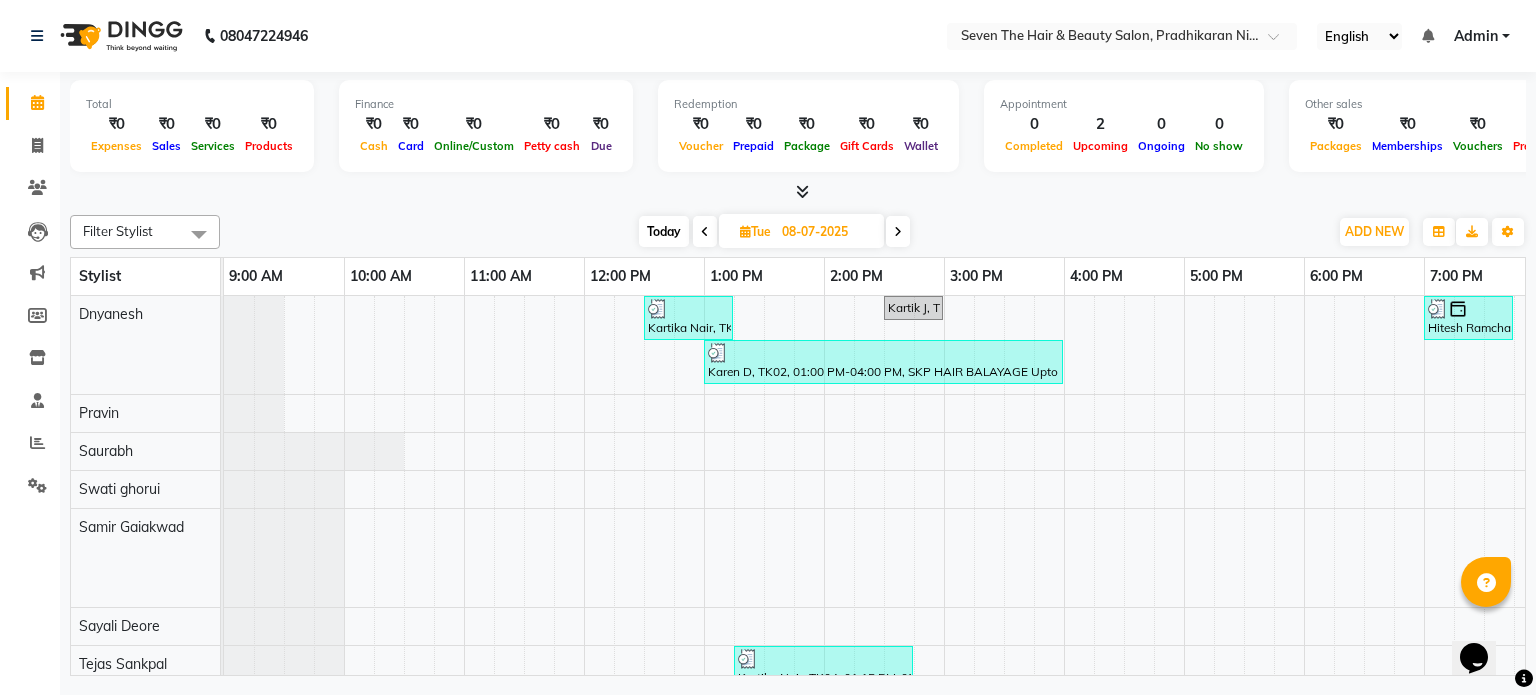 click on "Opens Chat This icon Opens the chat window." at bounding box center [1484, 623] 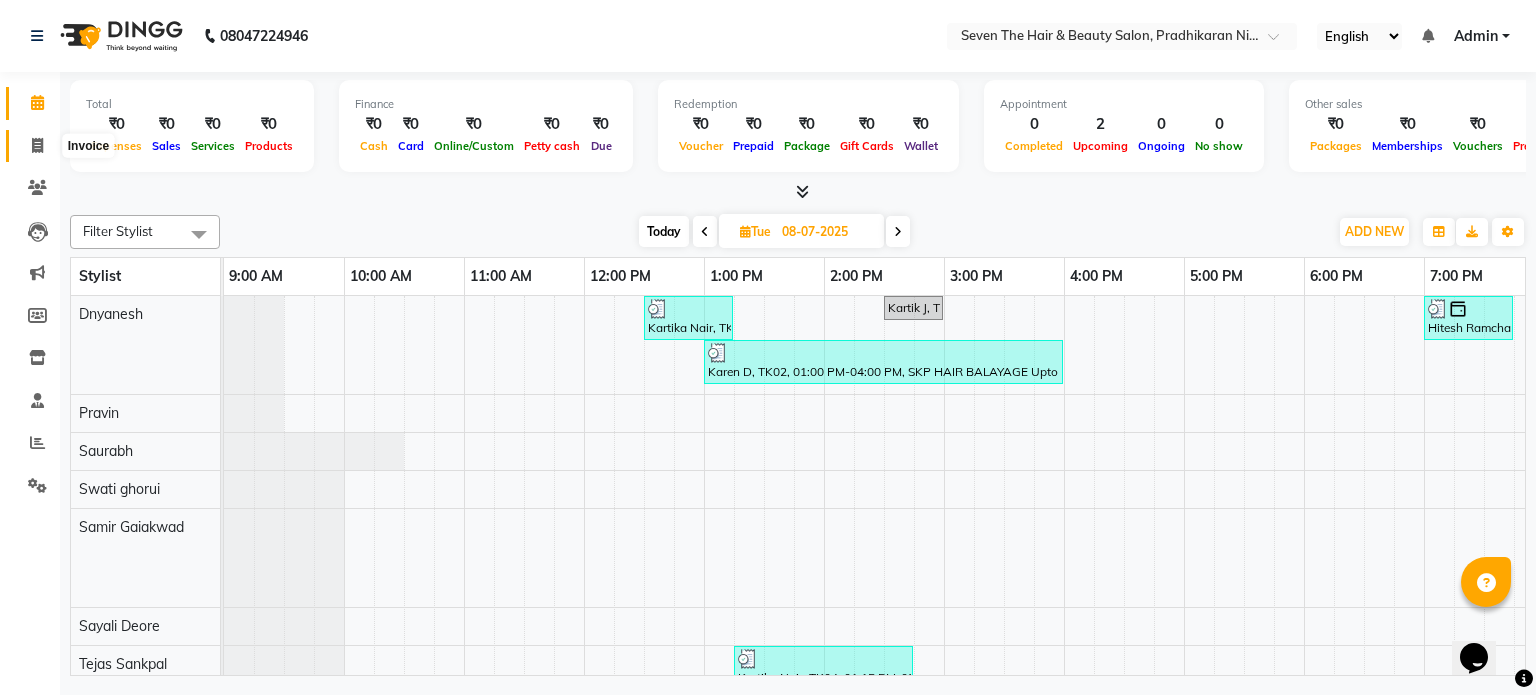 click 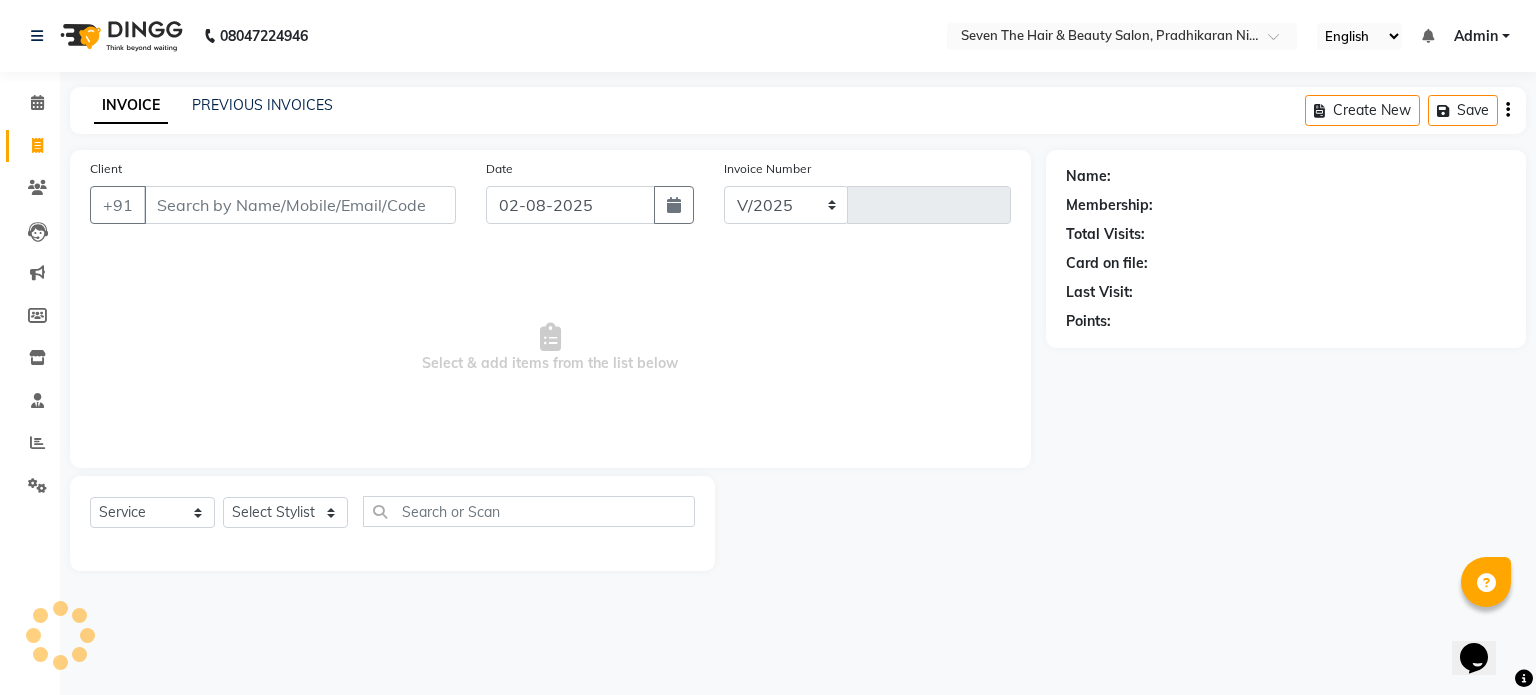 select on "659" 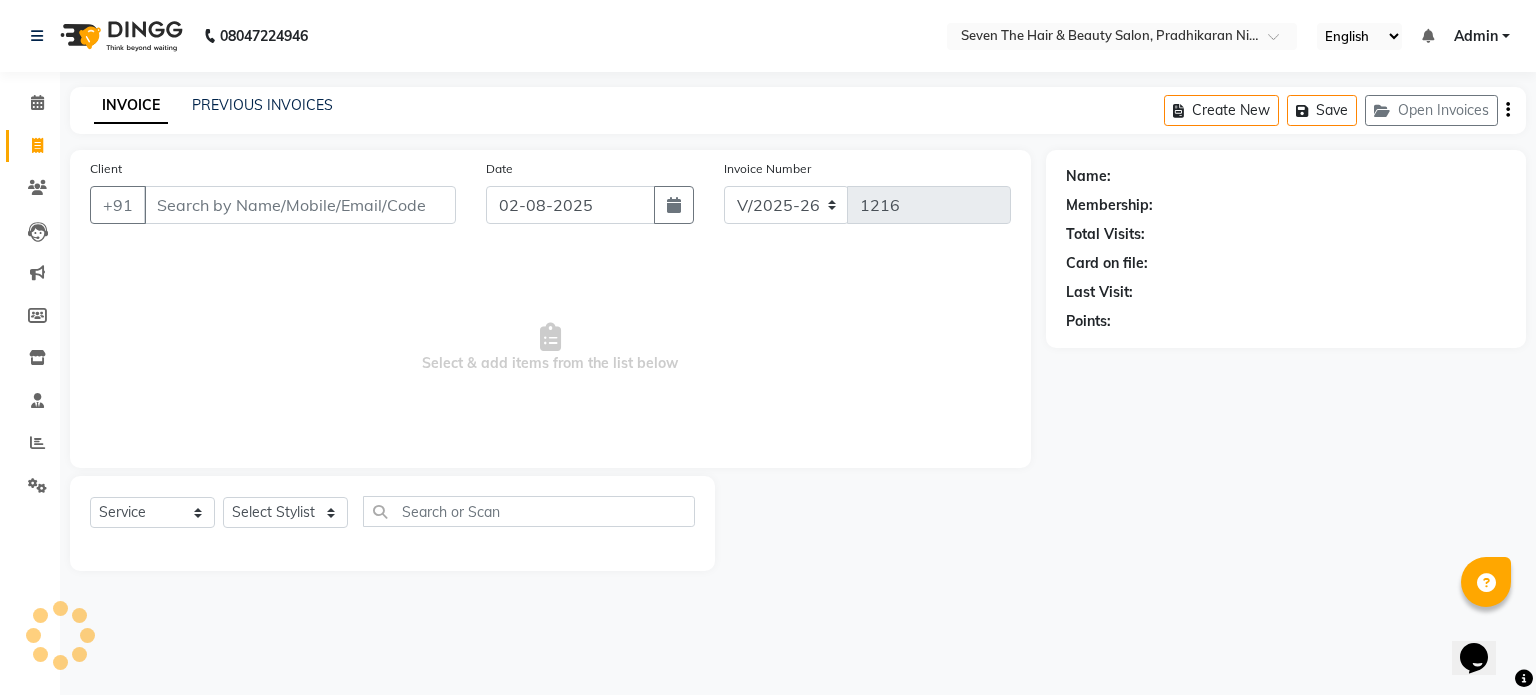 click on "Client" at bounding box center [300, 205] 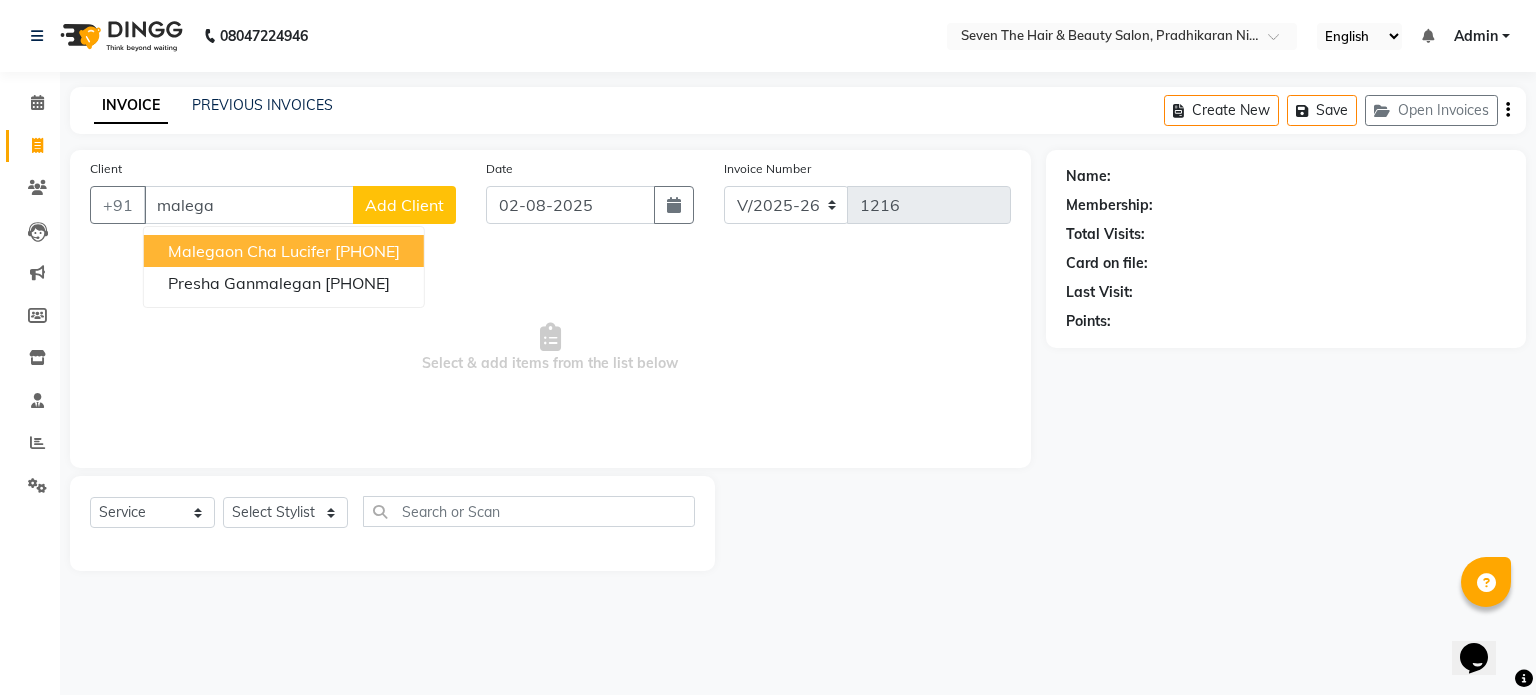 click on "Malegaon cha Lucifer" at bounding box center [249, 251] 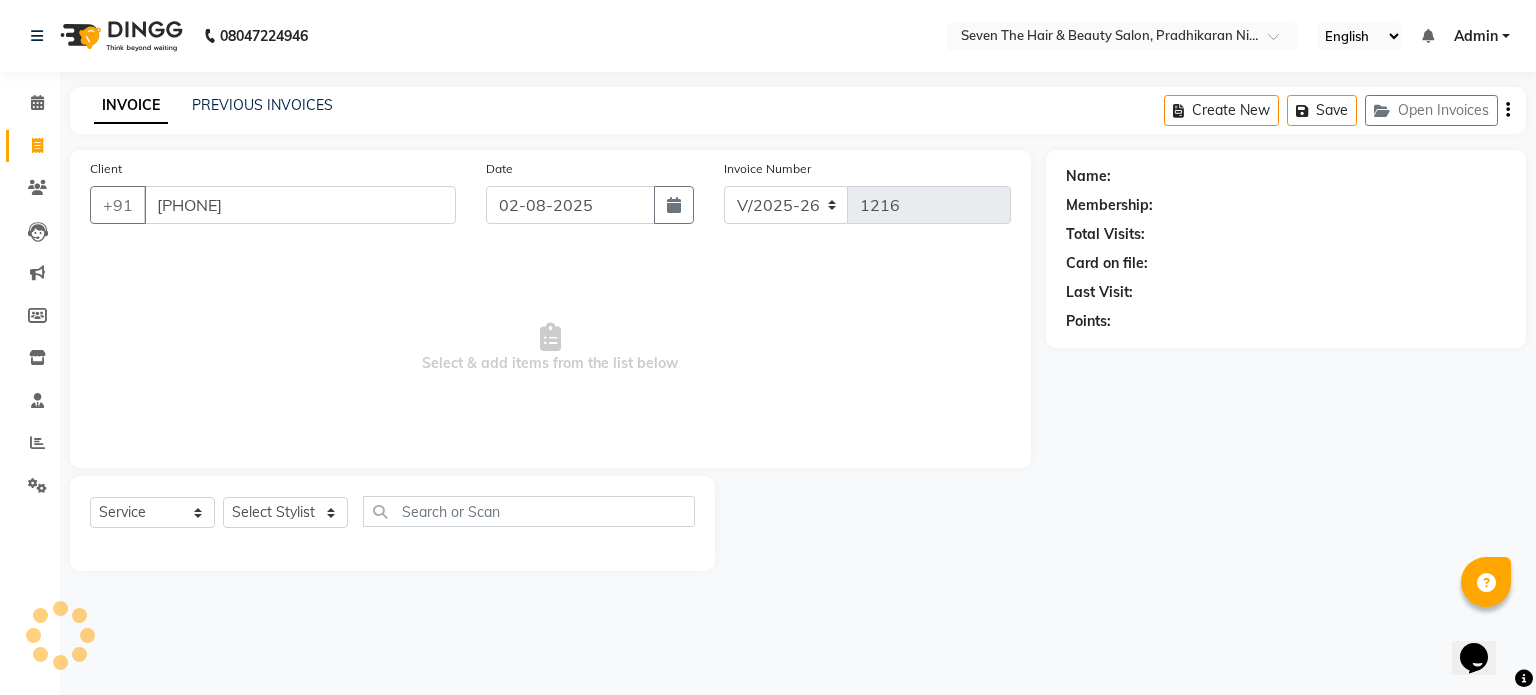 type on "[PHONE]" 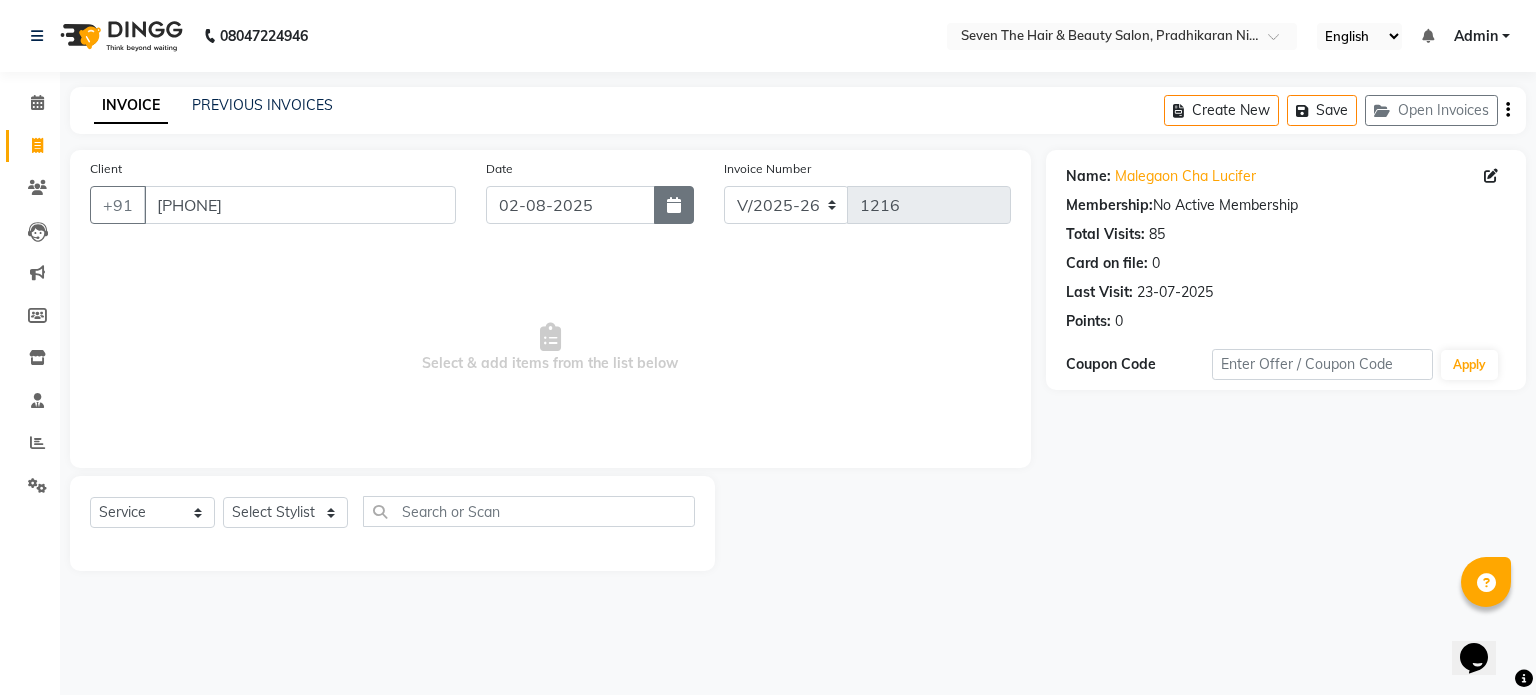 click 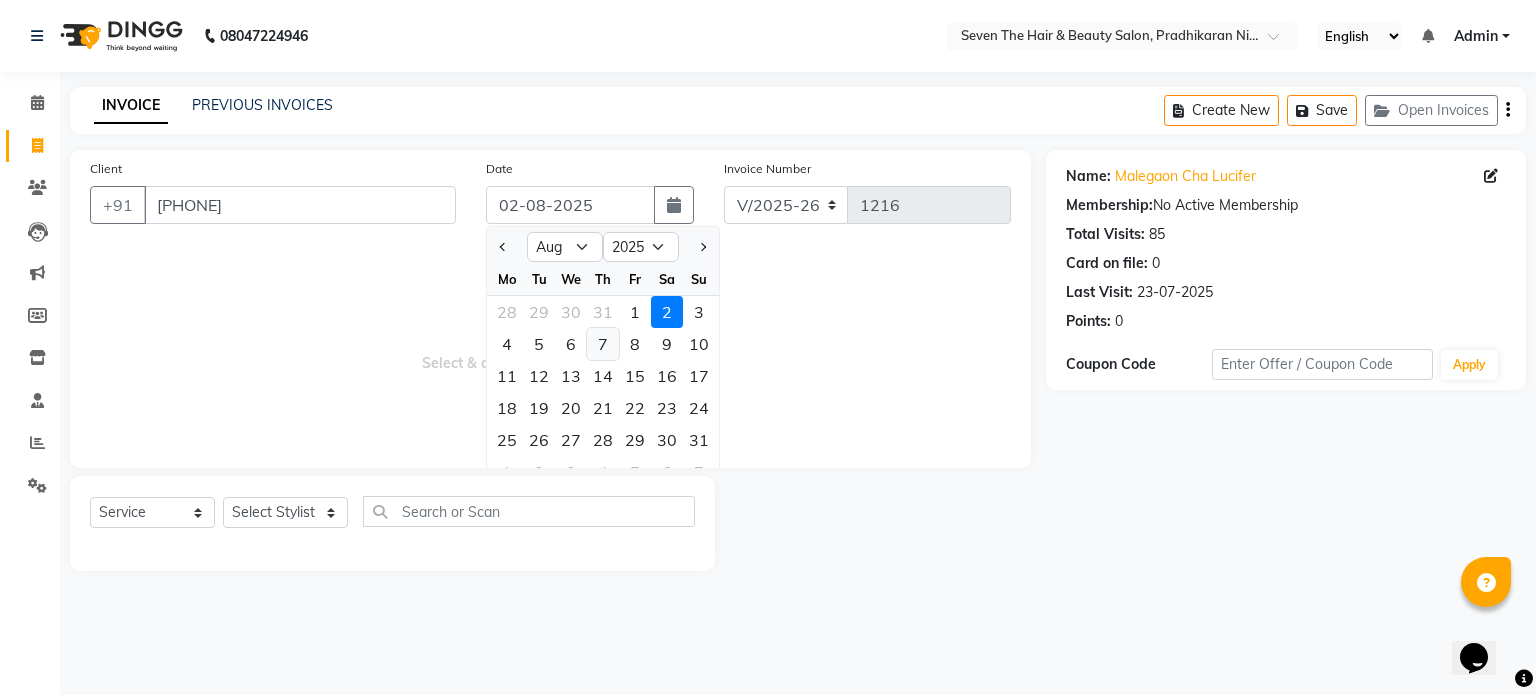 click on "7" 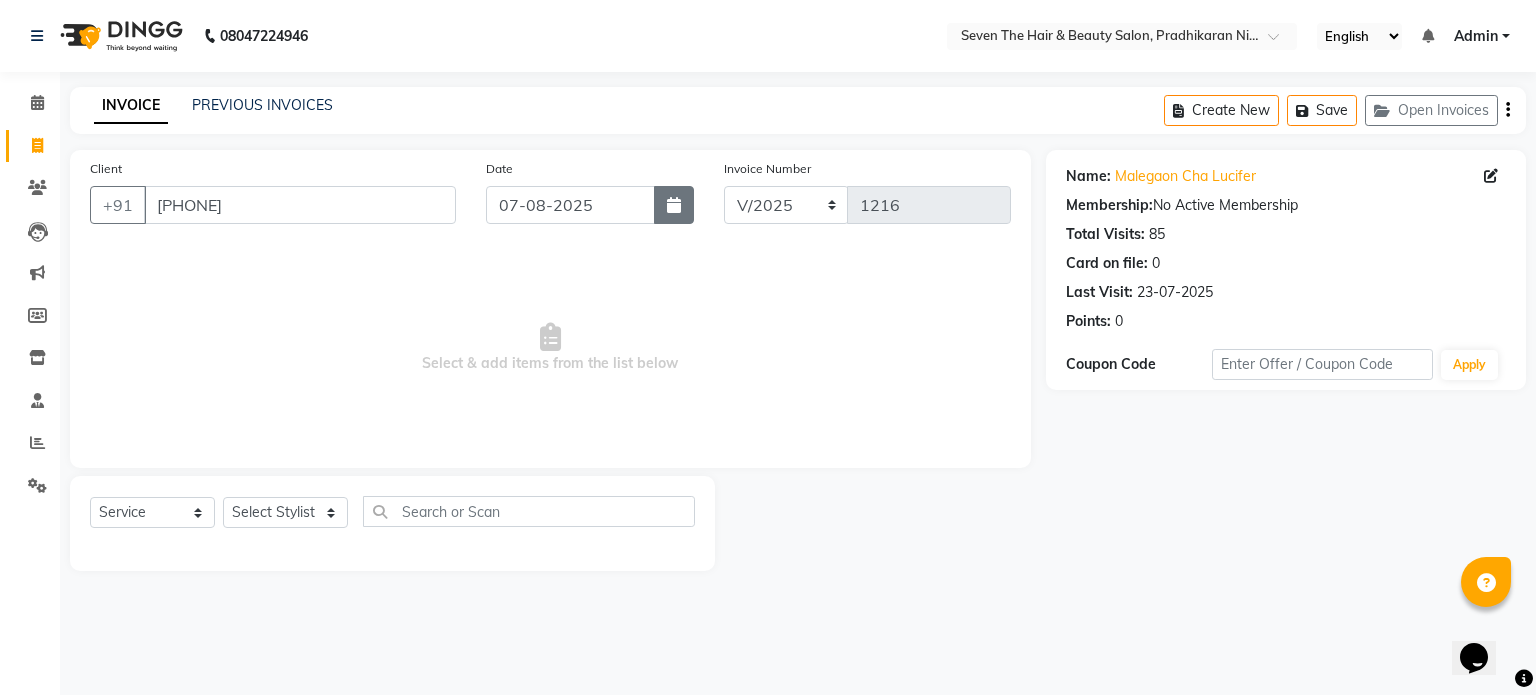 click 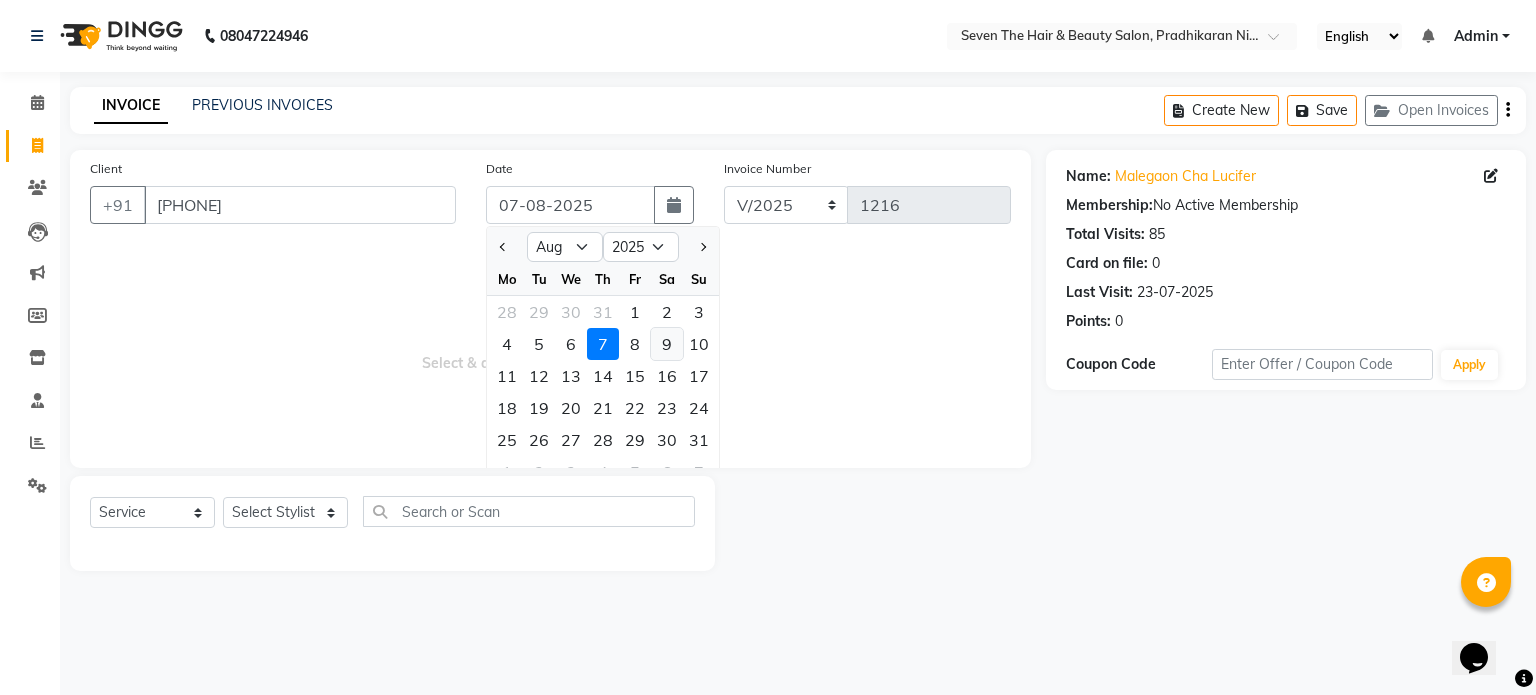 click on "9" 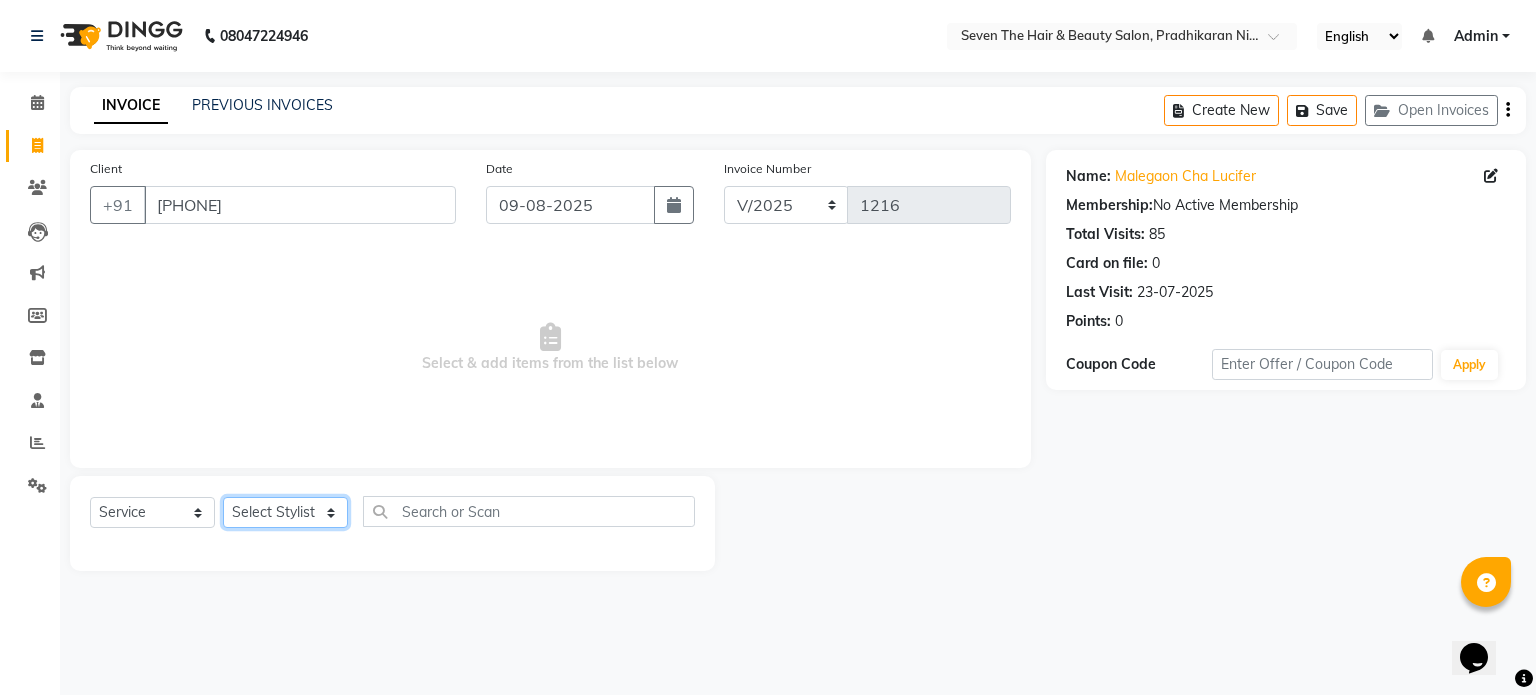 click on "Select Stylist Dnyanesh Grace Kajal Bansal Pooja vishwakarma Pravin Priti Kamble Priyanka Suryawanshi Samir Gaiakwad Sarang Jamdade Saurabh Sayali Deore Shreshtha Snehal Swati ghorui Tejashree Patil Tejas Sankpal" 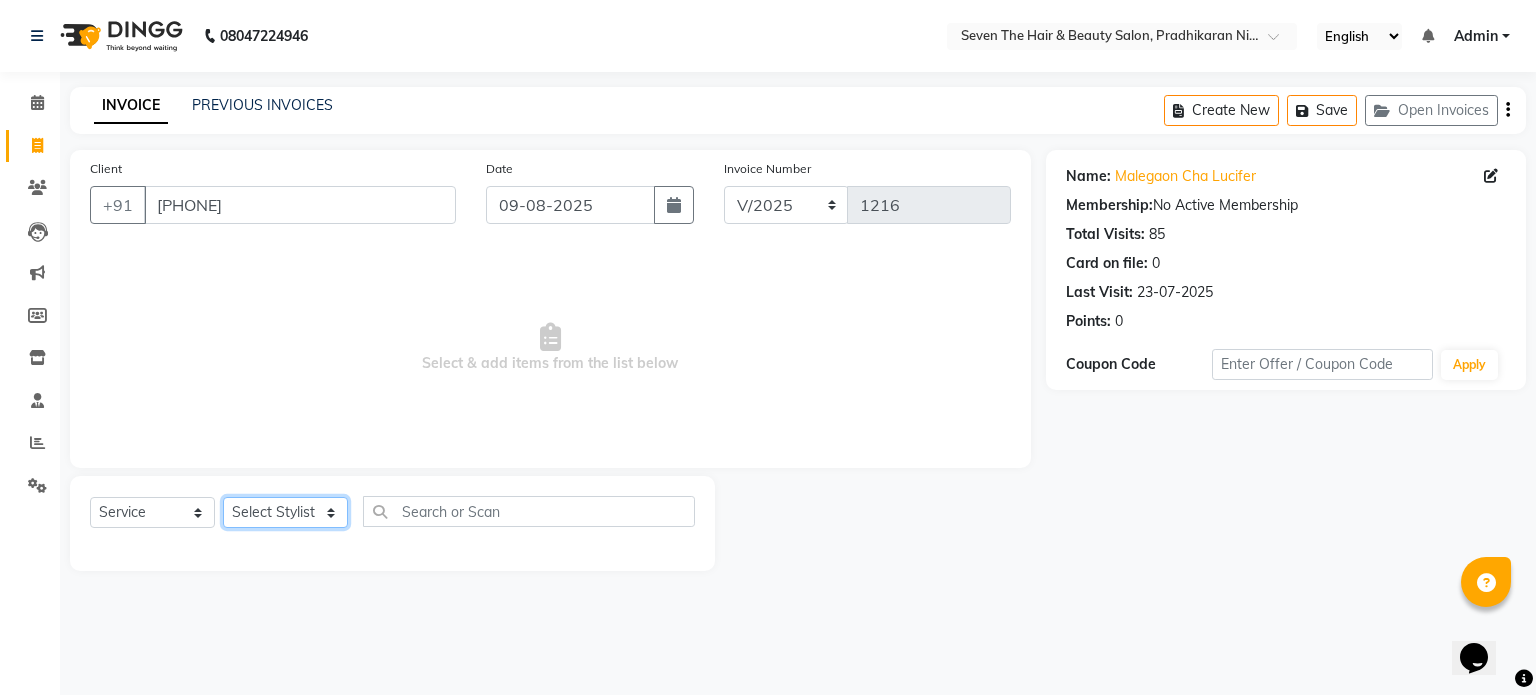 select on "78865" 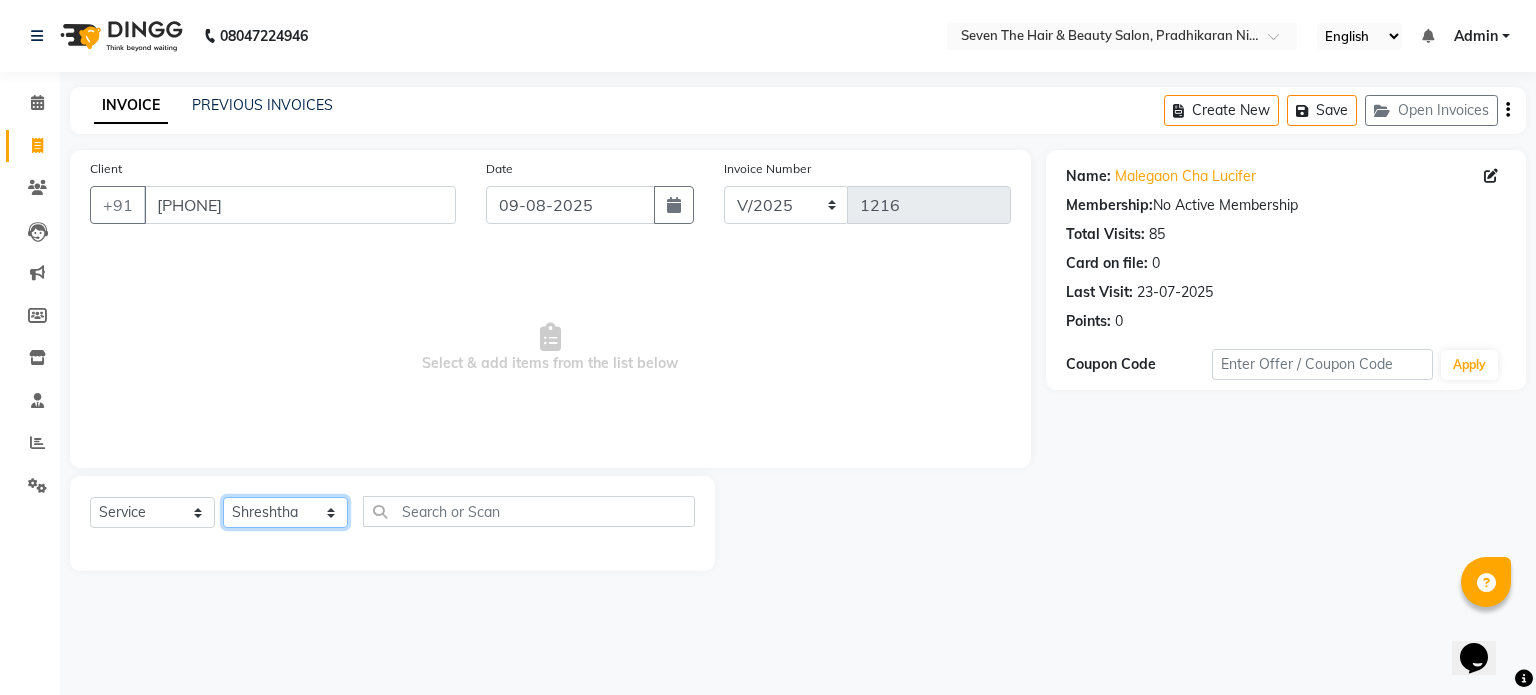 click on "Select Stylist Dnyanesh Grace Kajal Bansal Pooja vishwakarma Pravin Priti Kamble Priyanka Suryawanshi Samir Gaiakwad Sarang Jamdade Saurabh Sayali Deore Shreshtha Snehal Swati ghorui Tejashree Patil Tejas Sankpal" 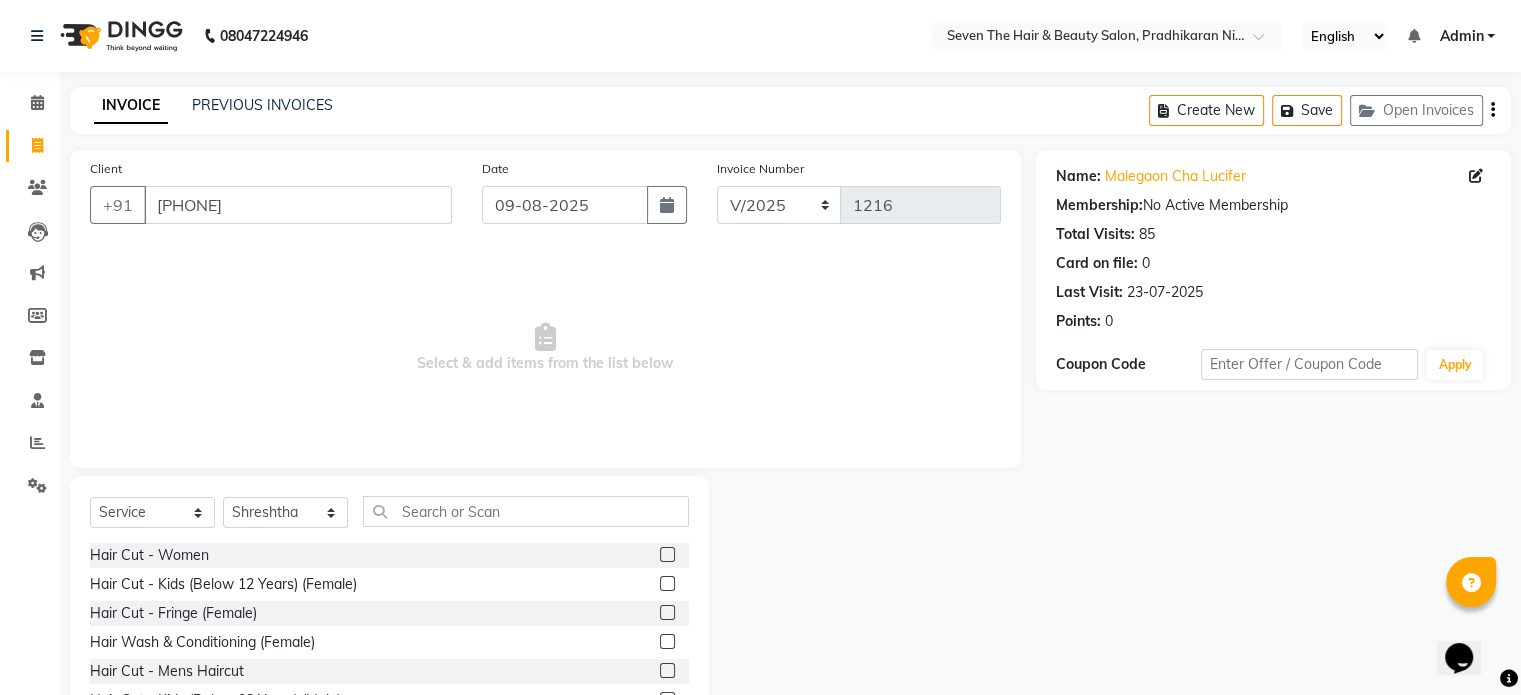 click 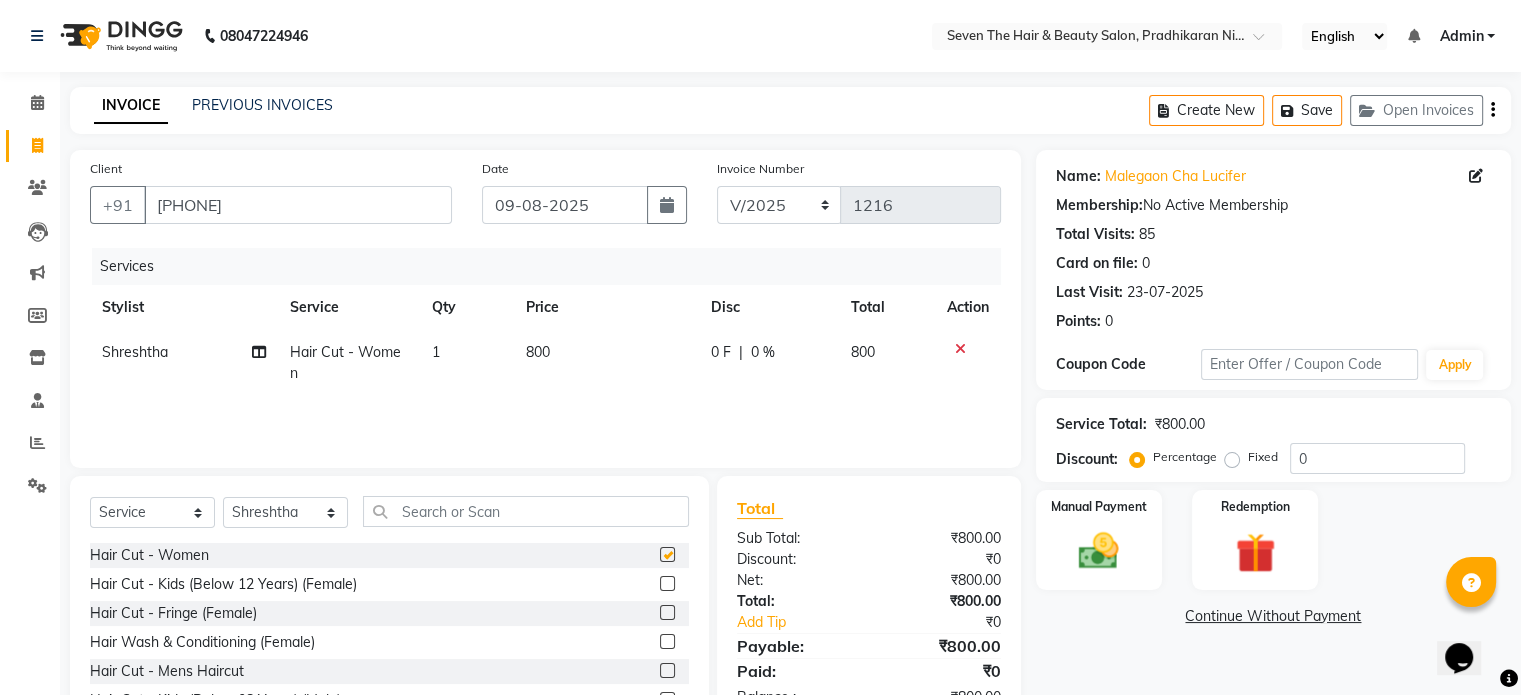 checkbox on "false" 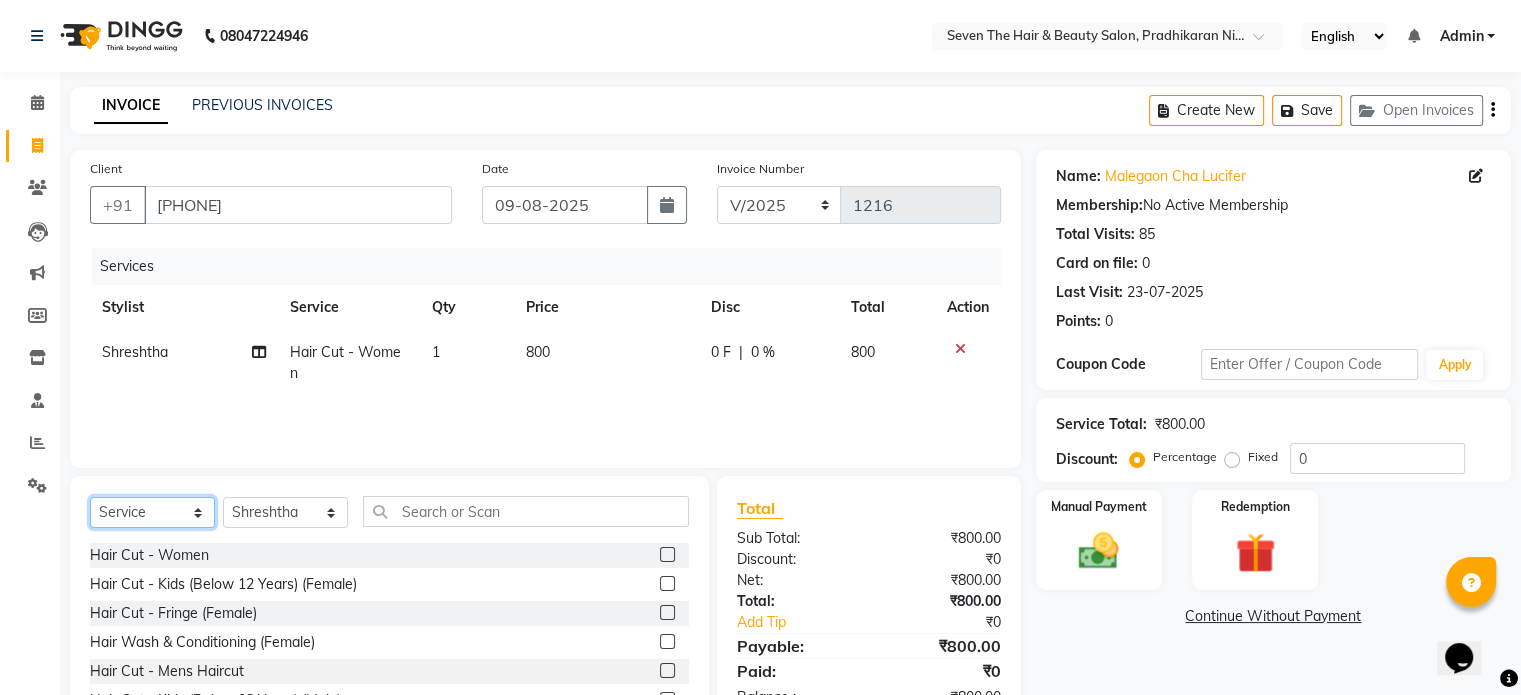 click on "Select  Service  Product  Membership  Package Voucher Prepaid Gift Card" 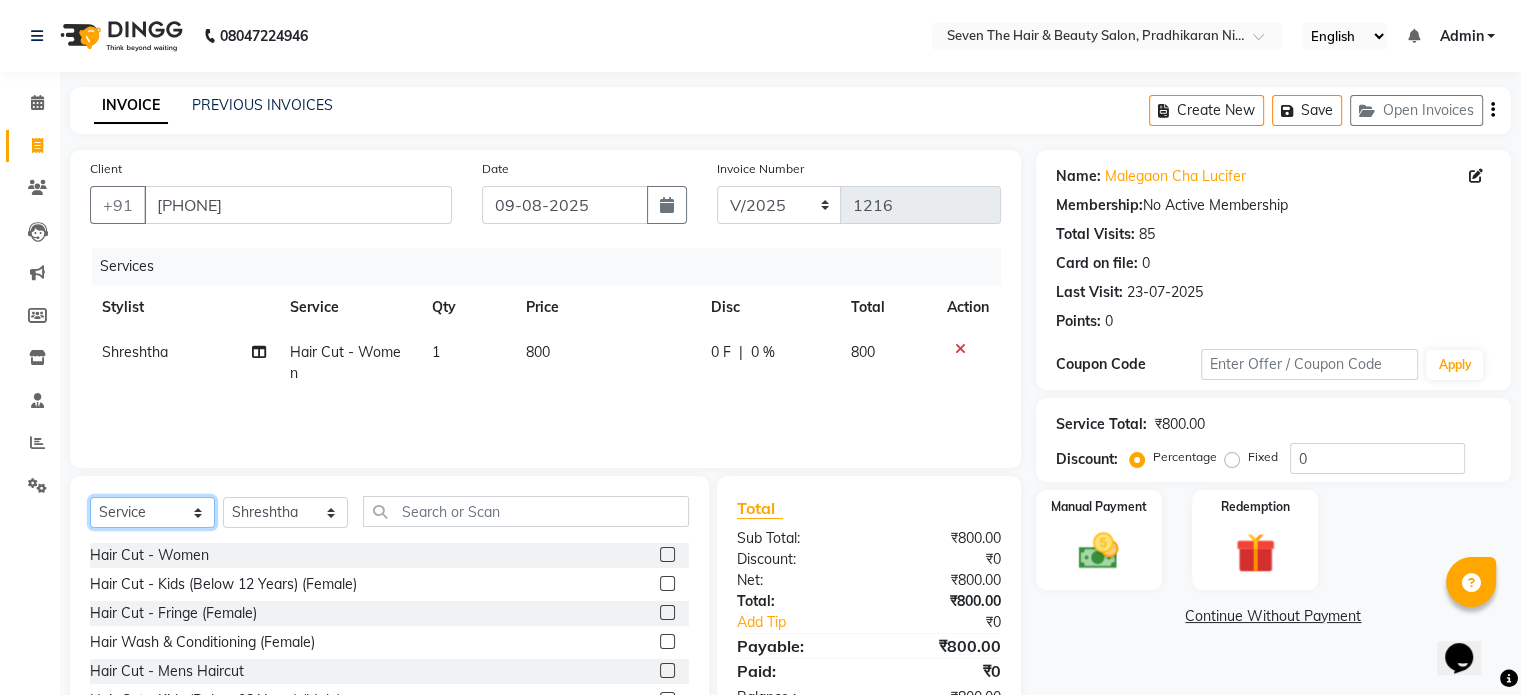 select on "product" 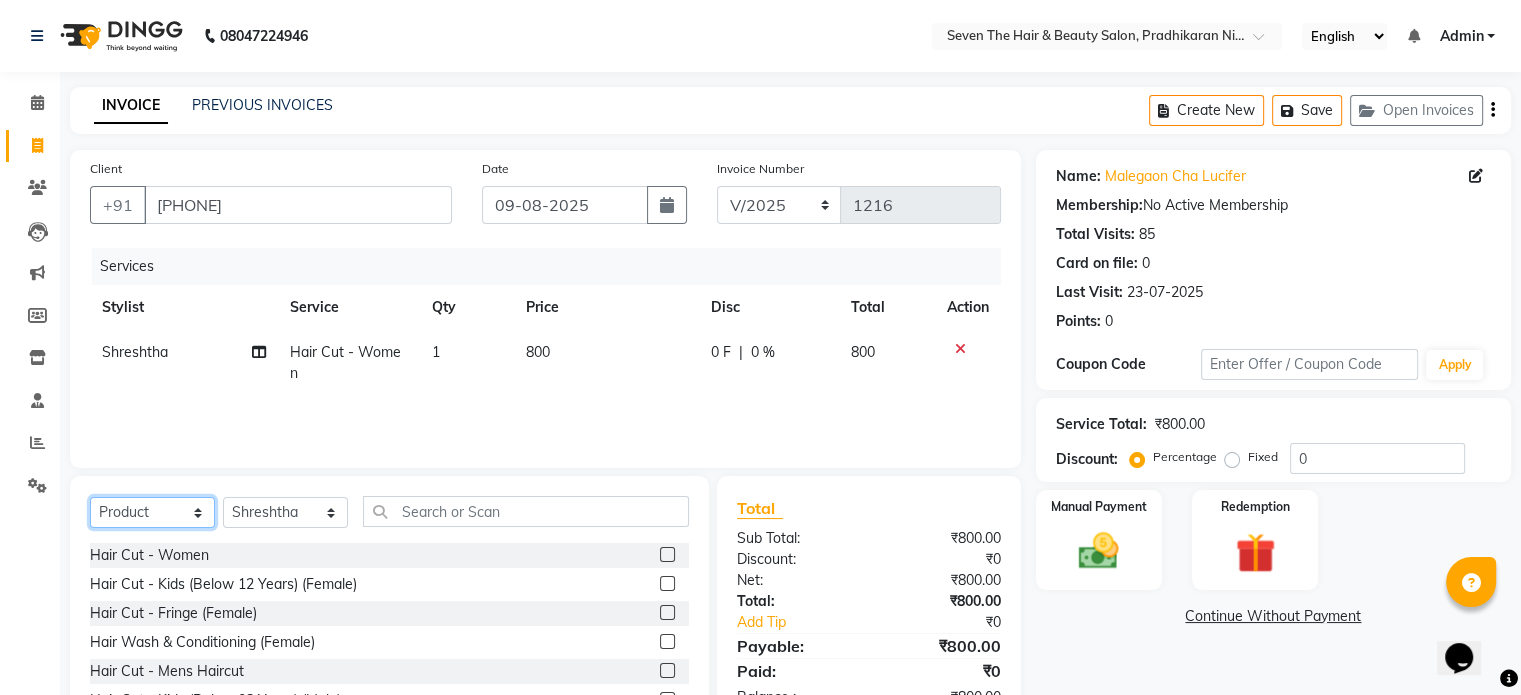 click on "Select  Service  Product  Membership  Package Voucher Prepaid Gift Card" 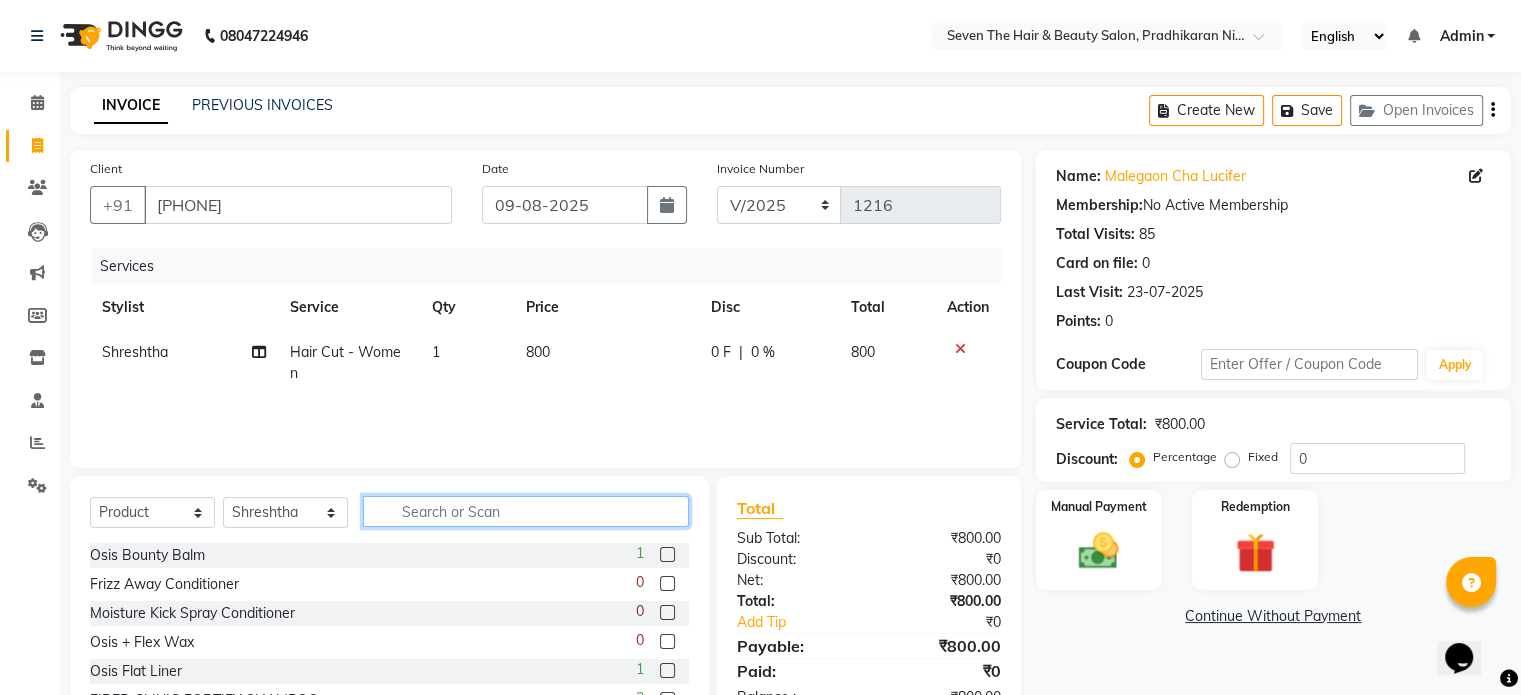 click 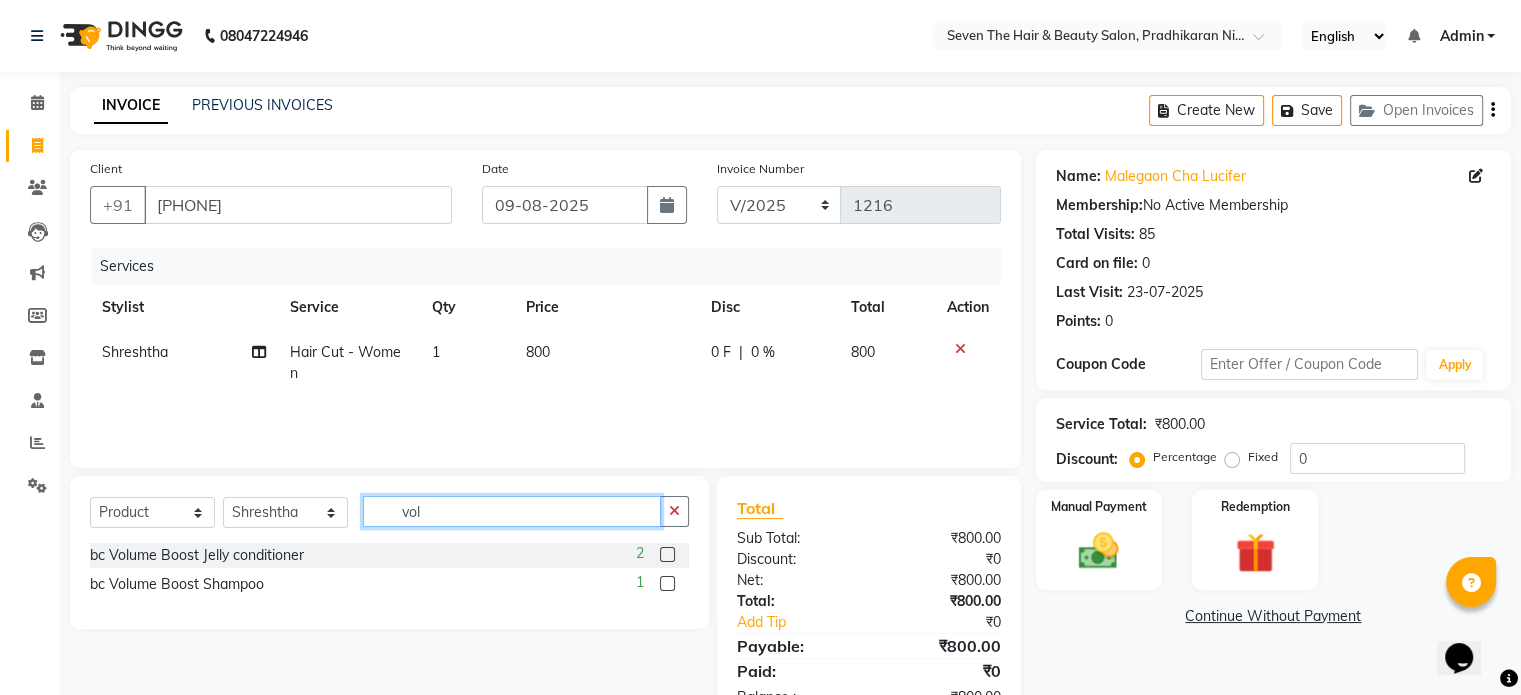 type on "vol" 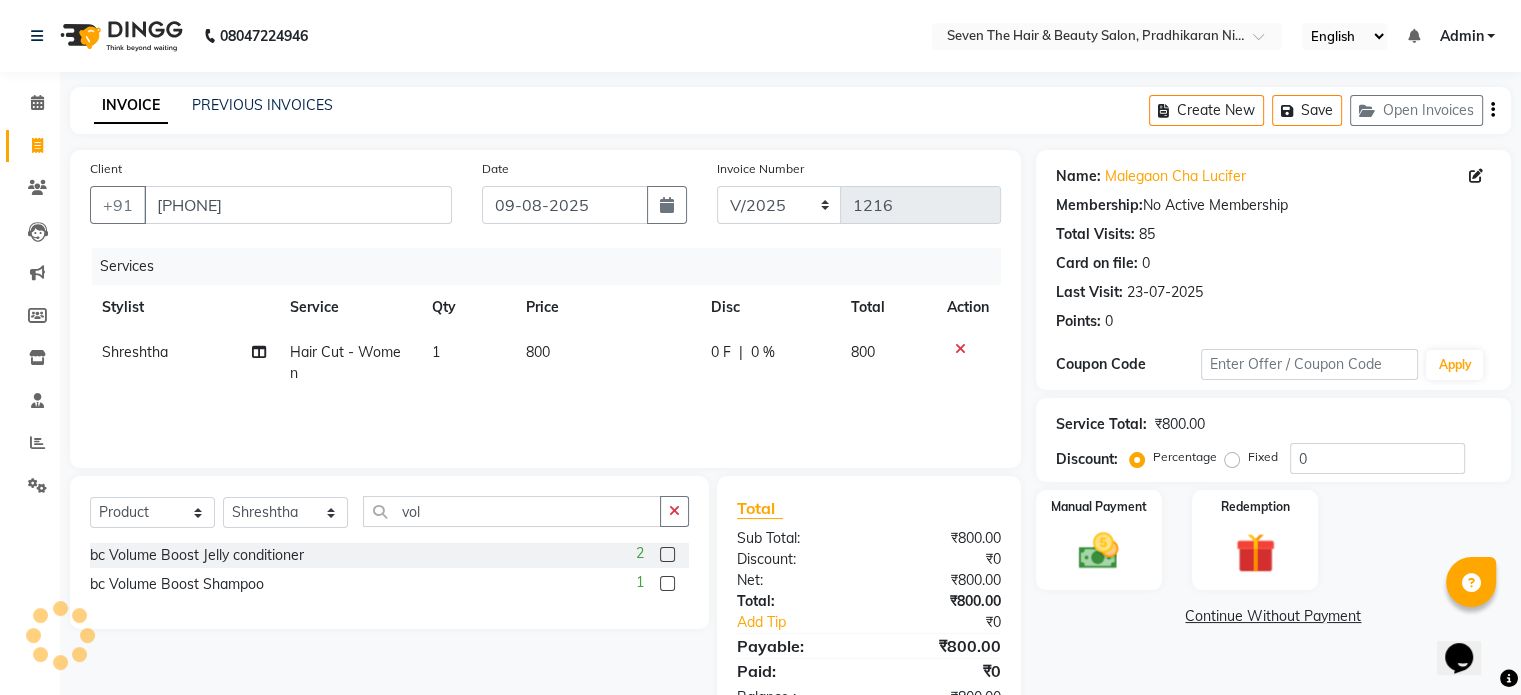 click 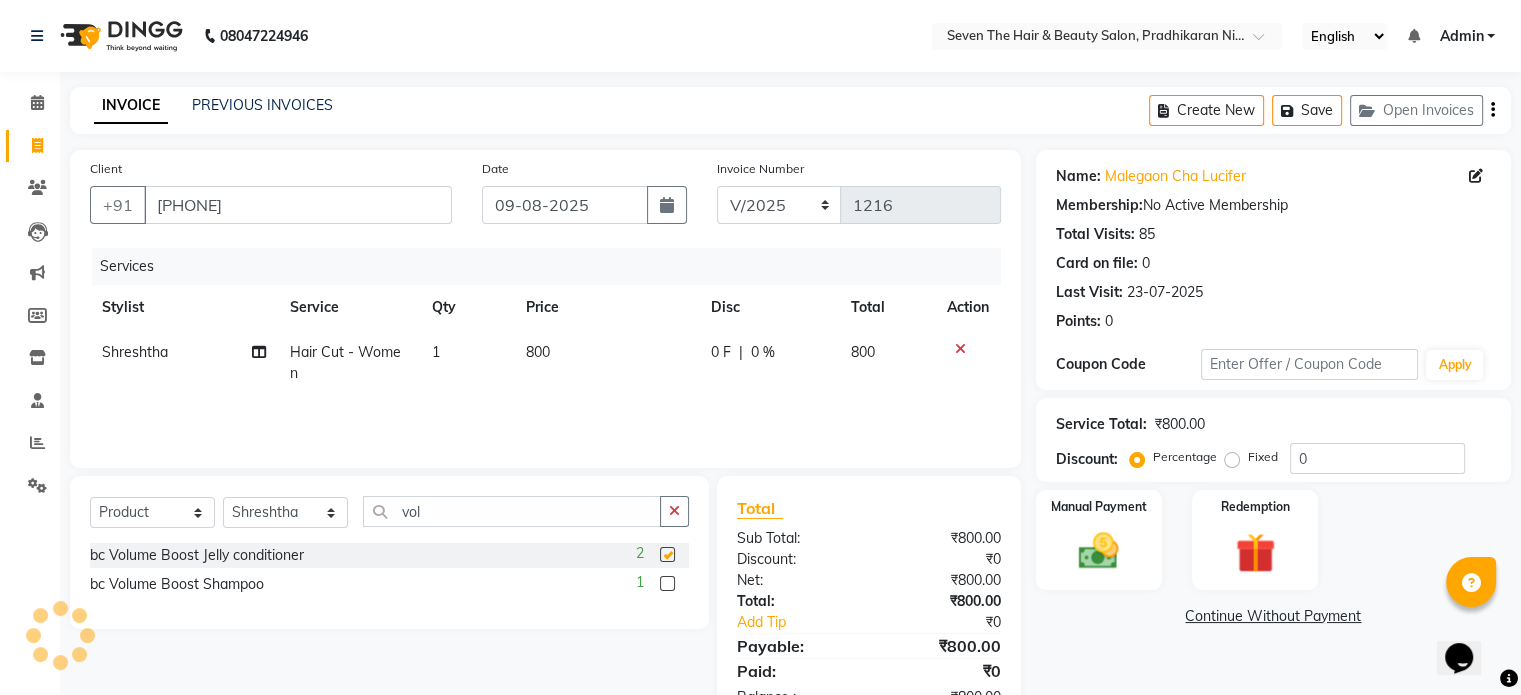 checkbox on "false" 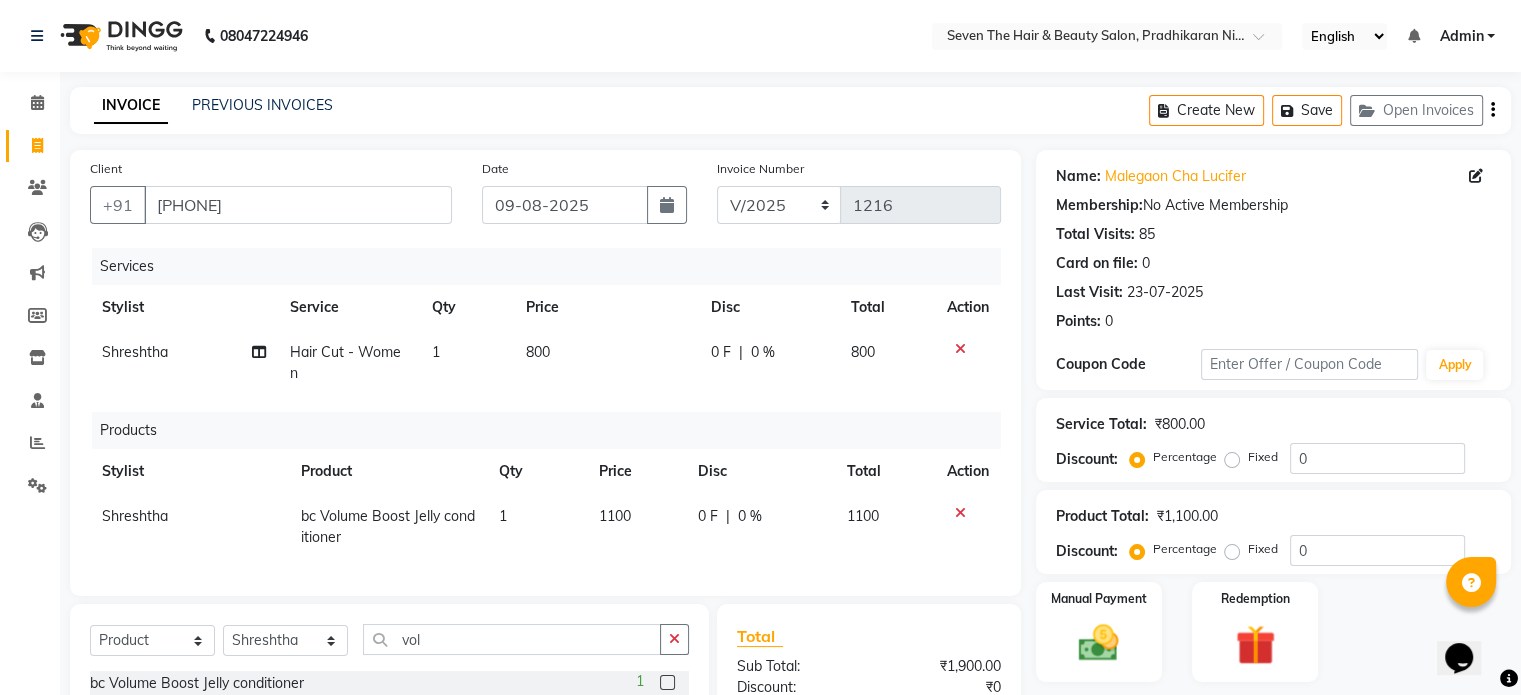 scroll, scrollTop: 206, scrollLeft: 0, axis: vertical 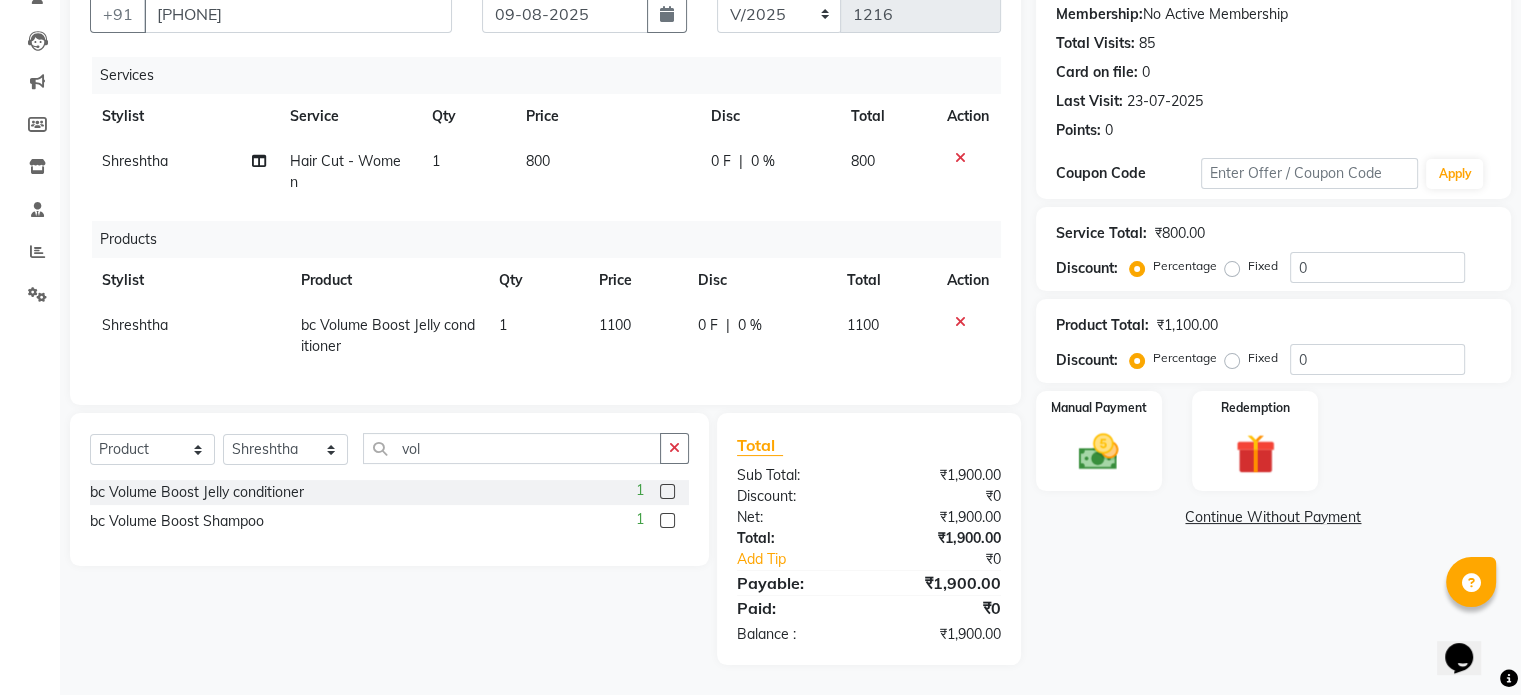 click 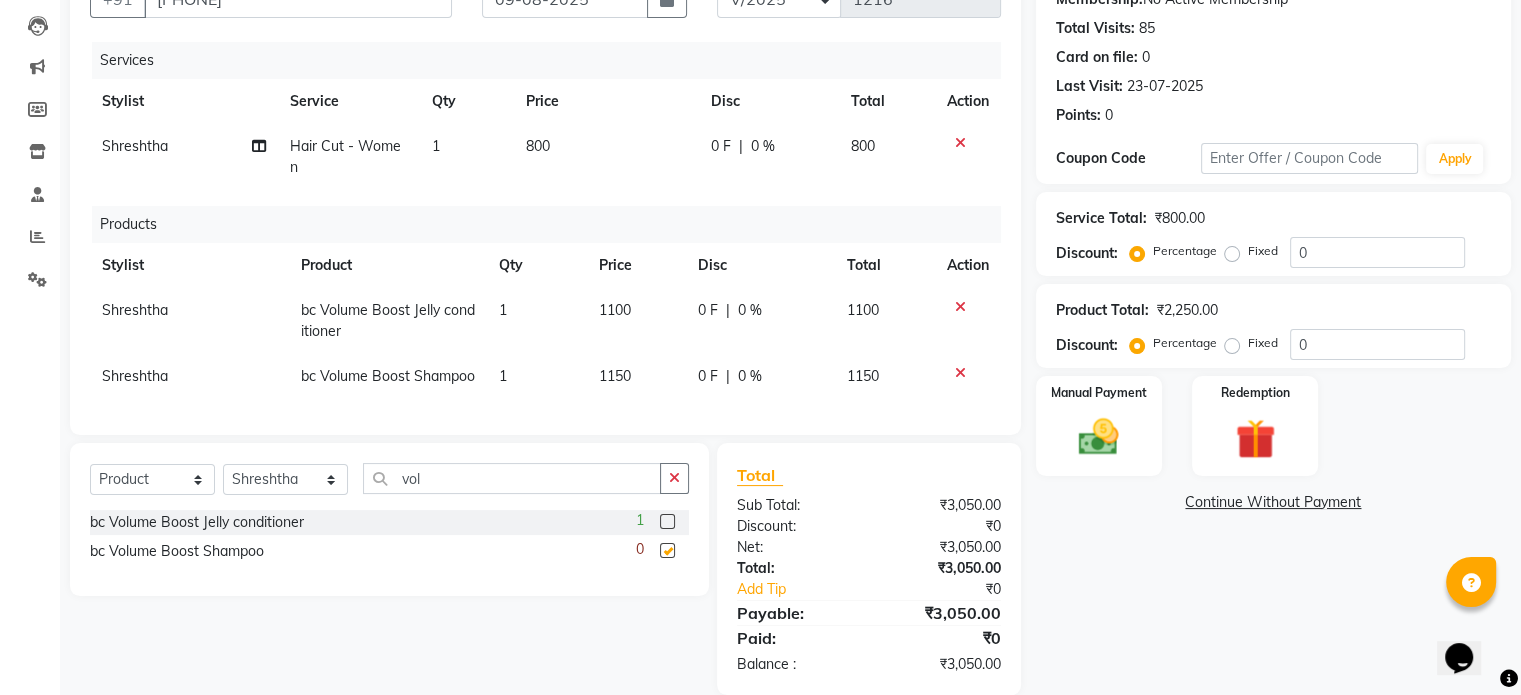 checkbox on "false" 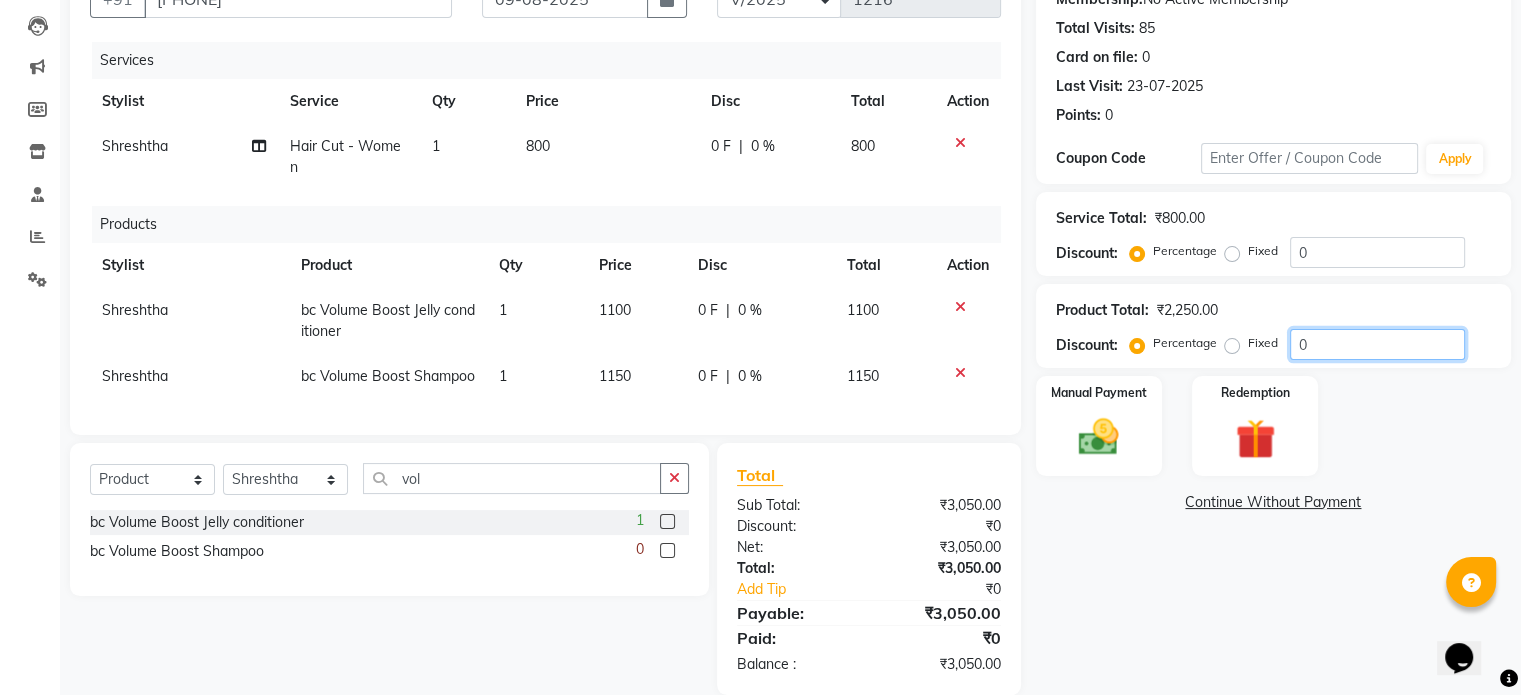 click on "0" 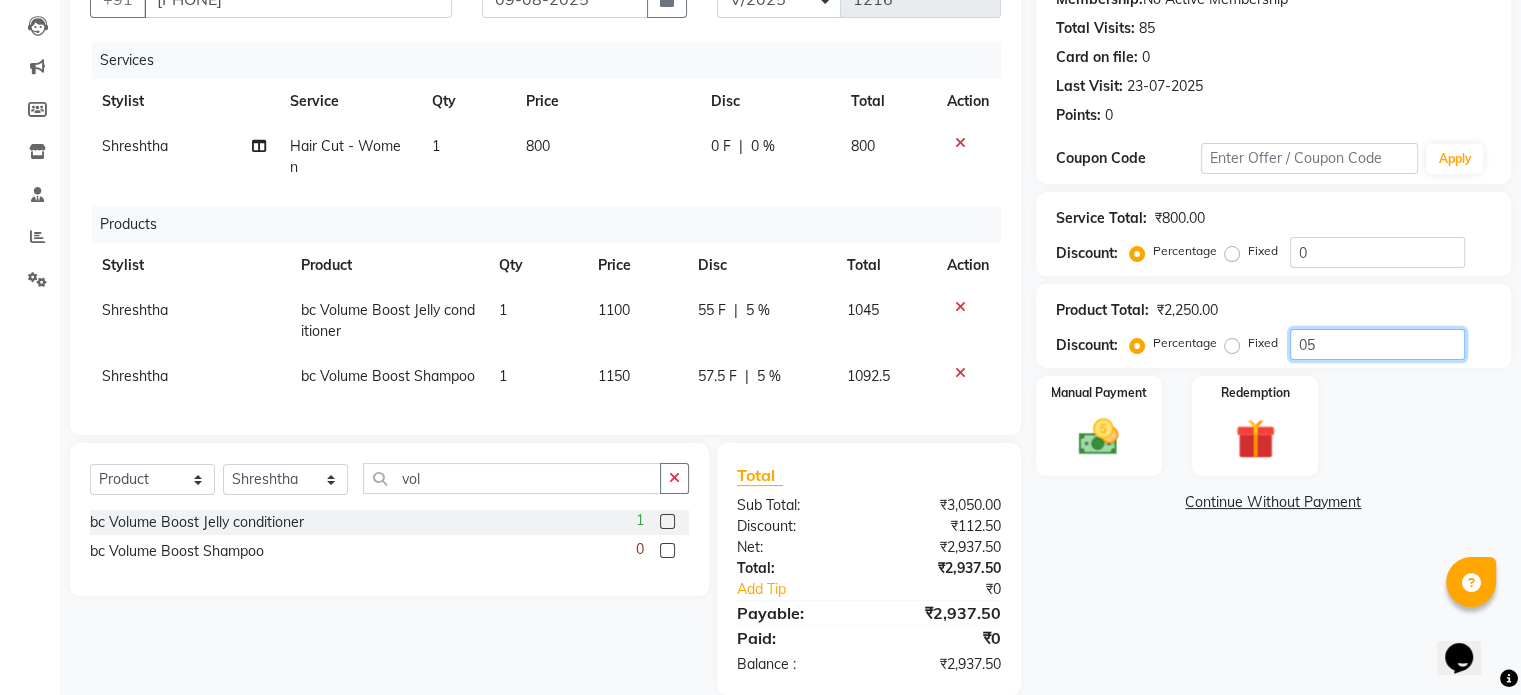 type on "05" 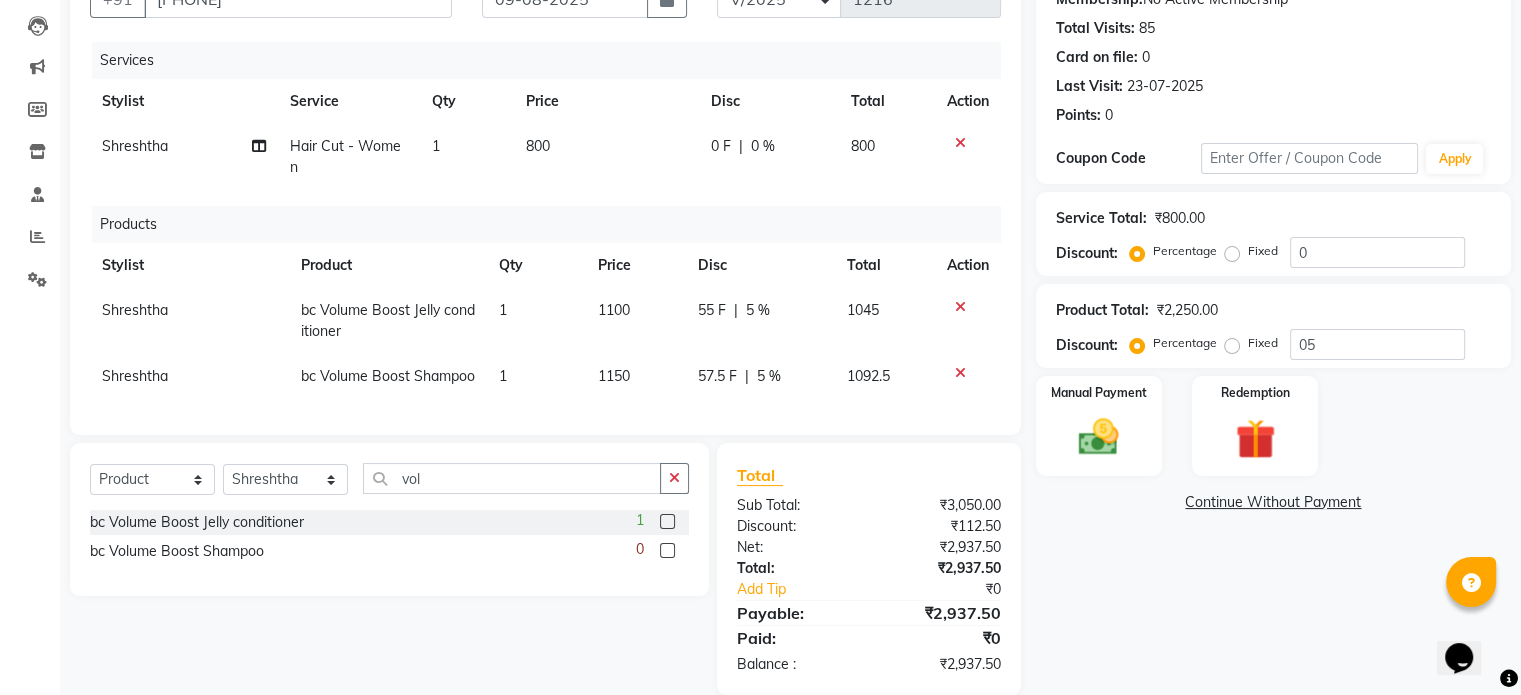 click on "800" 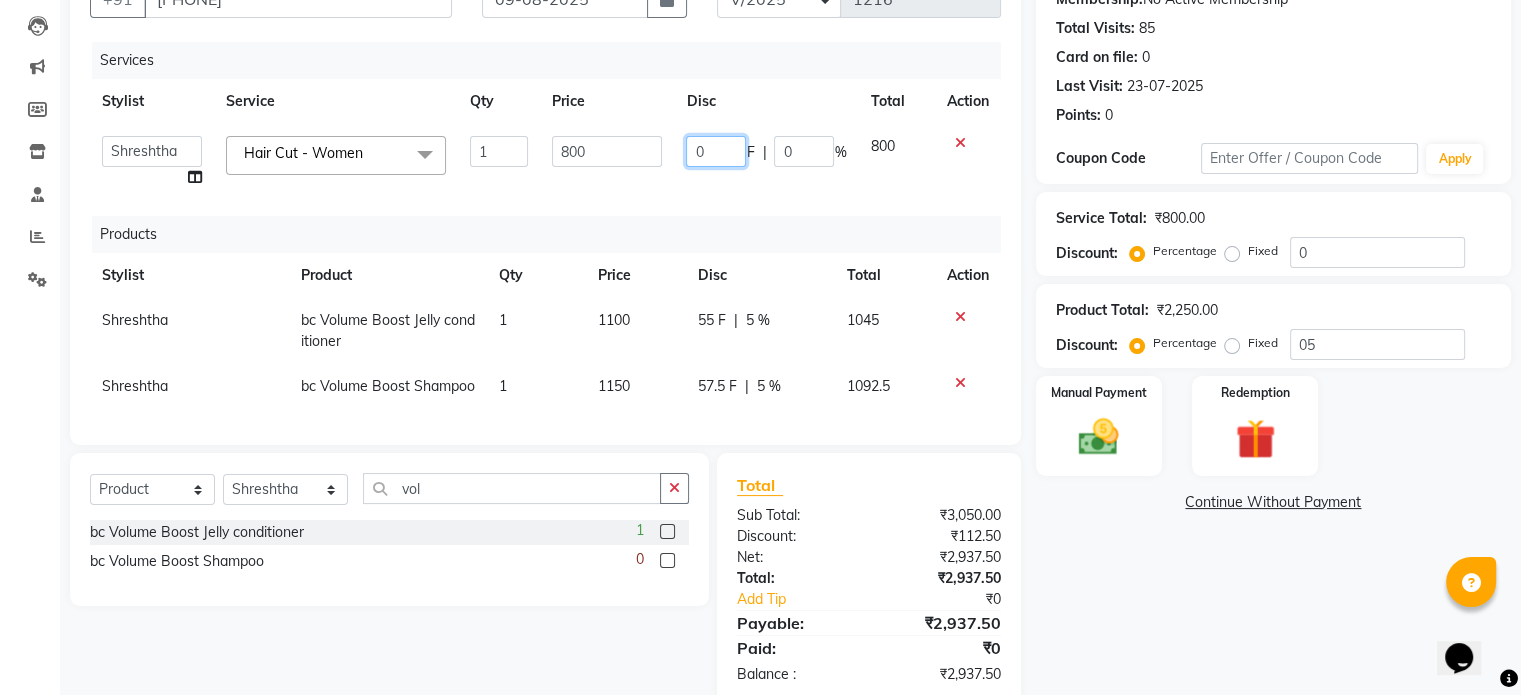 click on "0" 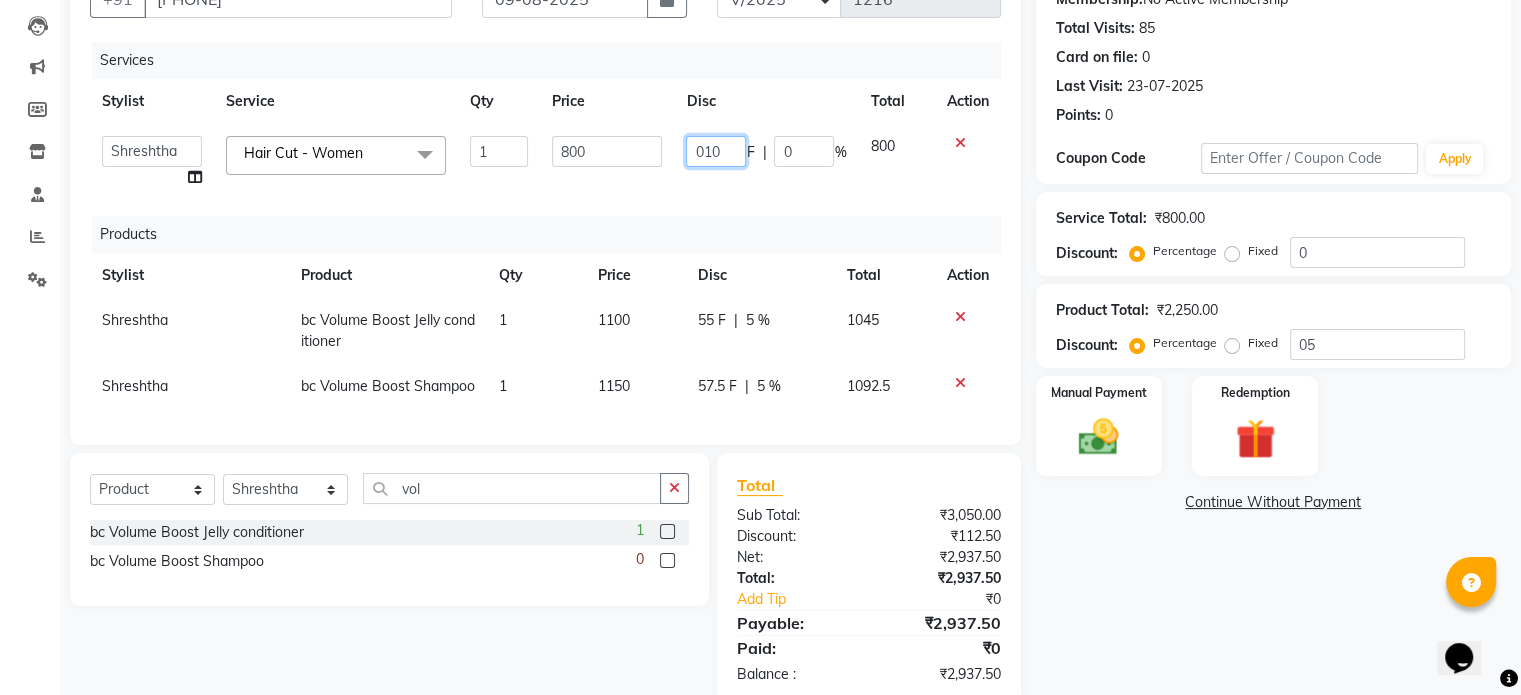 type on "0100" 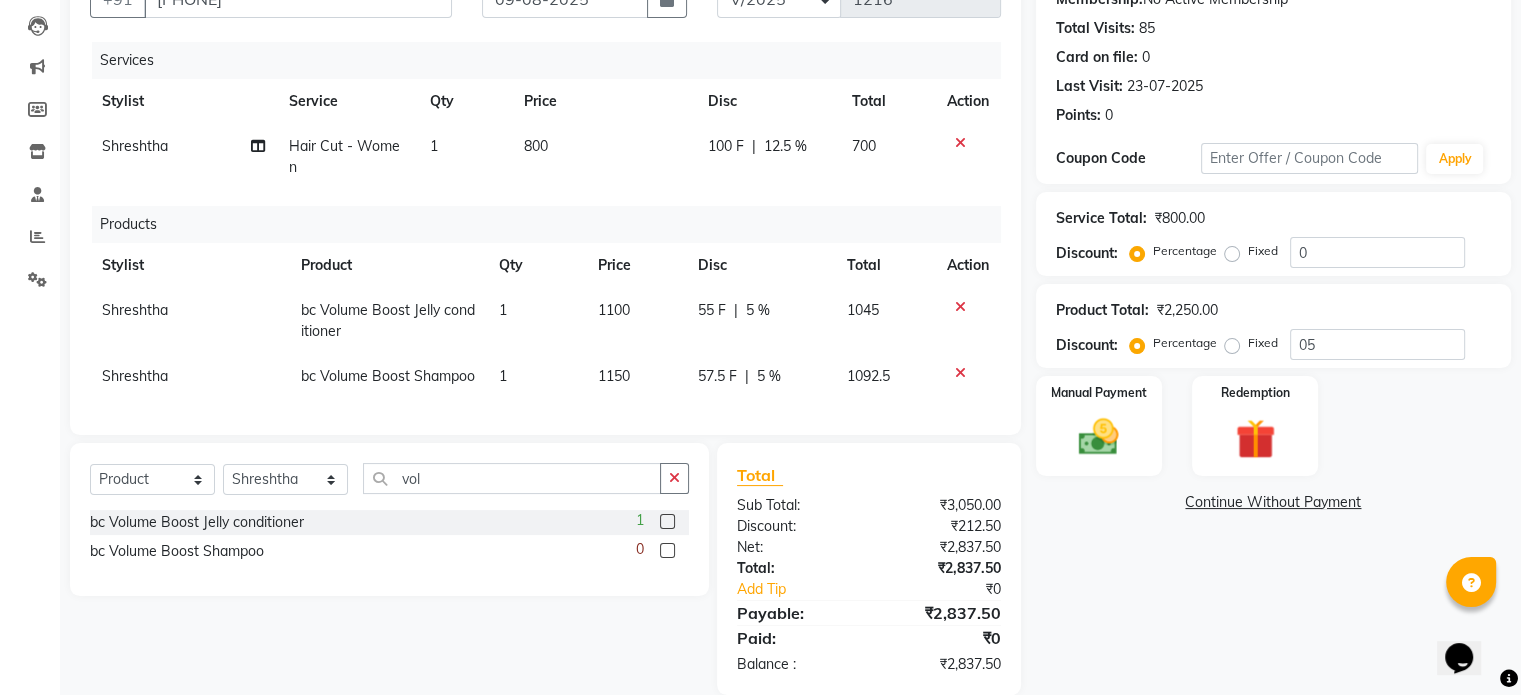 click on "Services Stylist Service Qty Price Disc Total Action Shreshtha Hair Cut - Women 1 800 100 F | 12.5 % 700 Products Stylist Product Qty Price Disc Total Action Shreshtha bc Volume Boost Jelly conditioner 1 1100 55 F | 5 % 1045 Shreshtha bc Volume Boost Shampoo 1 1150 57.5 F | 5 % 1092.5" 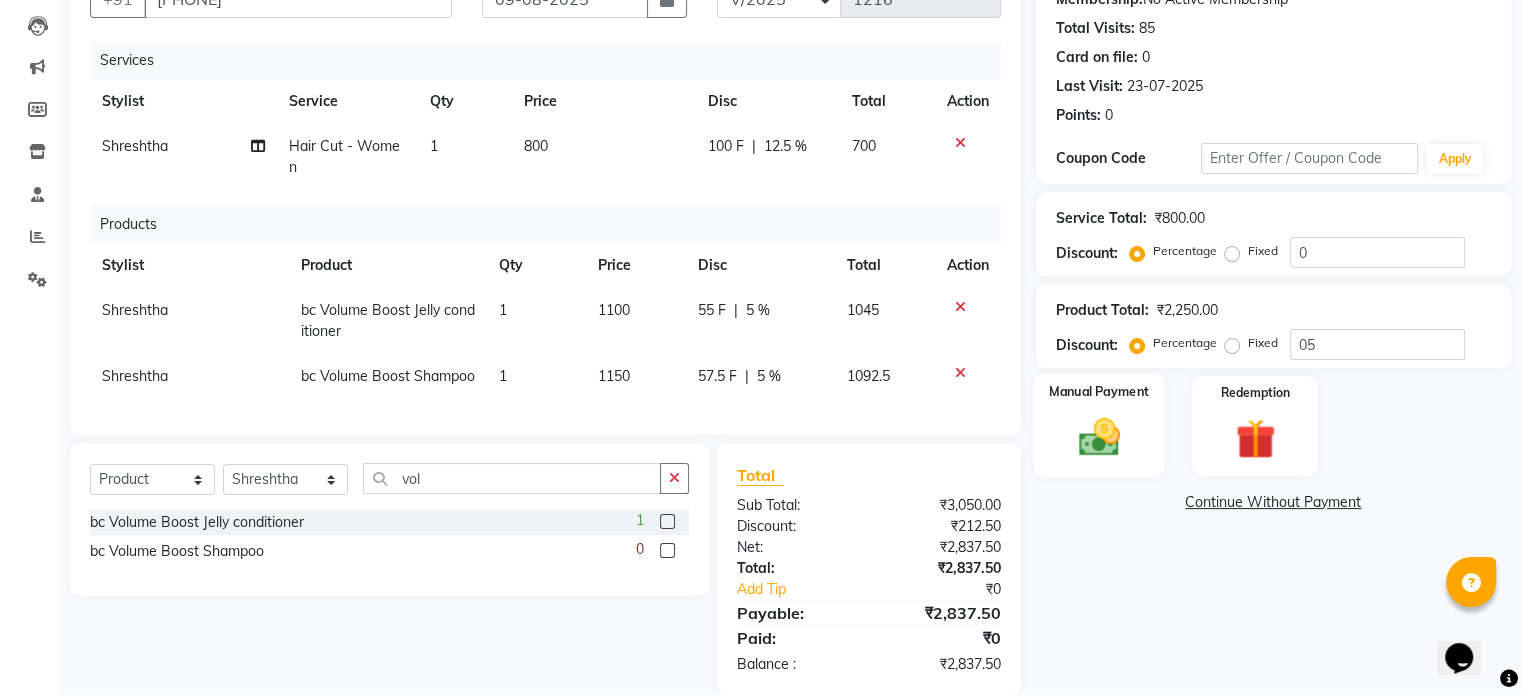 click on "Manual Payment" 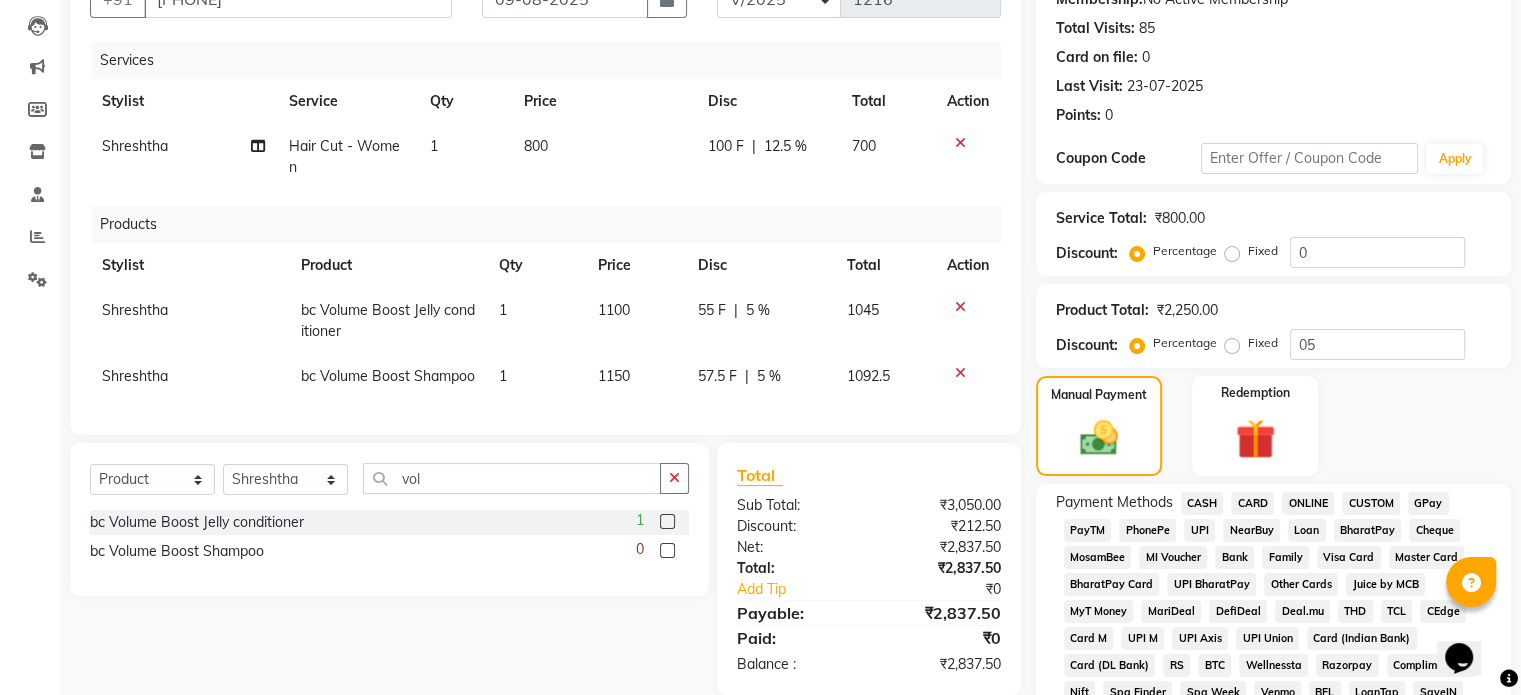 click on "CASH" 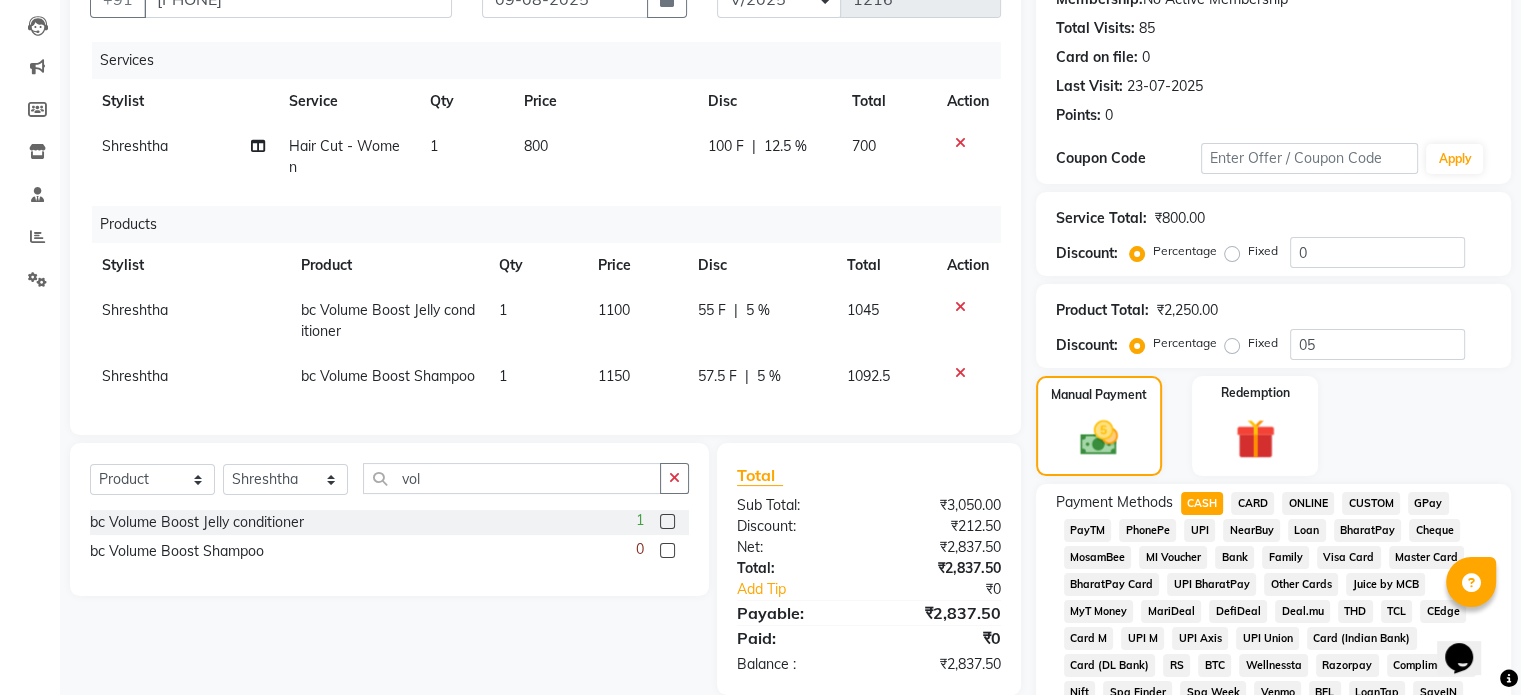 scroll, scrollTop: 814, scrollLeft: 0, axis: vertical 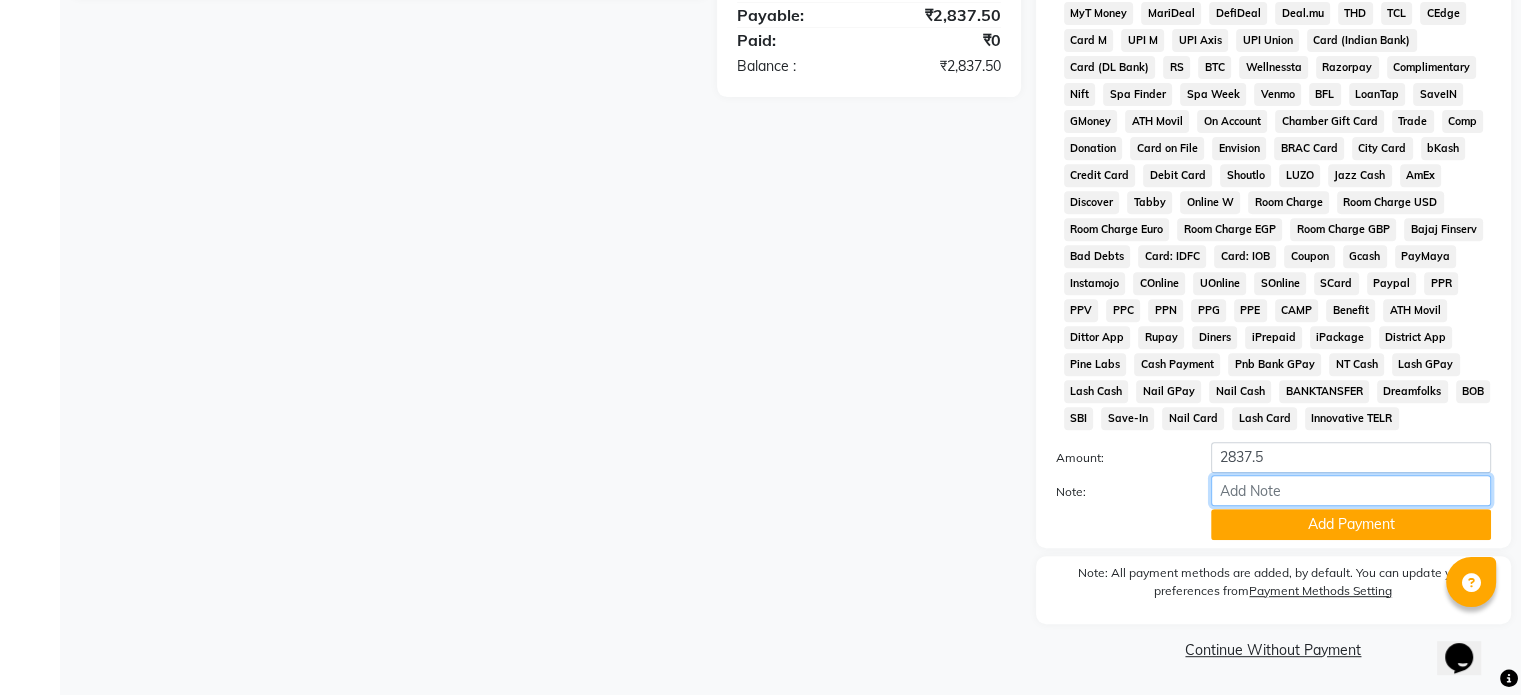 click on "Note:" at bounding box center (1351, 490) 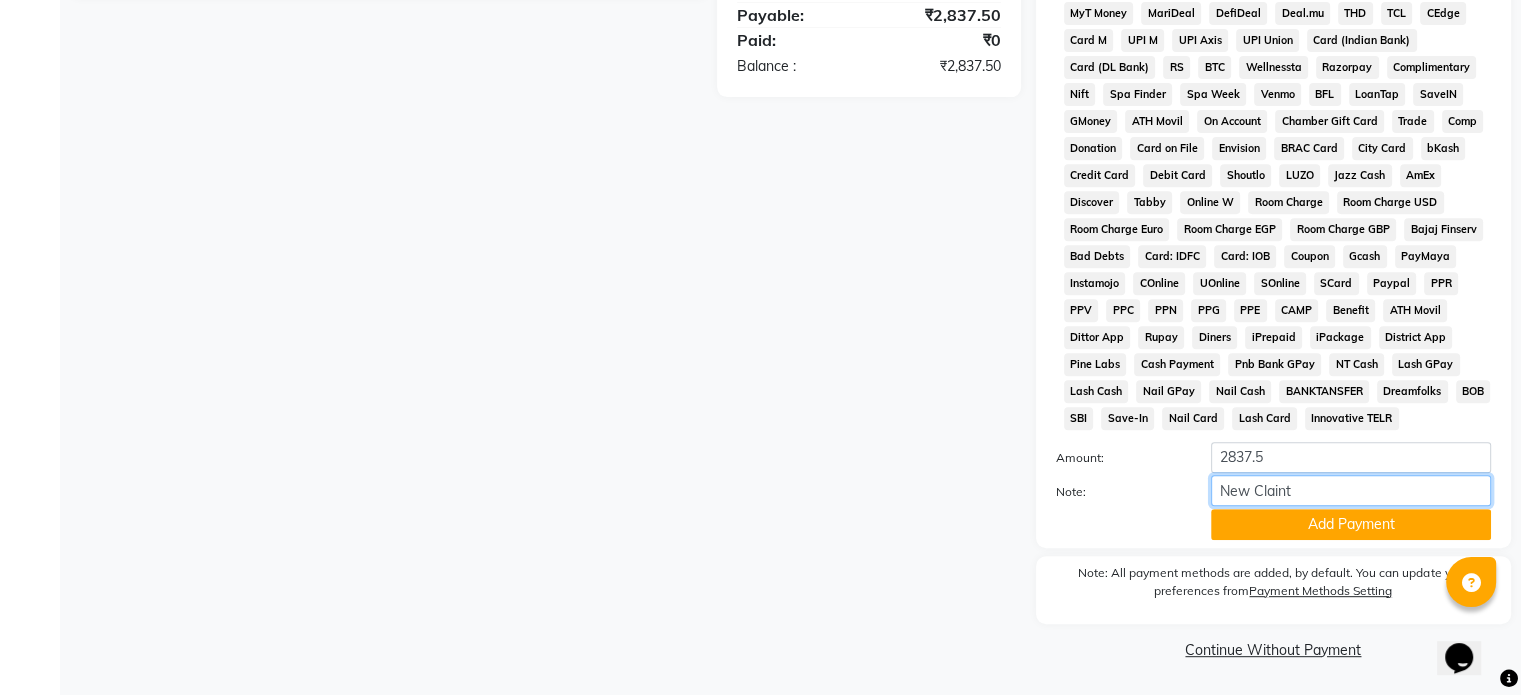 scroll, scrollTop: 206, scrollLeft: 0, axis: vertical 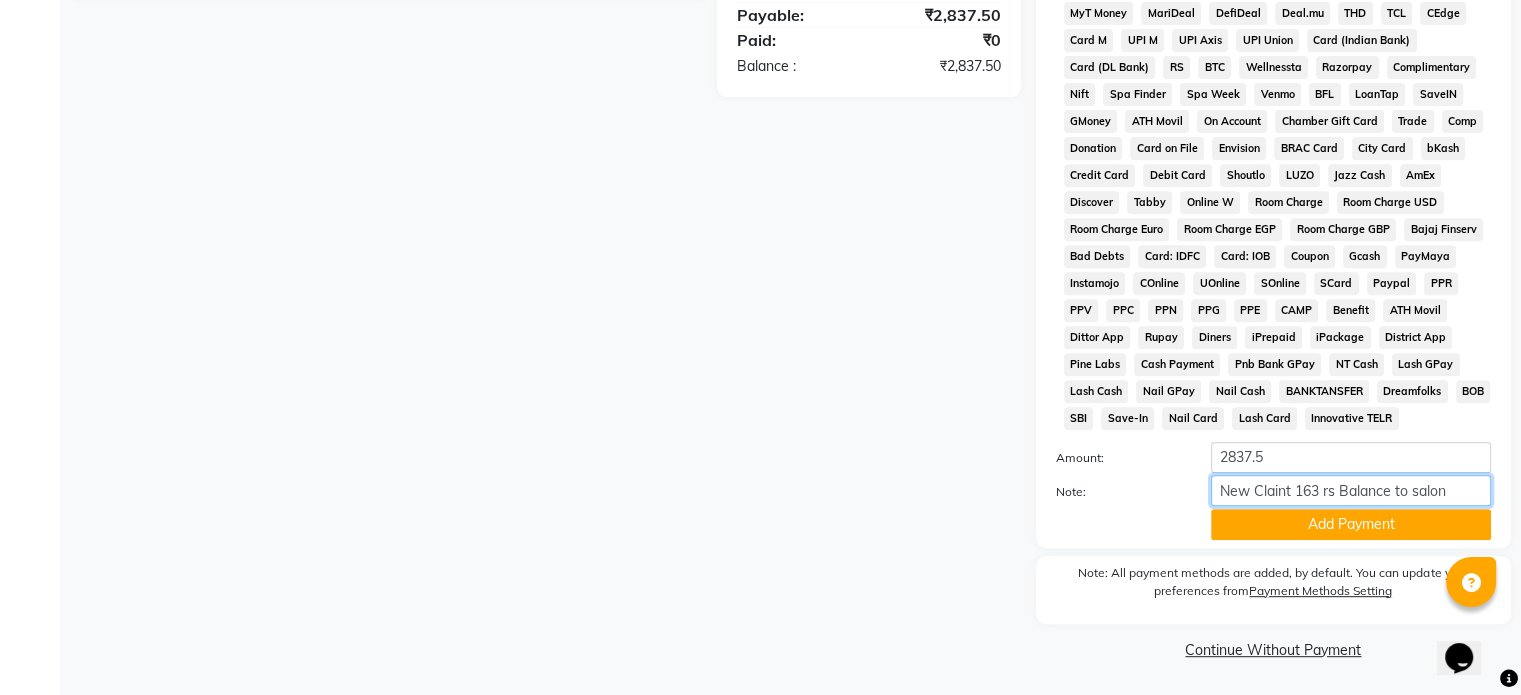 click on "New Claint 163 rs Balance to salon" at bounding box center [1351, 490] 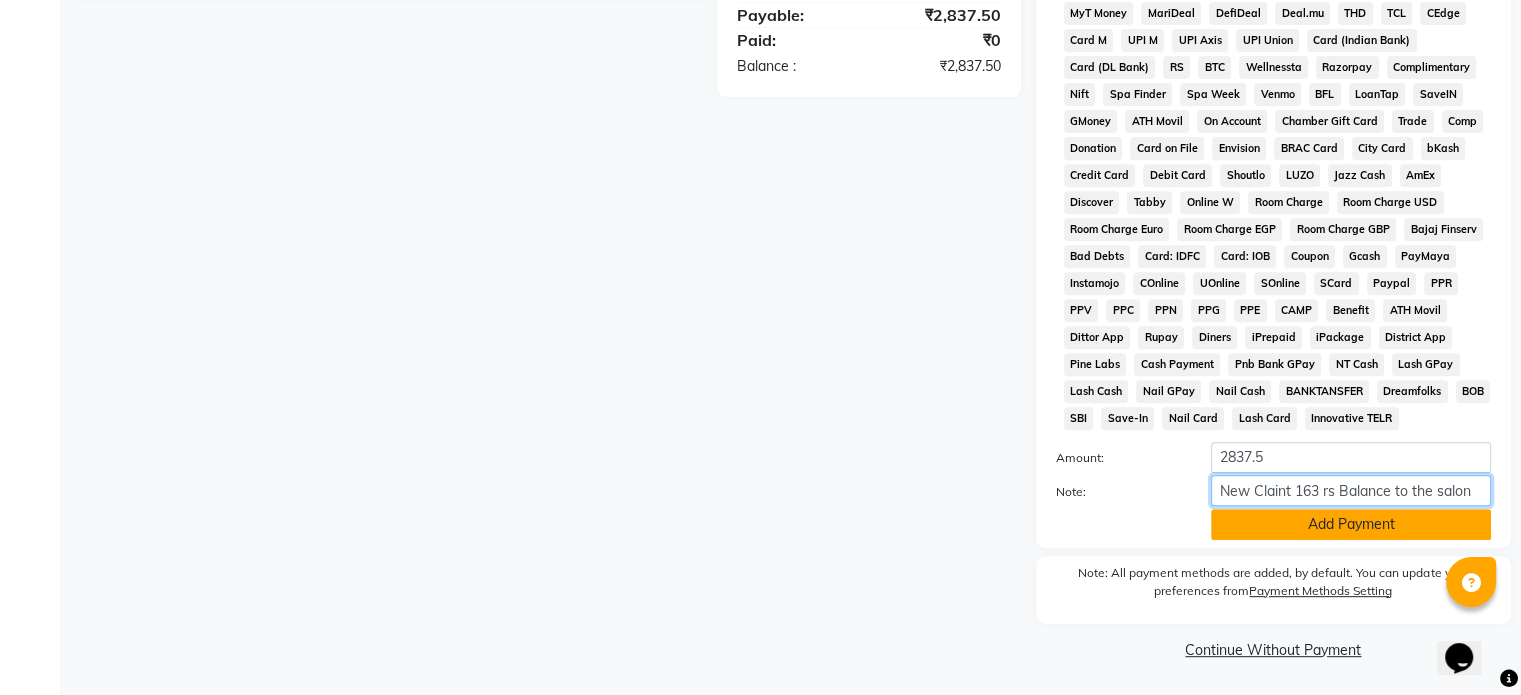 type on "New Claint 163 rs Balance to the salon" 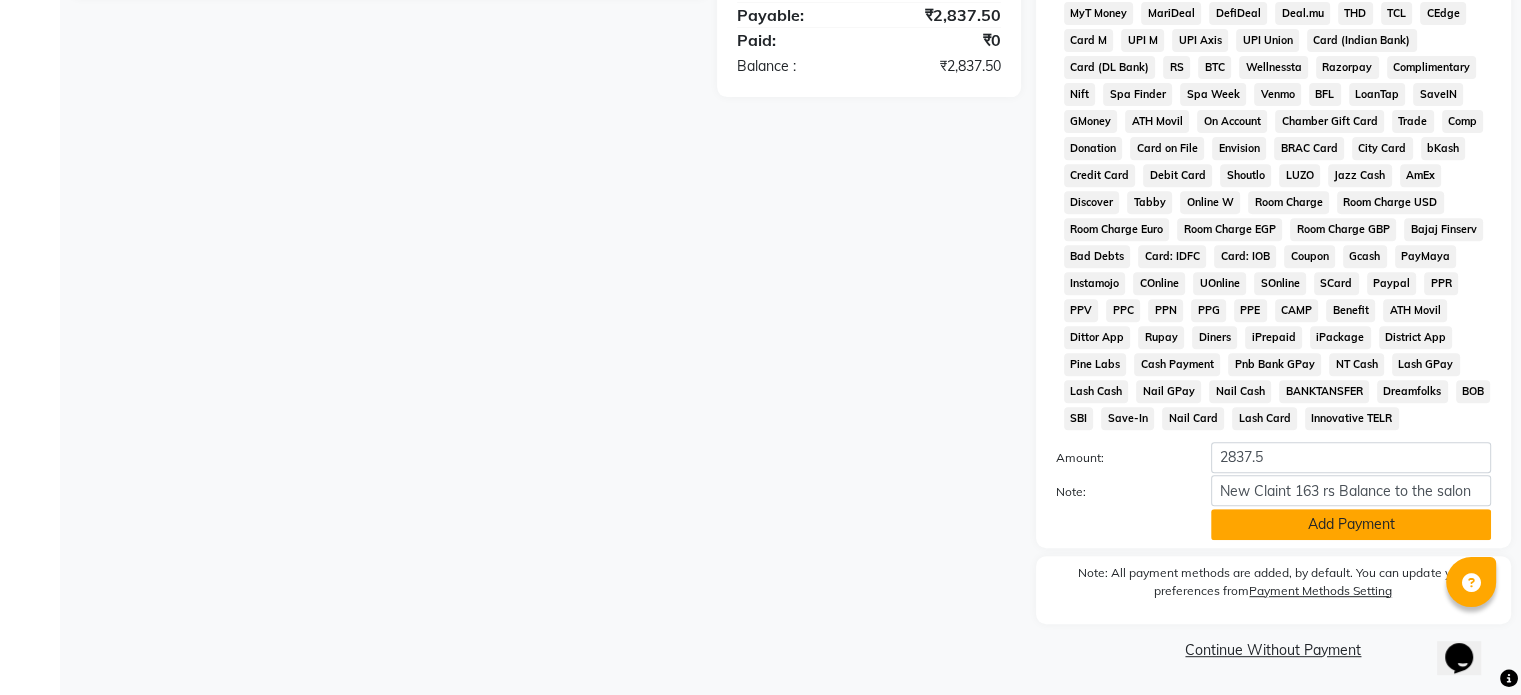 click on "Add Payment" 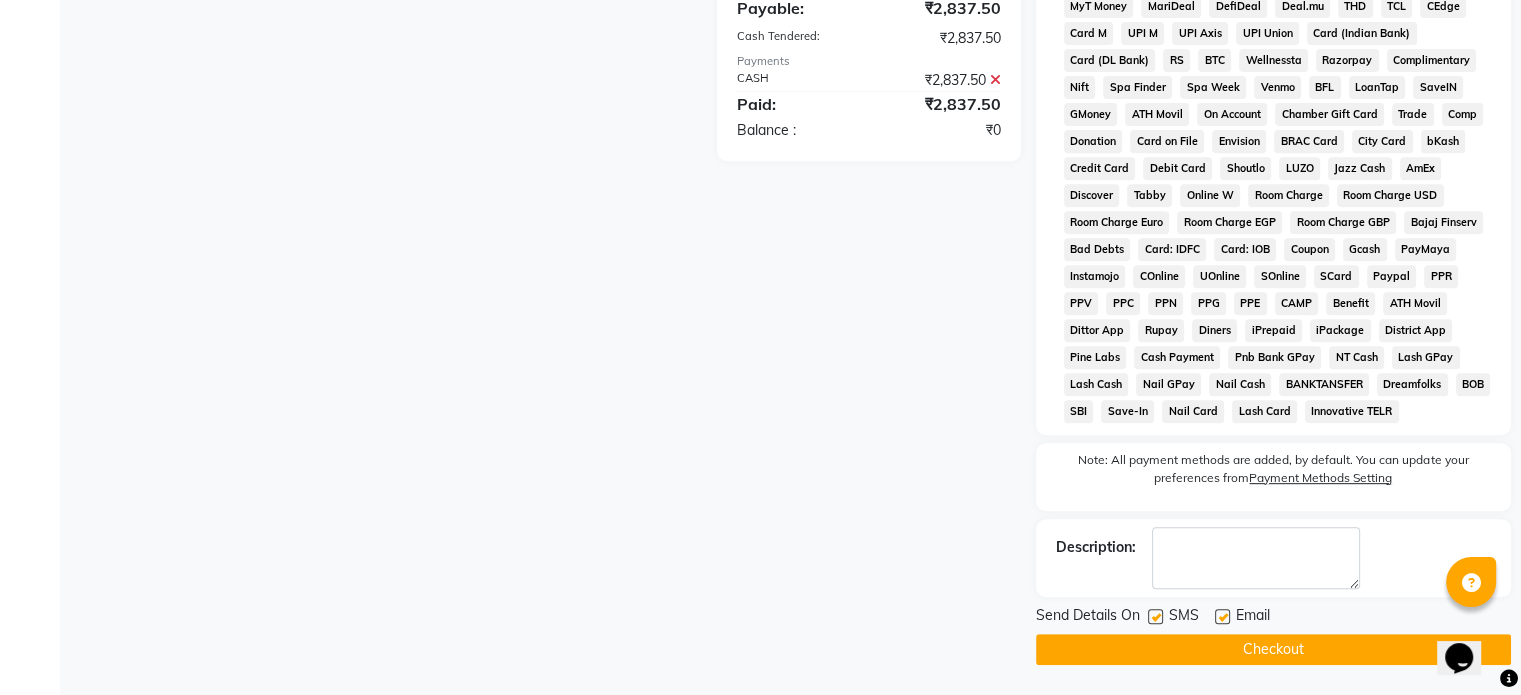 click 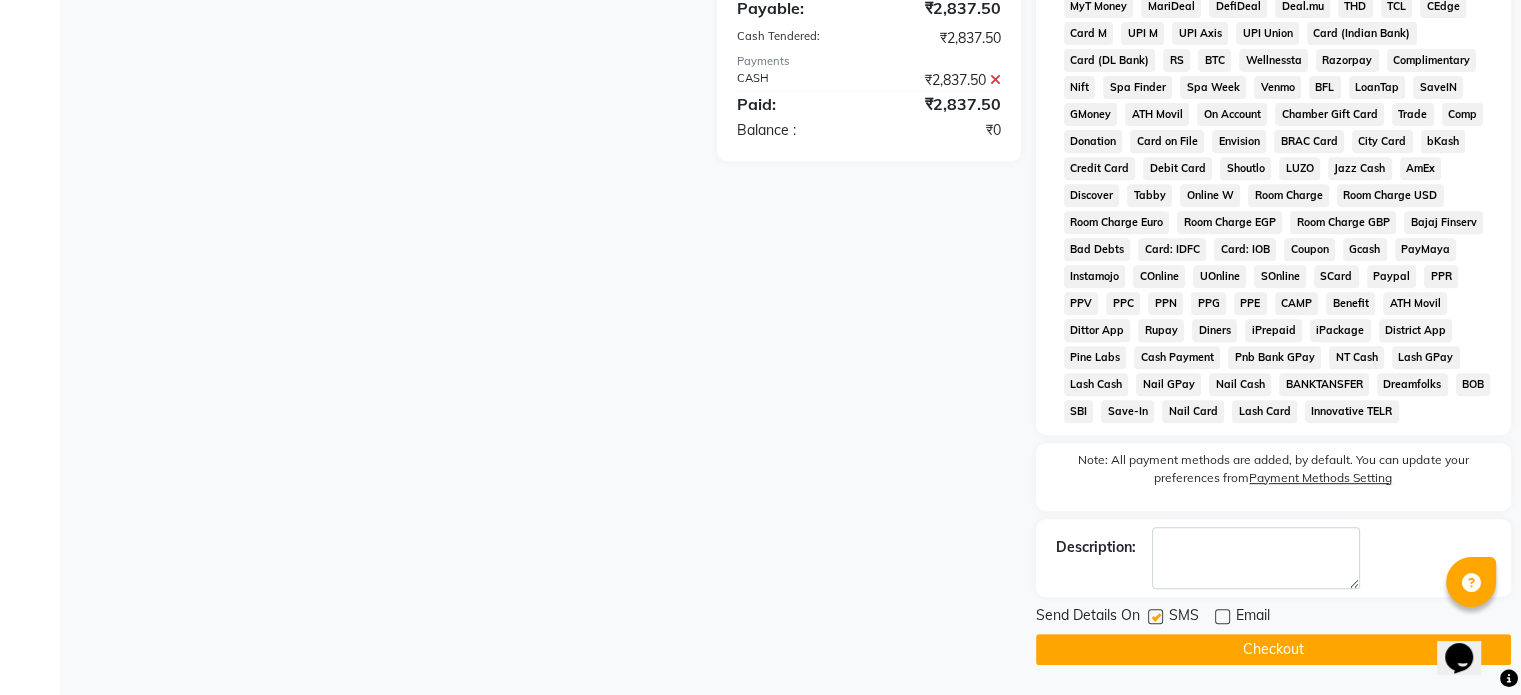 click 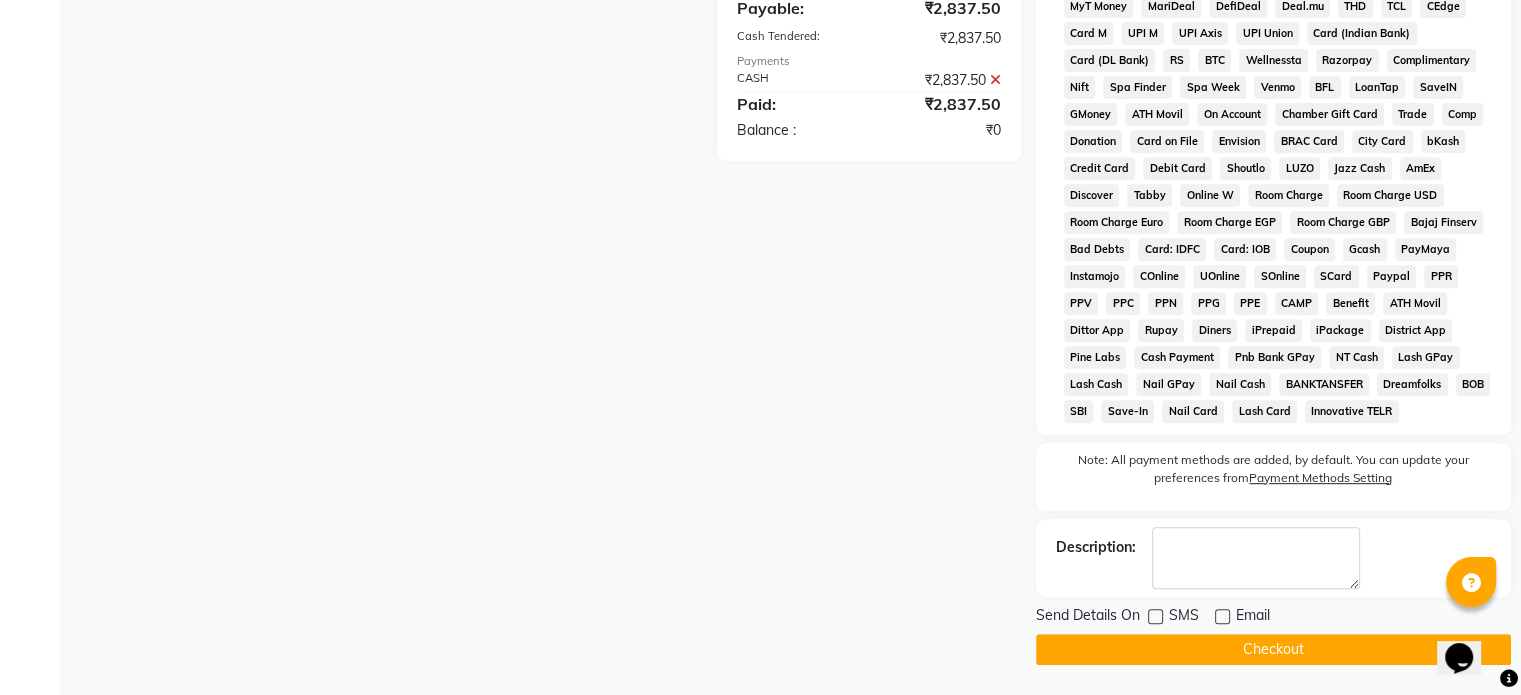 click on "Checkout" 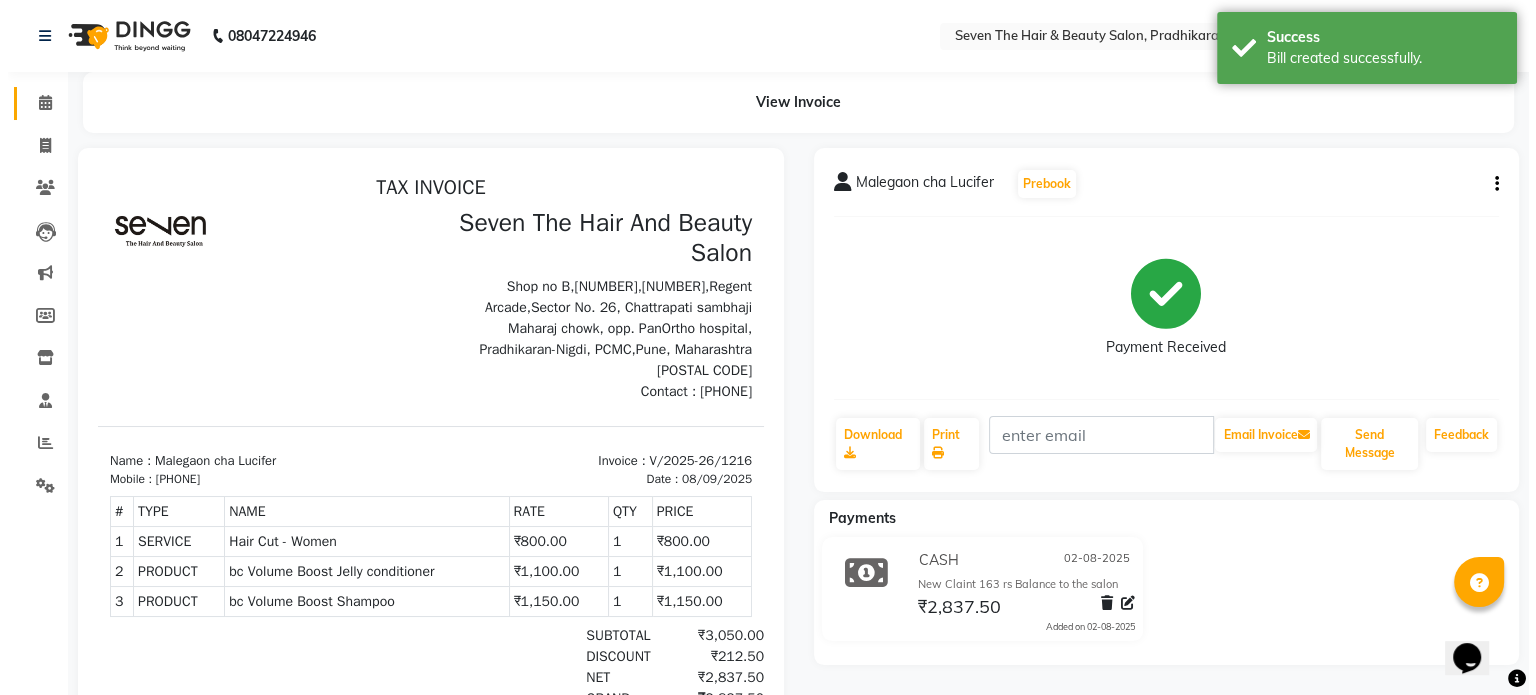 scroll, scrollTop: 0, scrollLeft: 0, axis: both 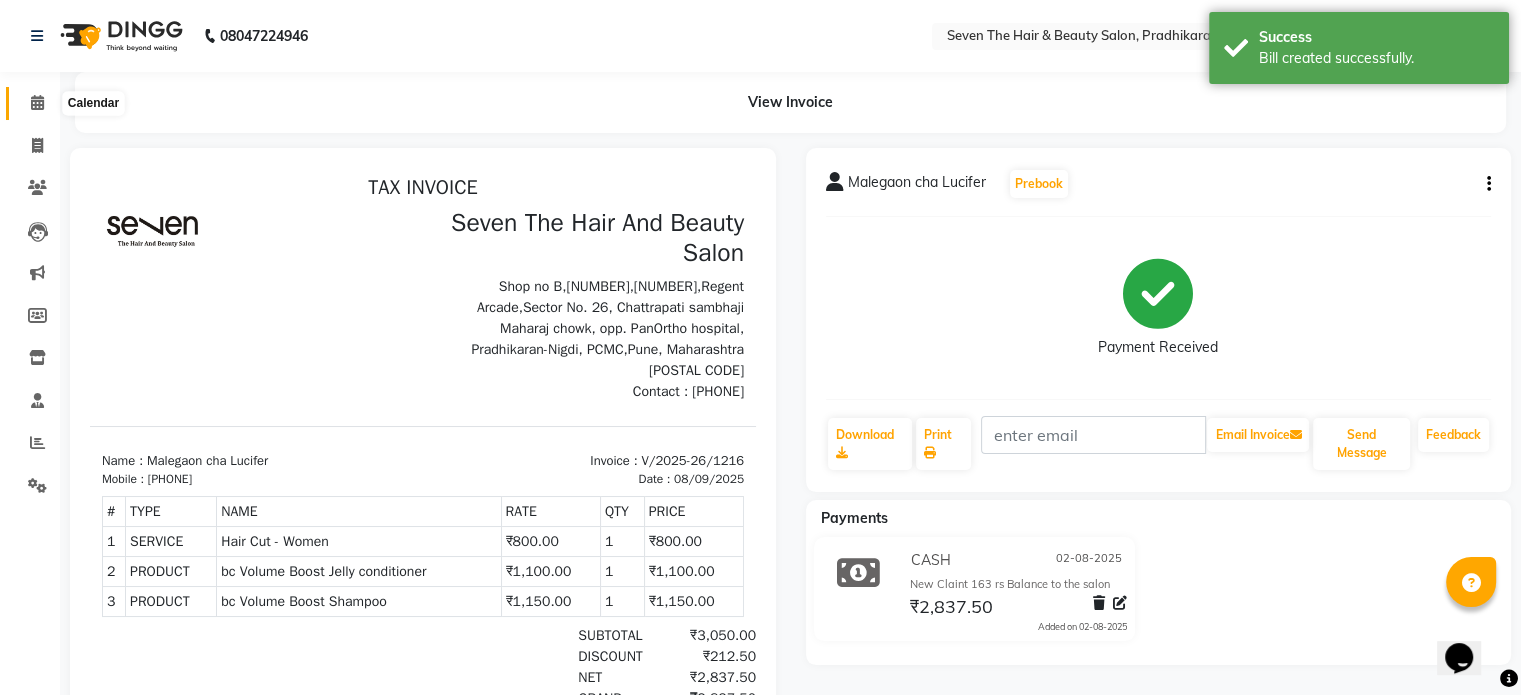 click 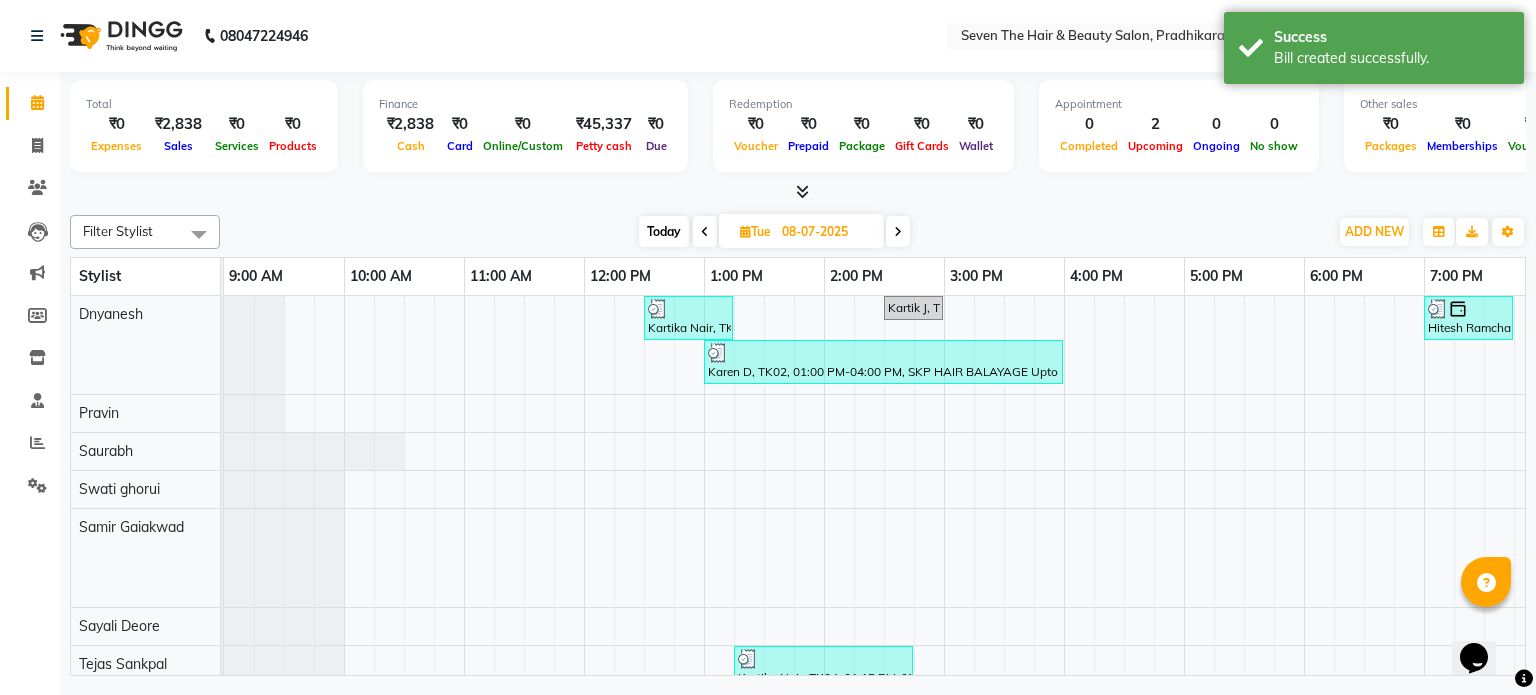 scroll, scrollTop: 113, scrollLeft: 0, axis: vertical 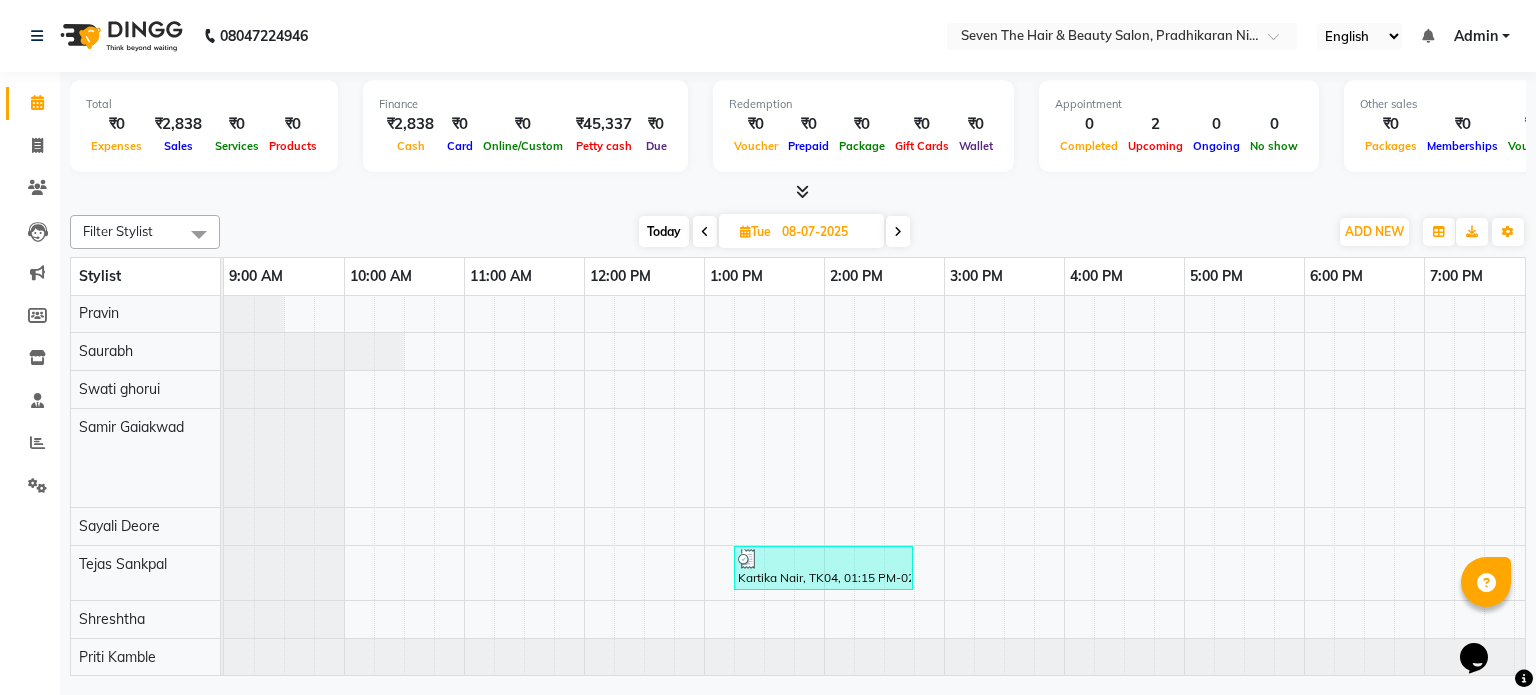 click at bounding box center [898, 232] 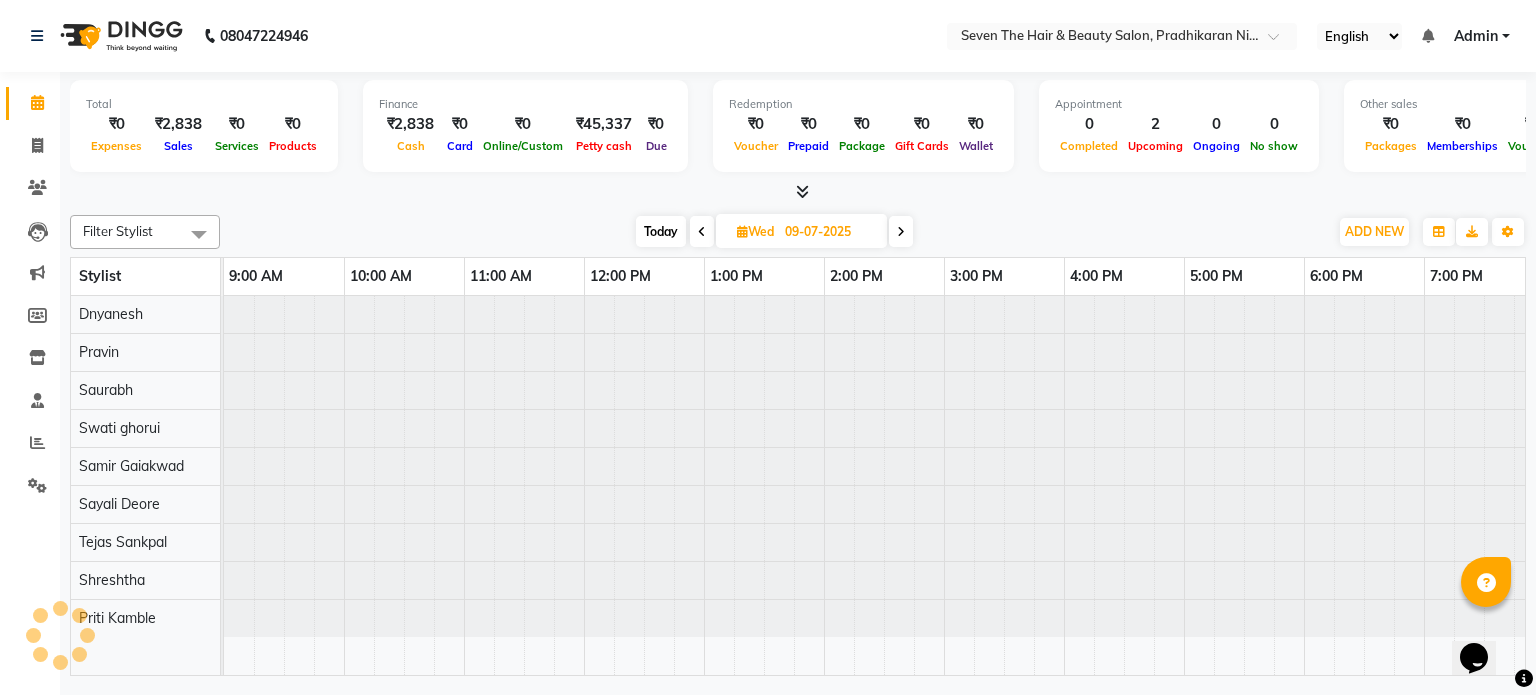 scroll, scrollTop: 0, scrollLeft: 0, axis: both 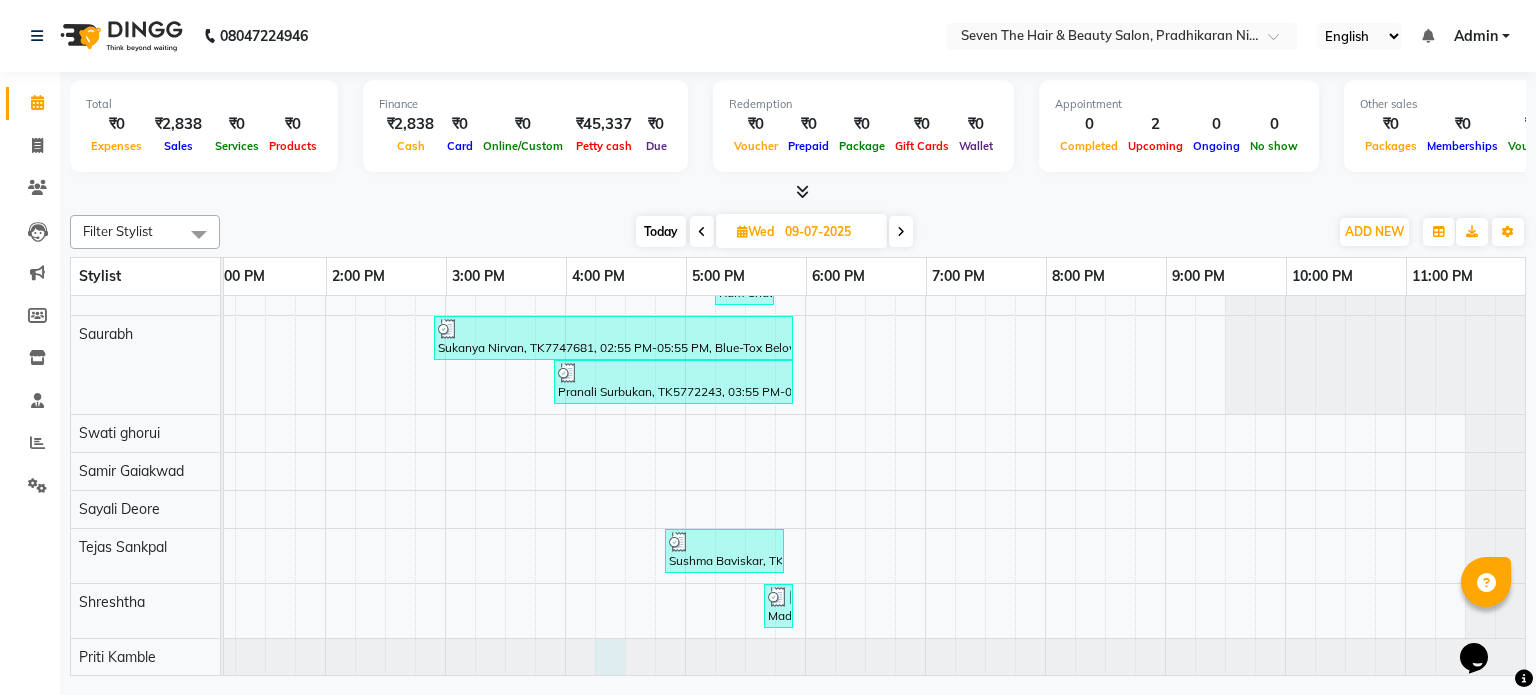click at bounding box center [-275, 657] 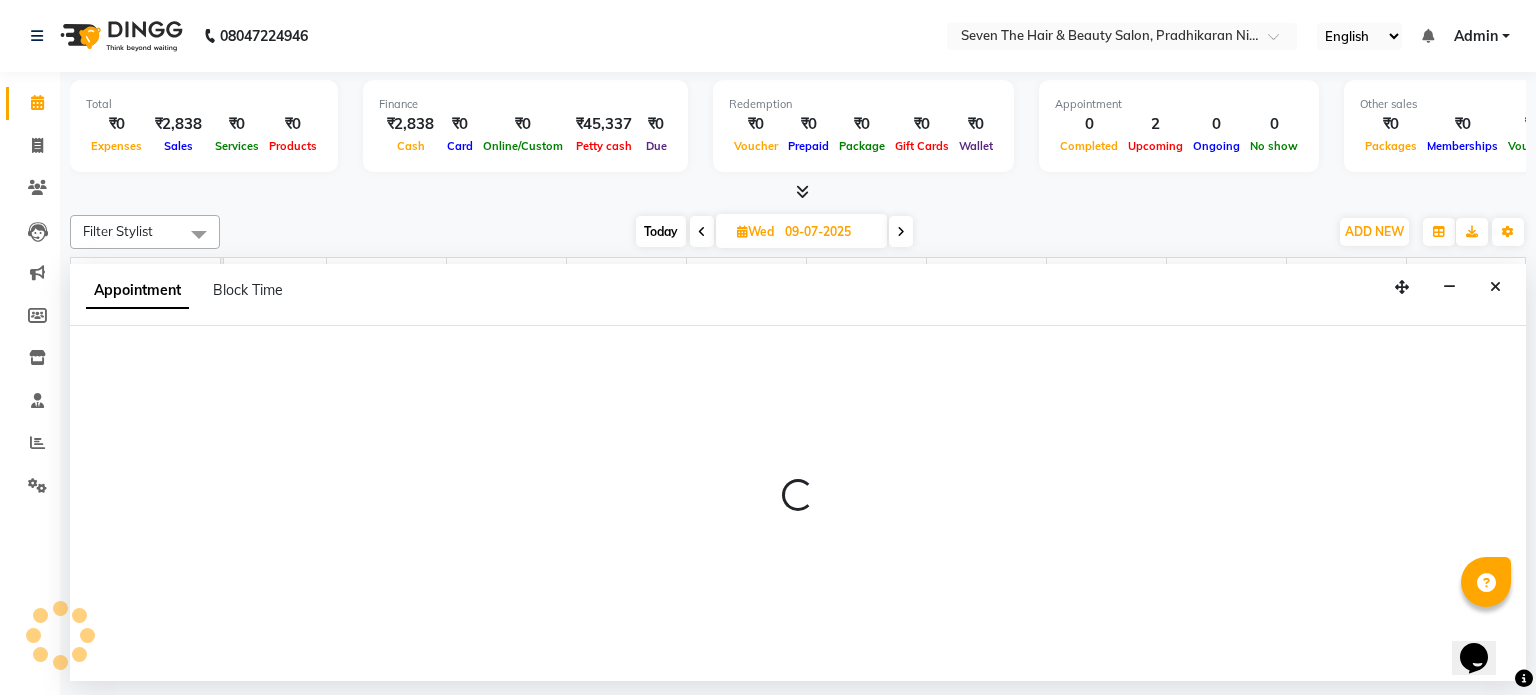 select on "86766" 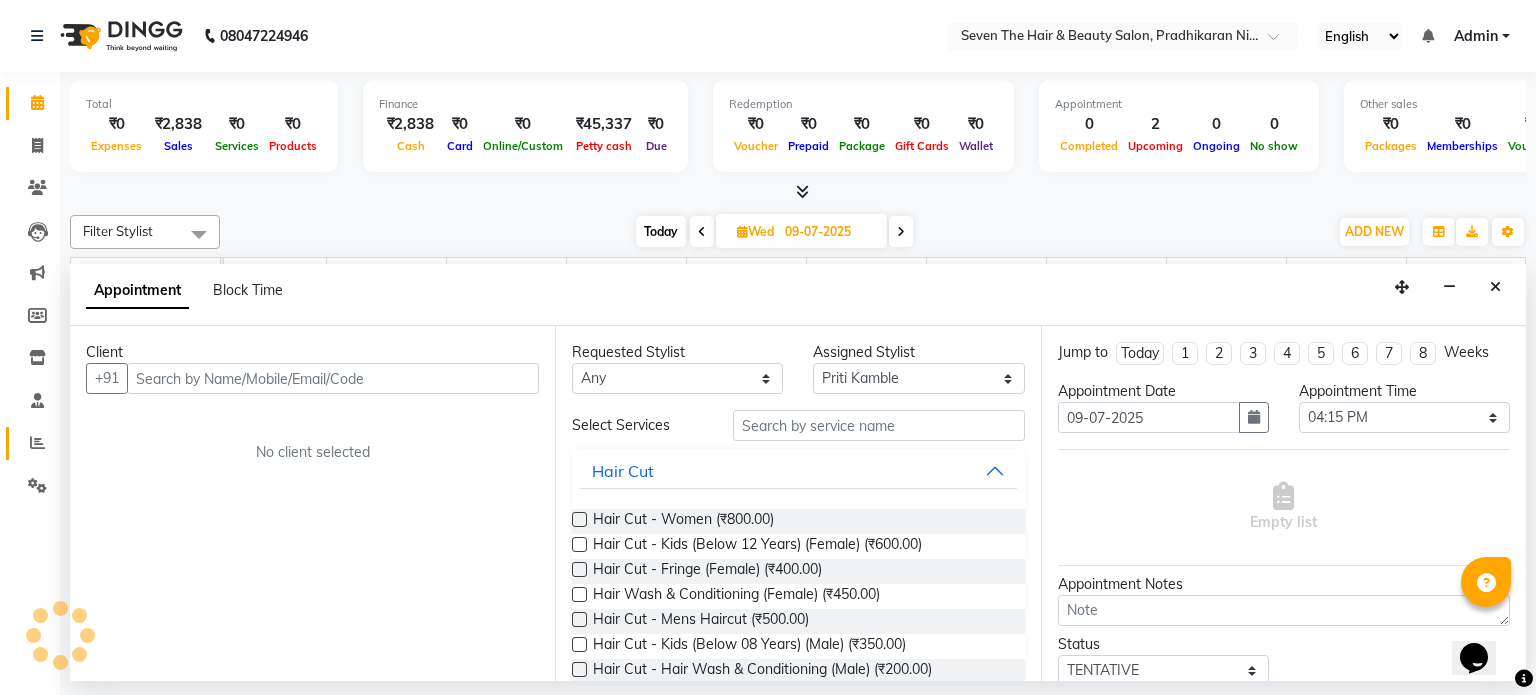drag, startPoint x: 40, startPoint y: 468, endPoint x: 42, endPoint y: 451, distance: 17.117243 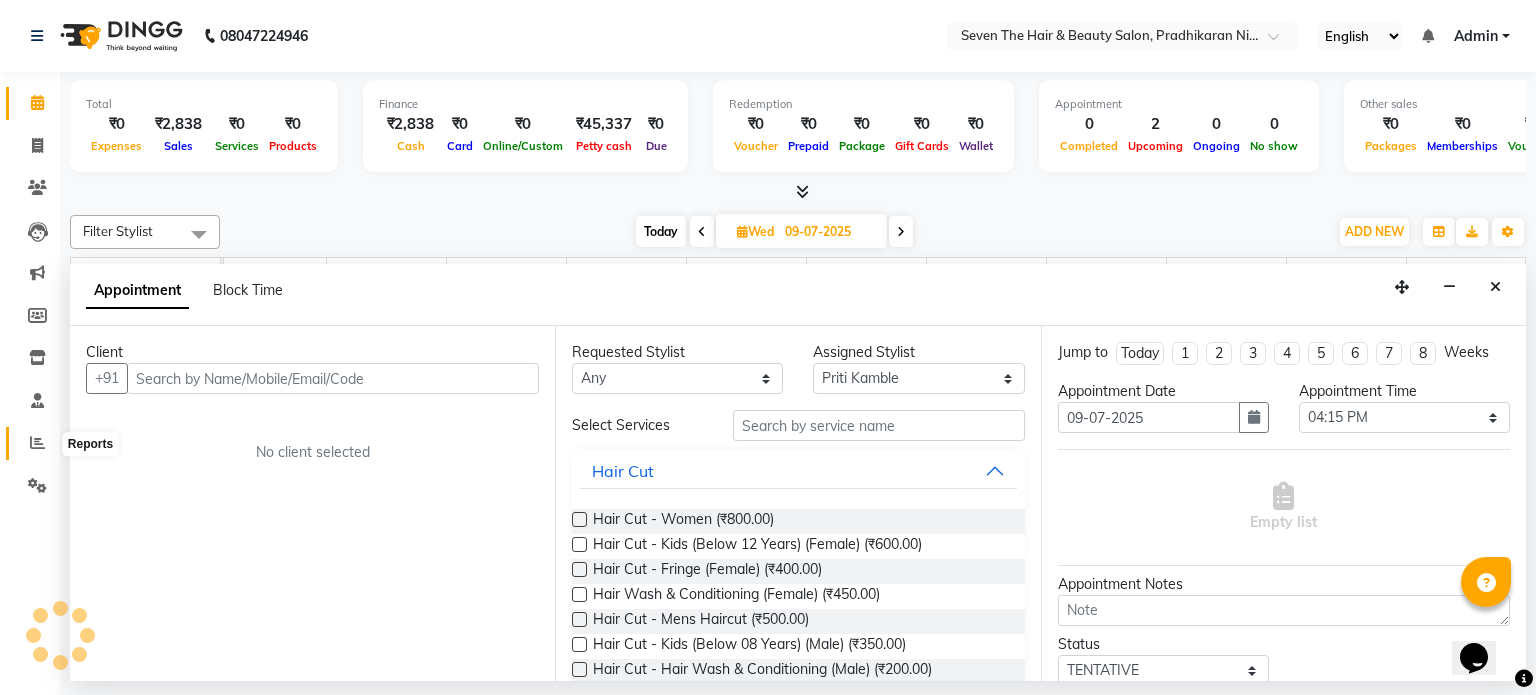 click 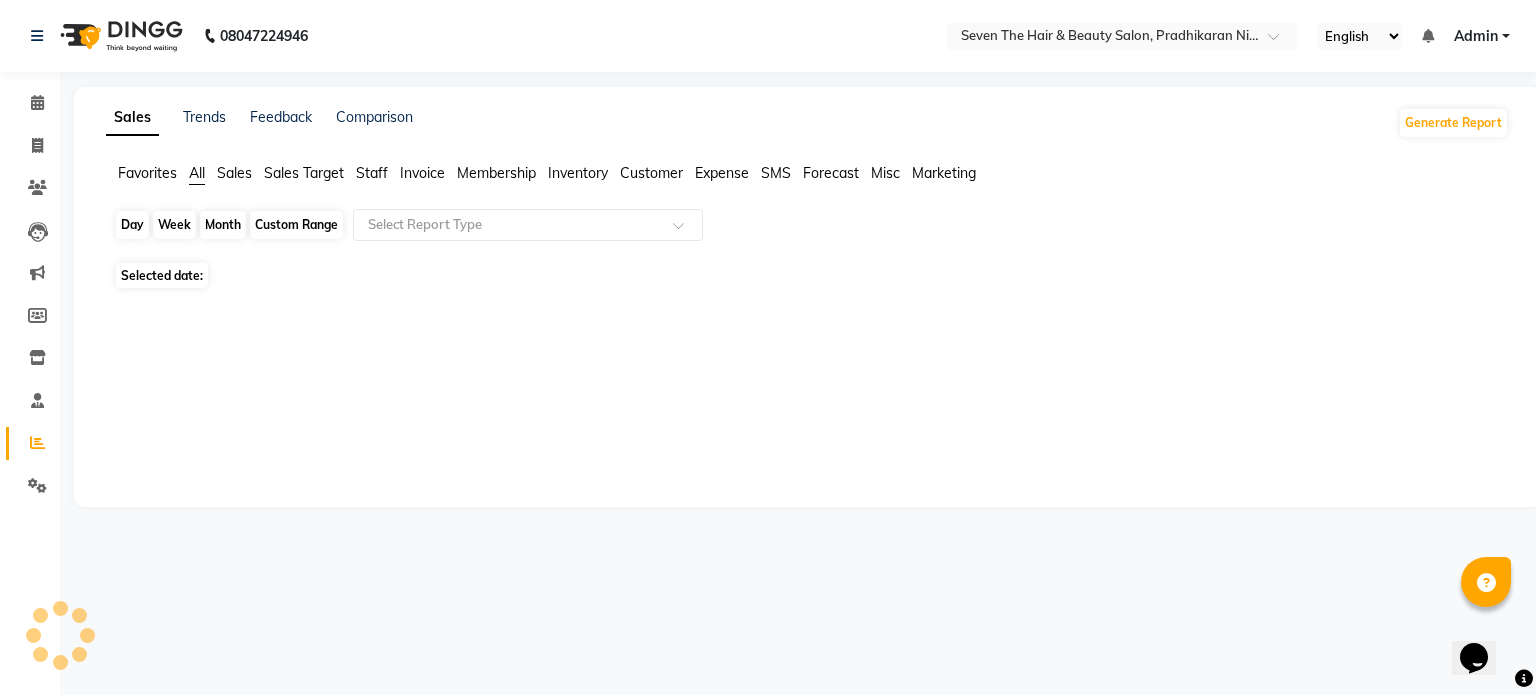 click on "Day" 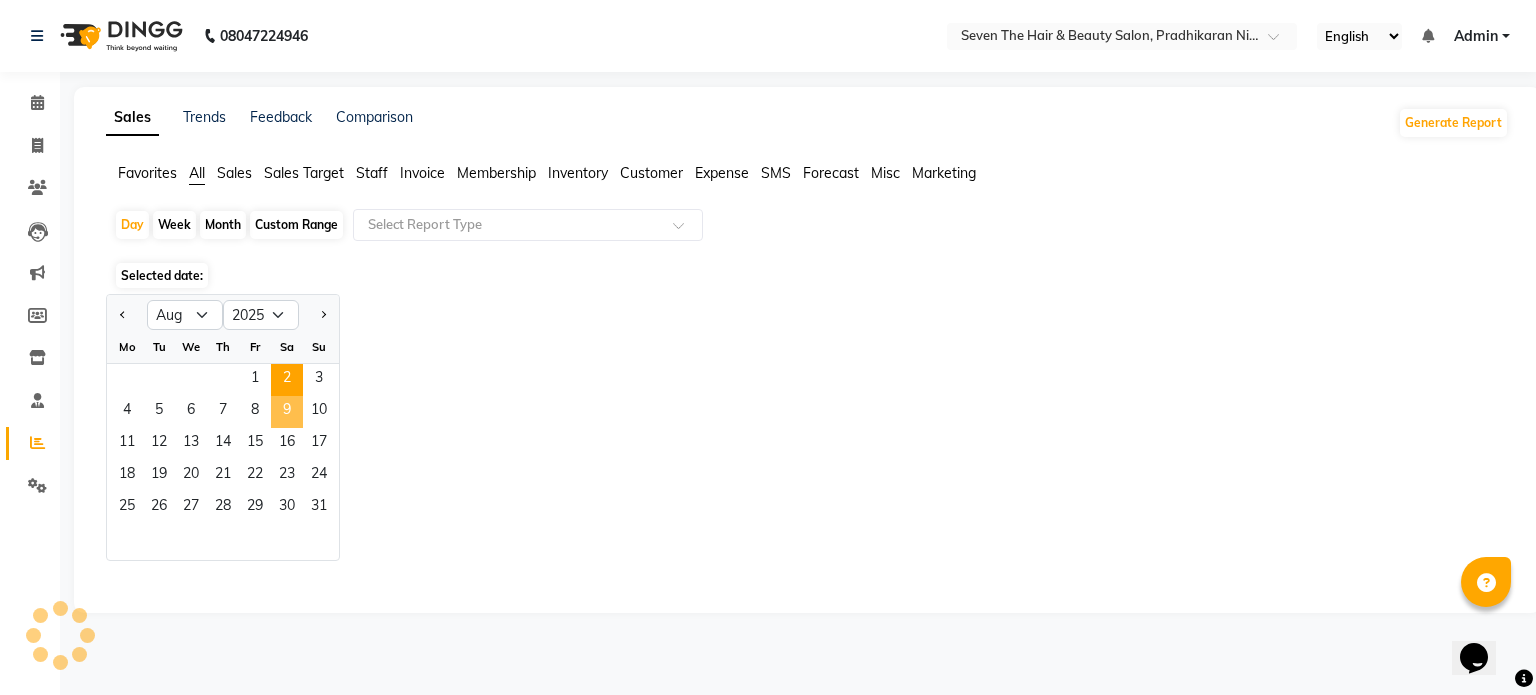 click on "9" 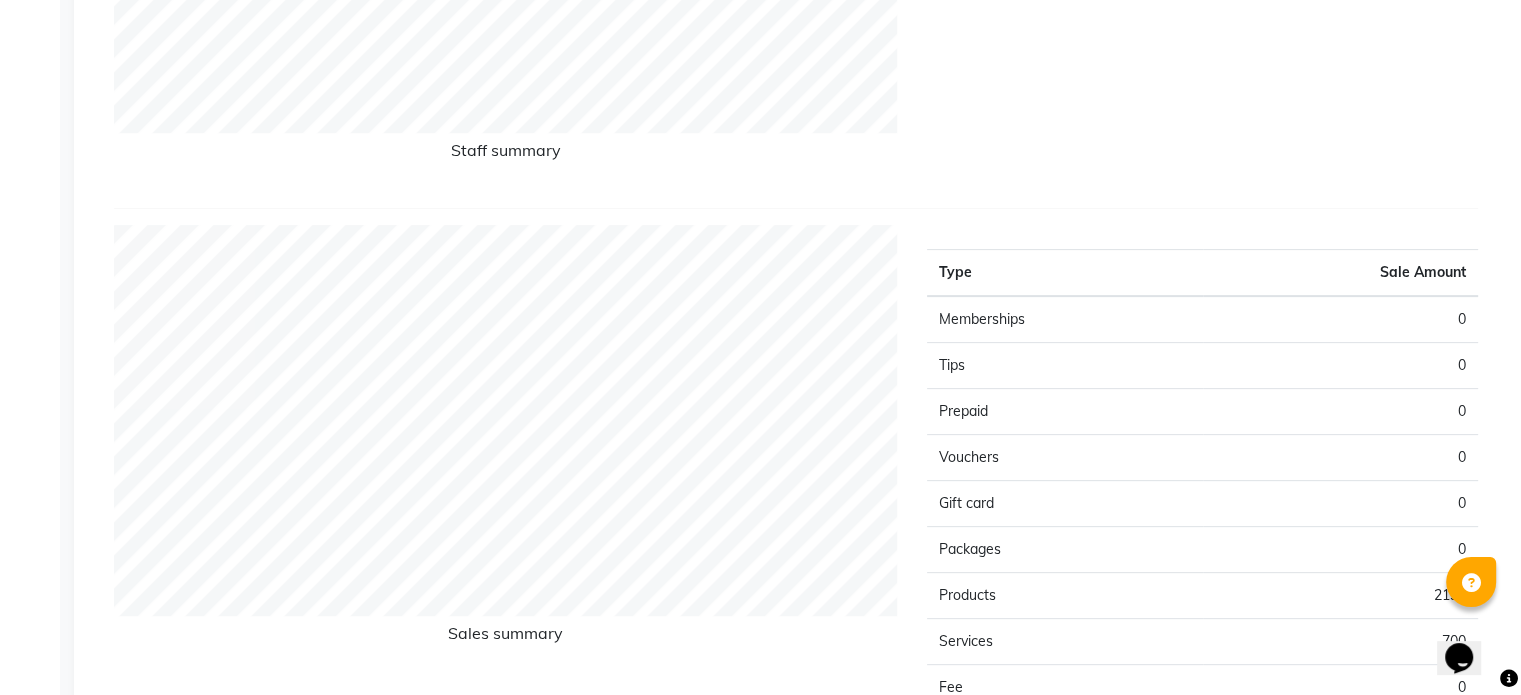scroll, scrollTop: 0, scrollLeft: 0, axis: both 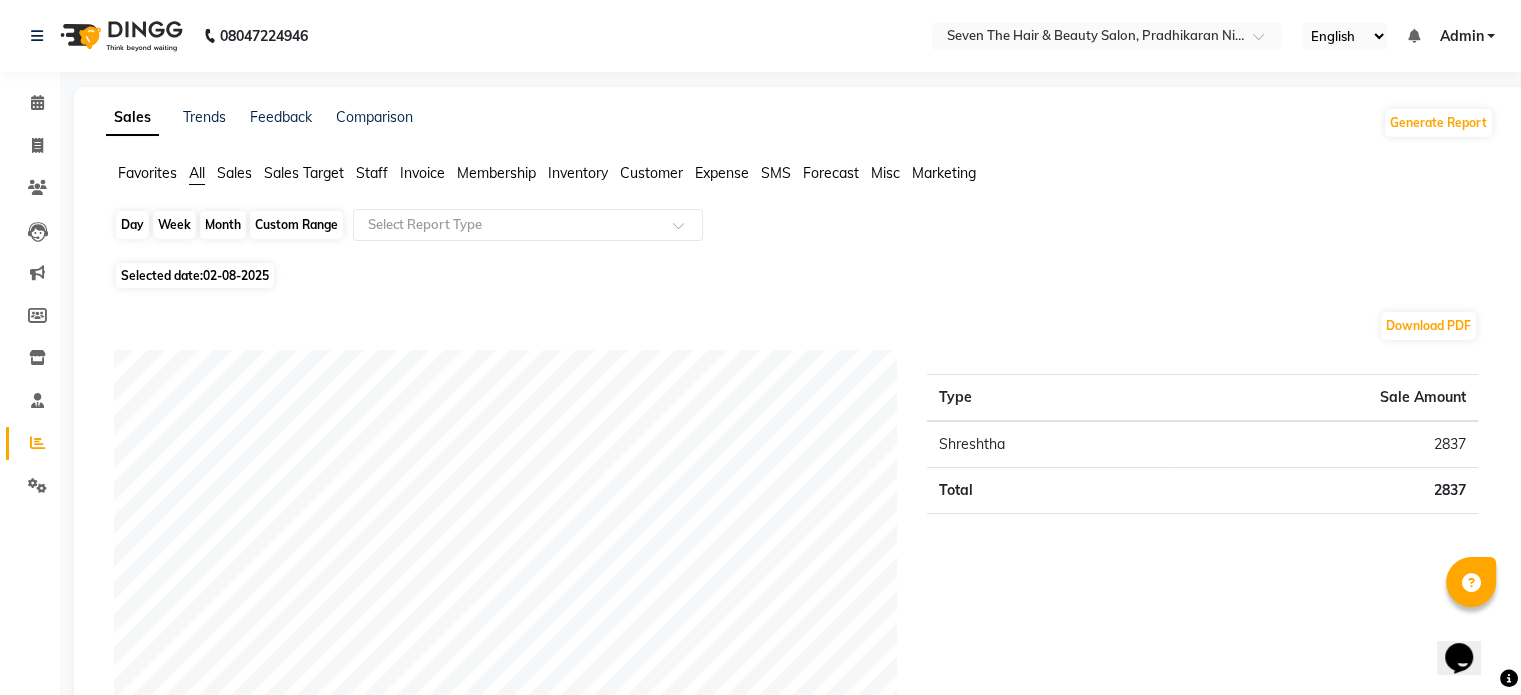 click on "Day" 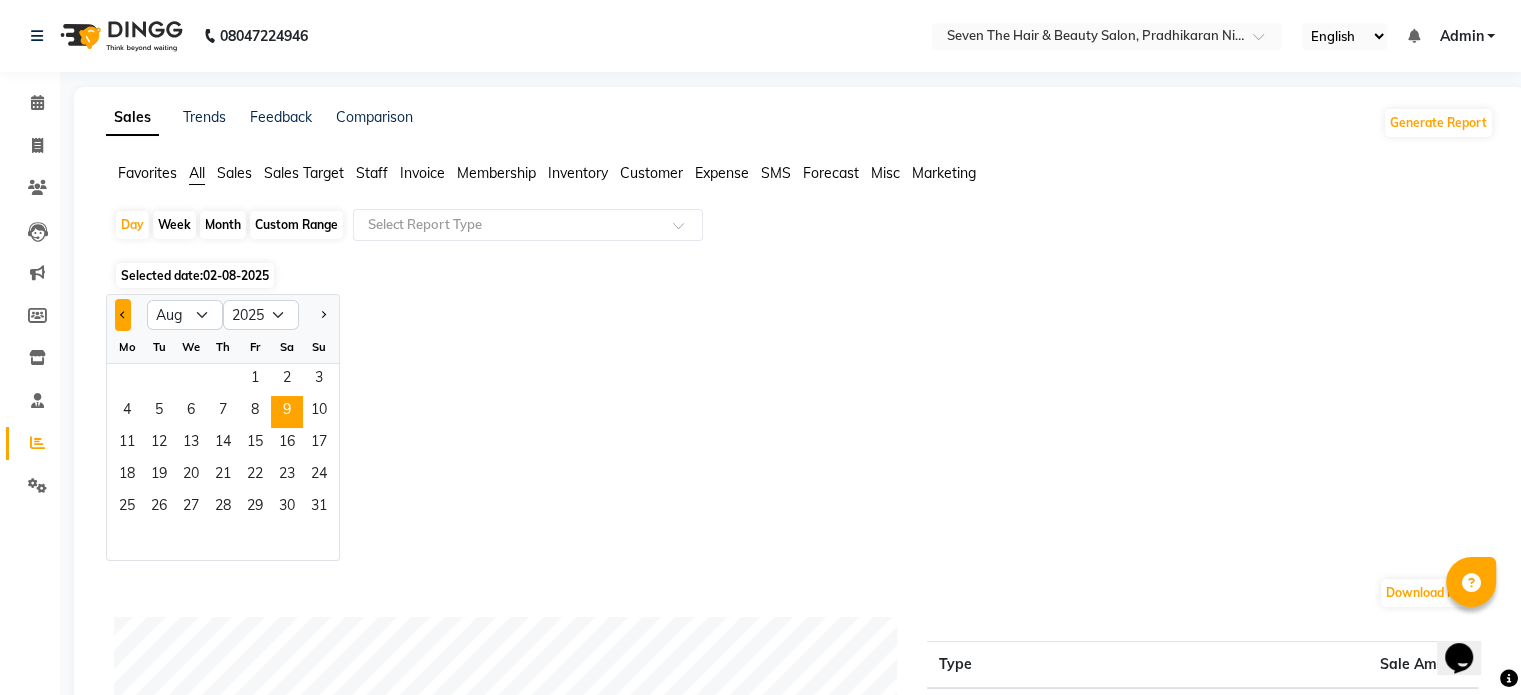click 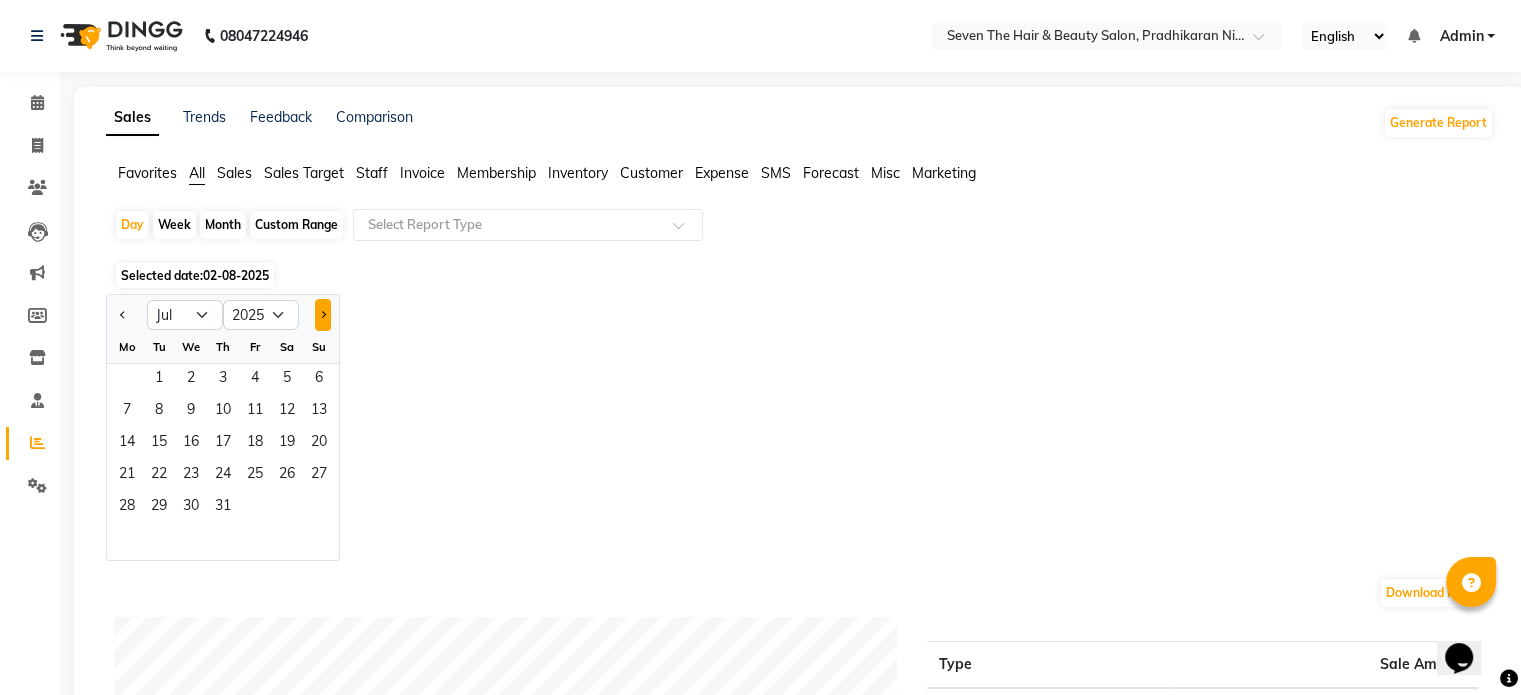 click 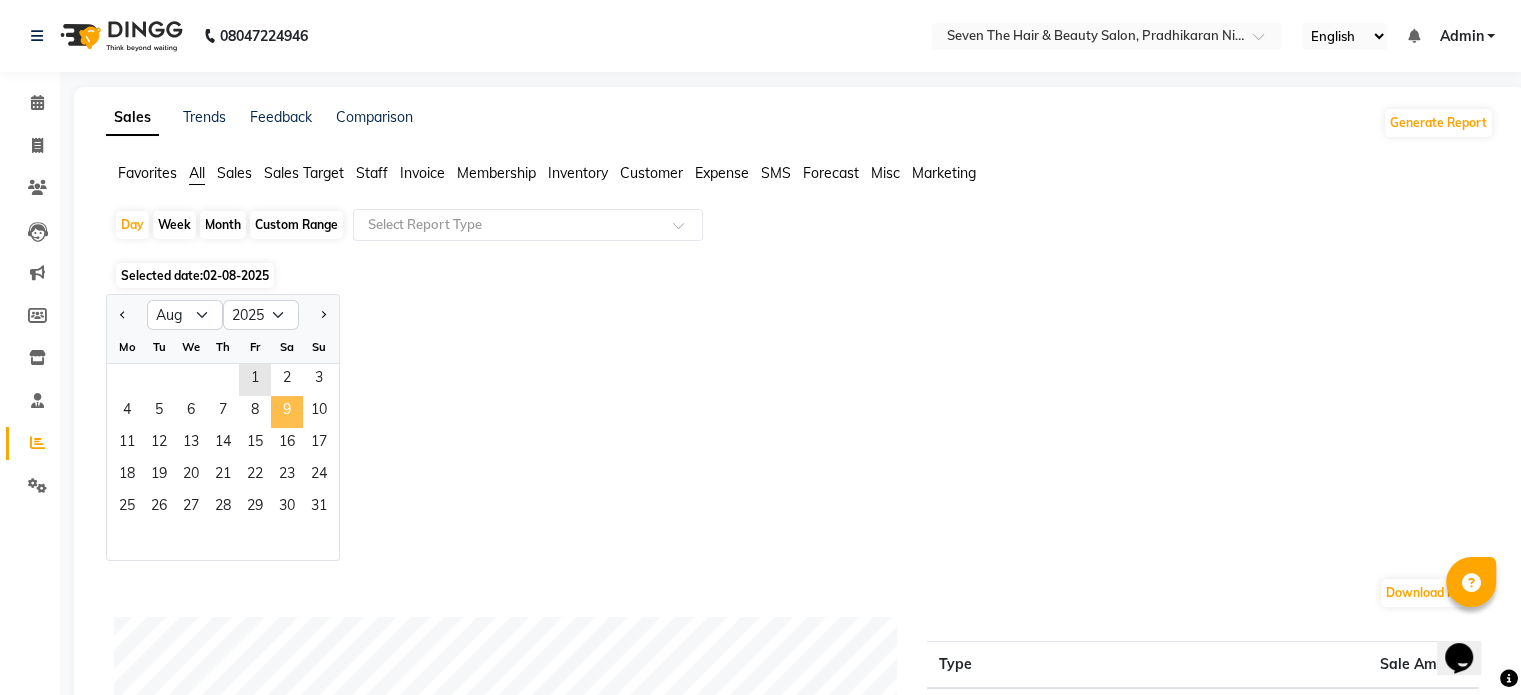 click on "9" 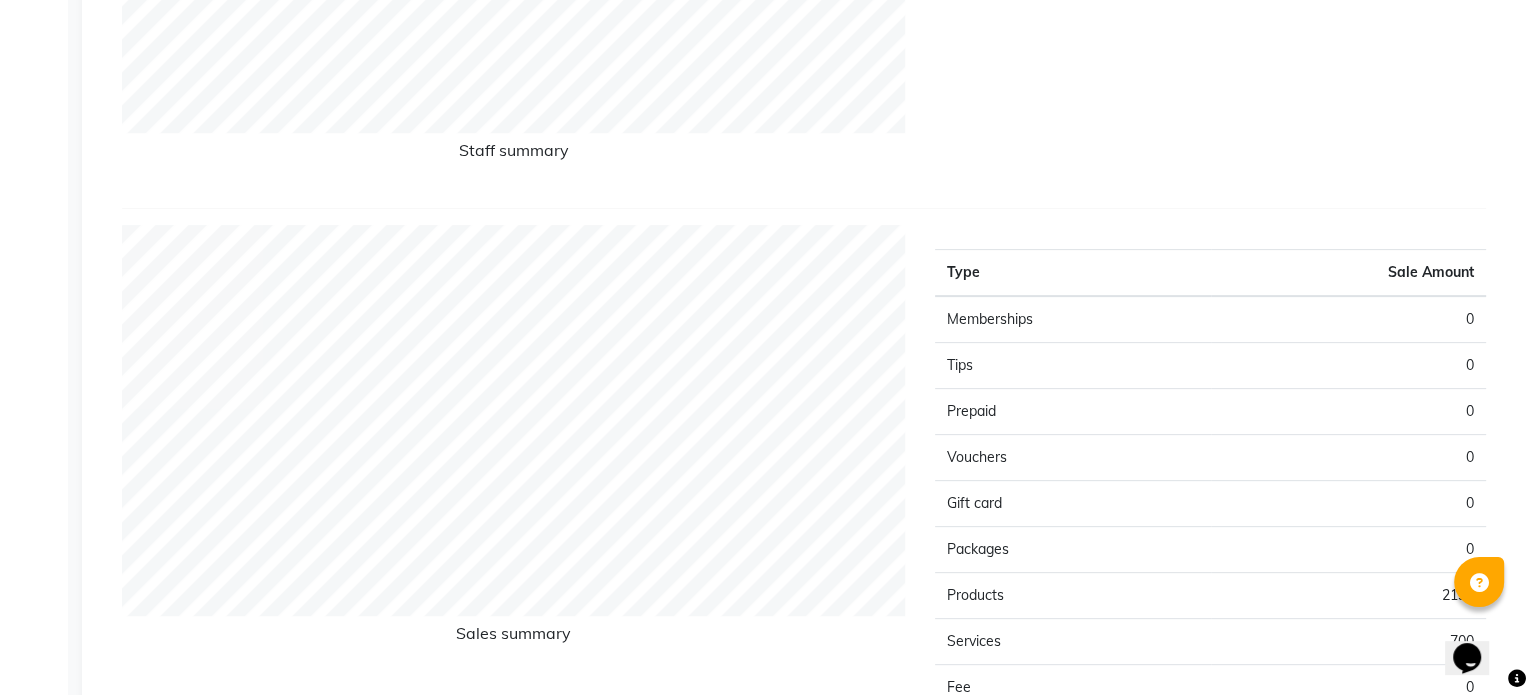 scroll, scrollTop: 0, scrollLeft: 0, axis: both 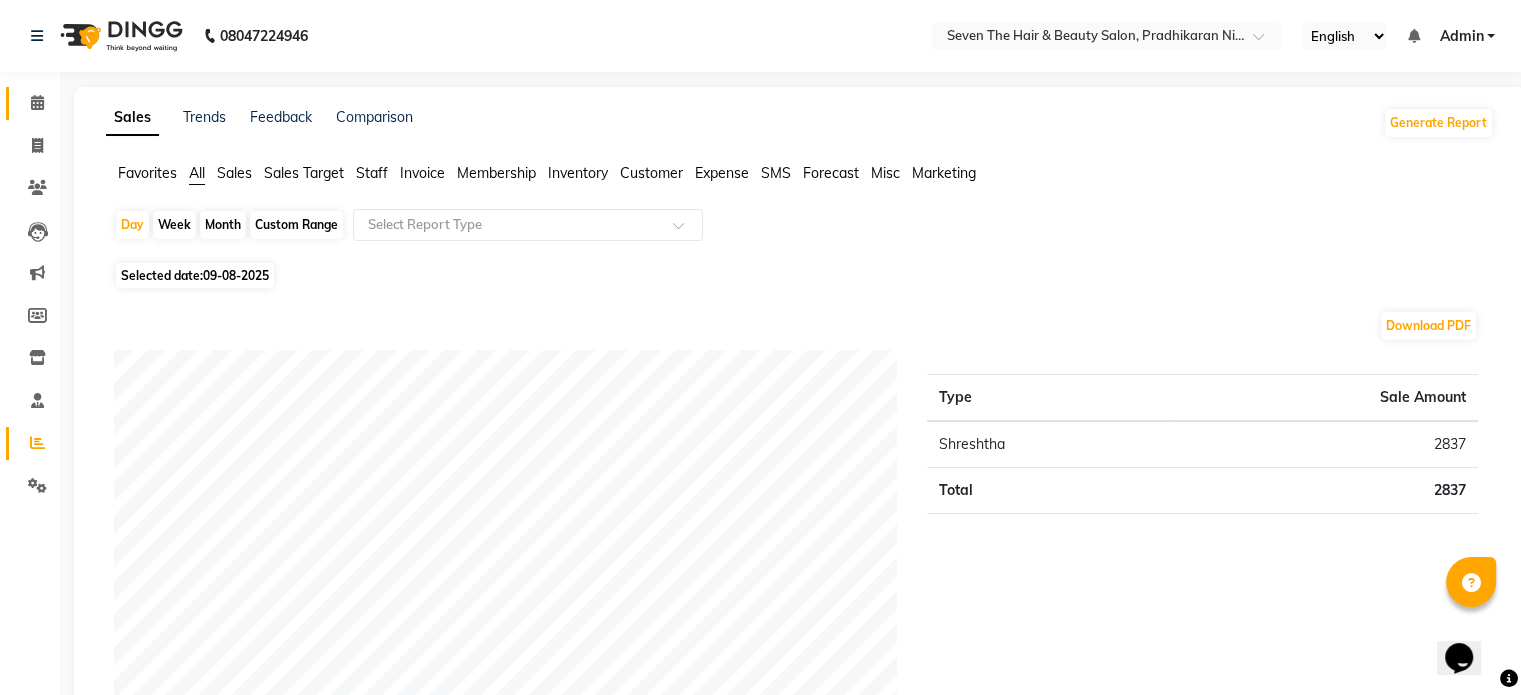 click on "Calendar" 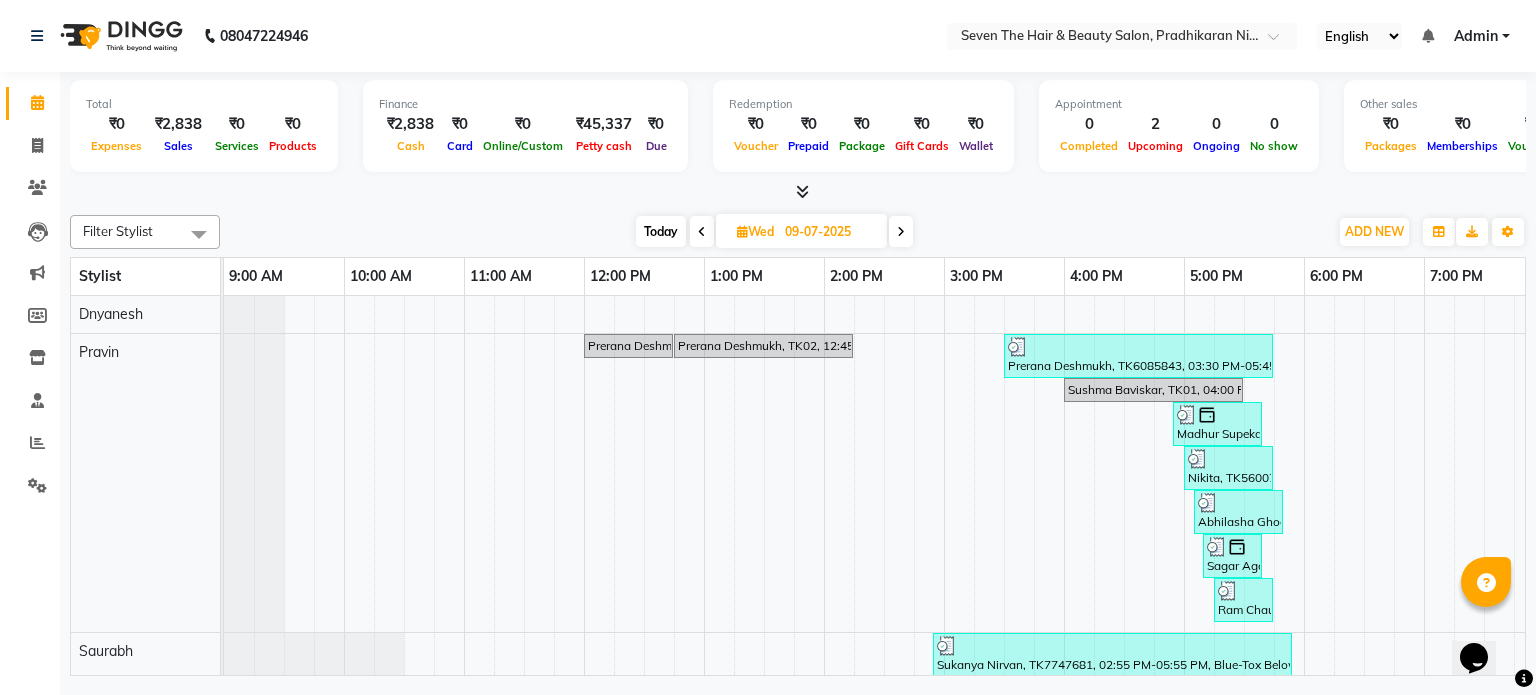 click at bounding box center (742, 231) 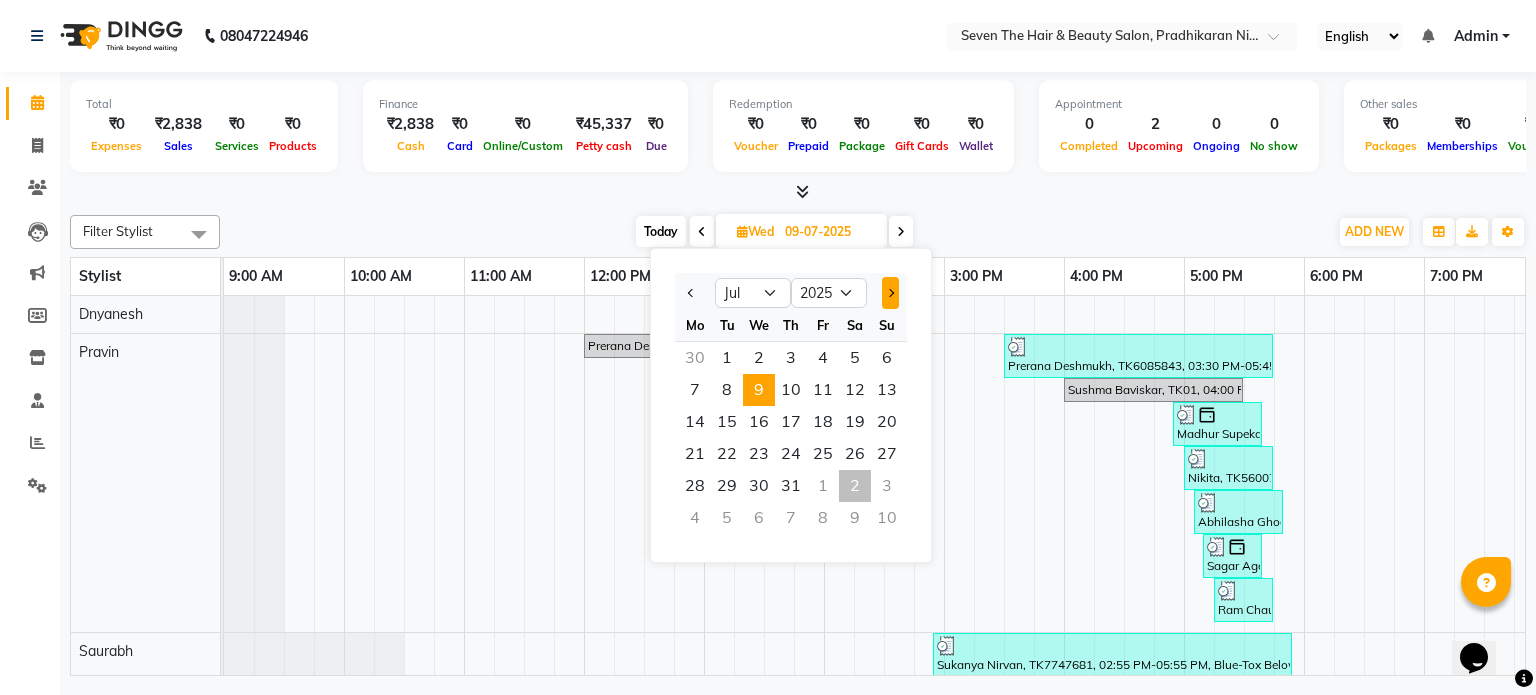 click at bounding box center [890, 293] 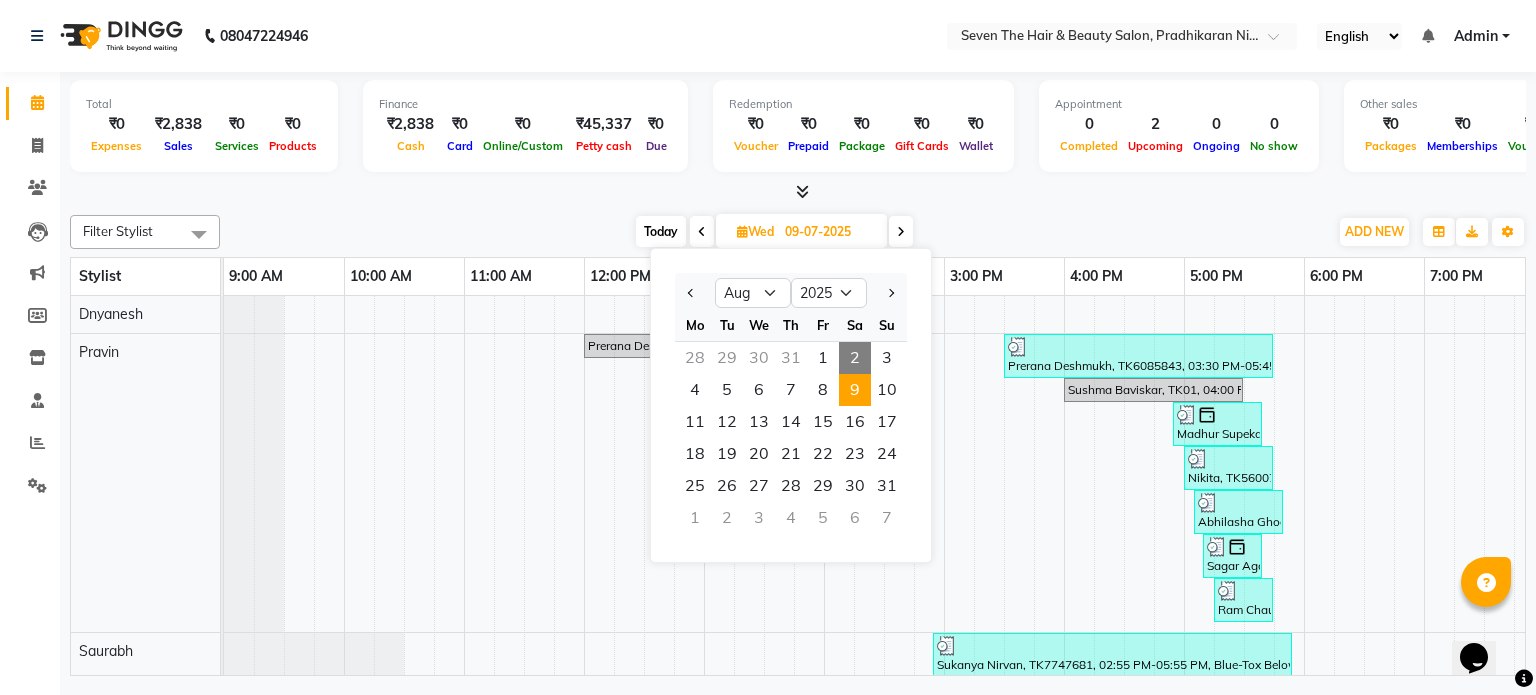click on "9" at bounding box center [855, 390] 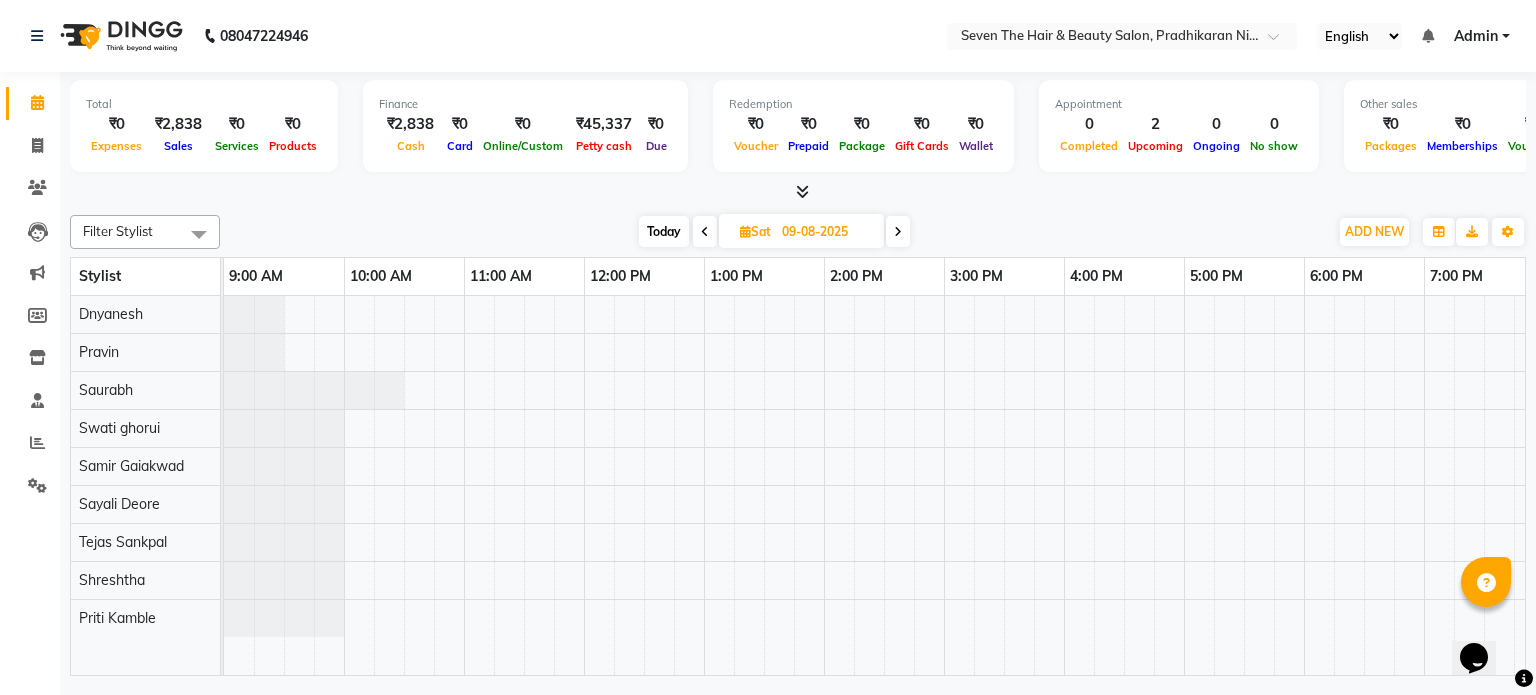 scroll, scrollTop: 0, scrollLeft: 498, axis: horizontal 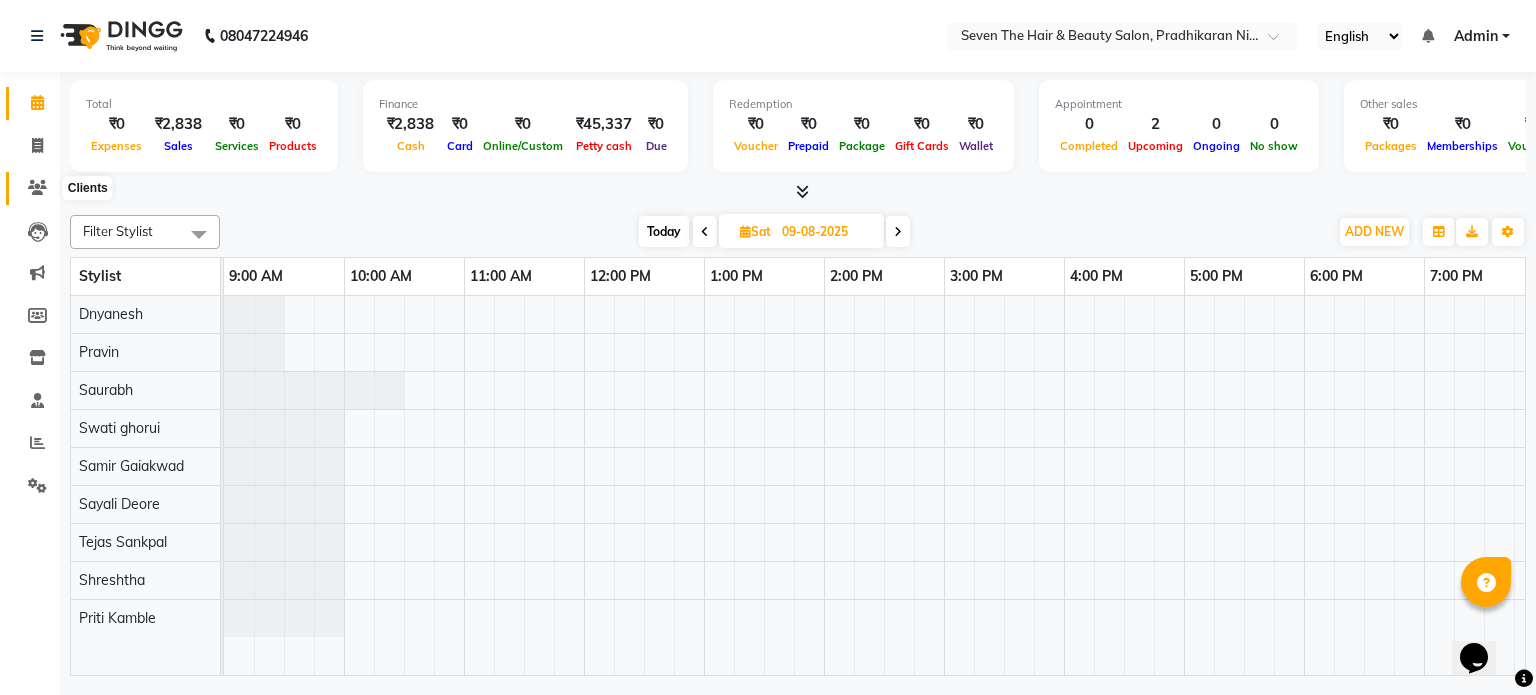 click 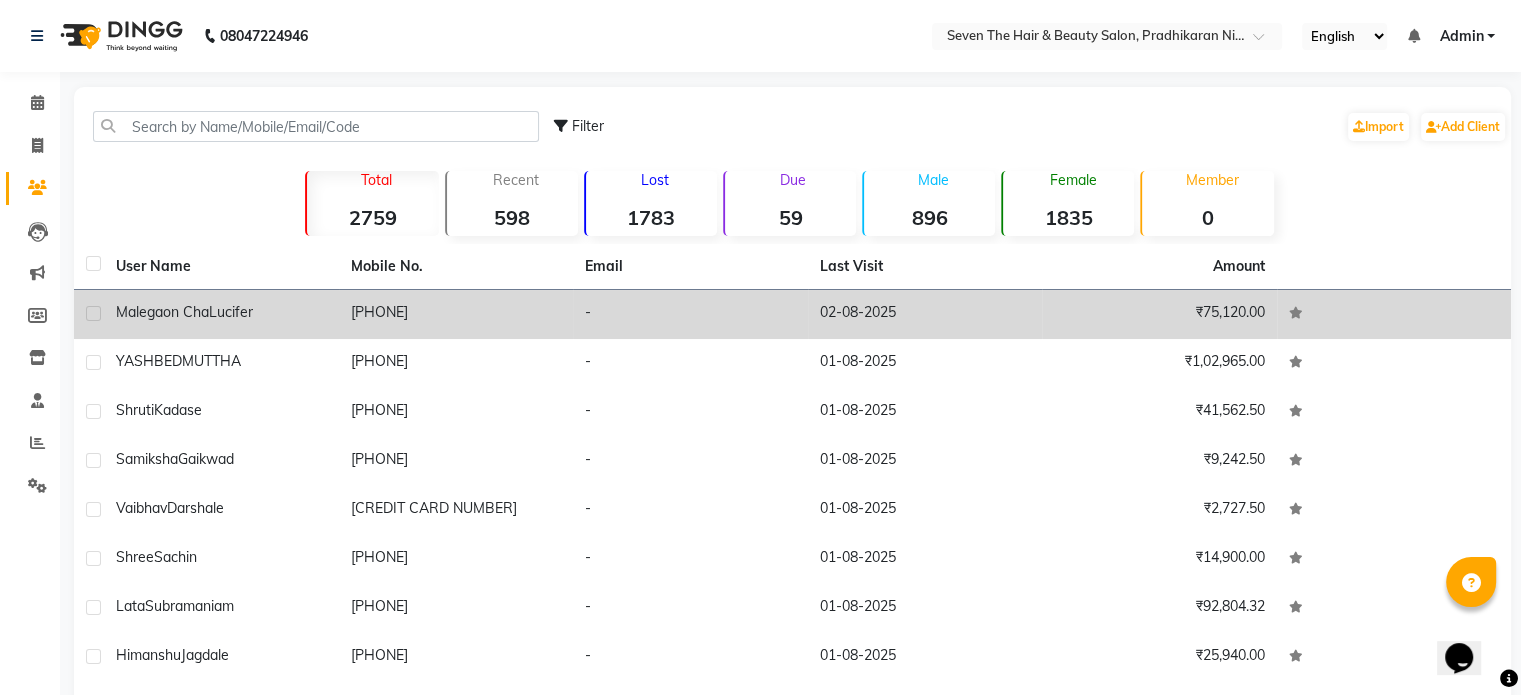 click on "Lucifer" 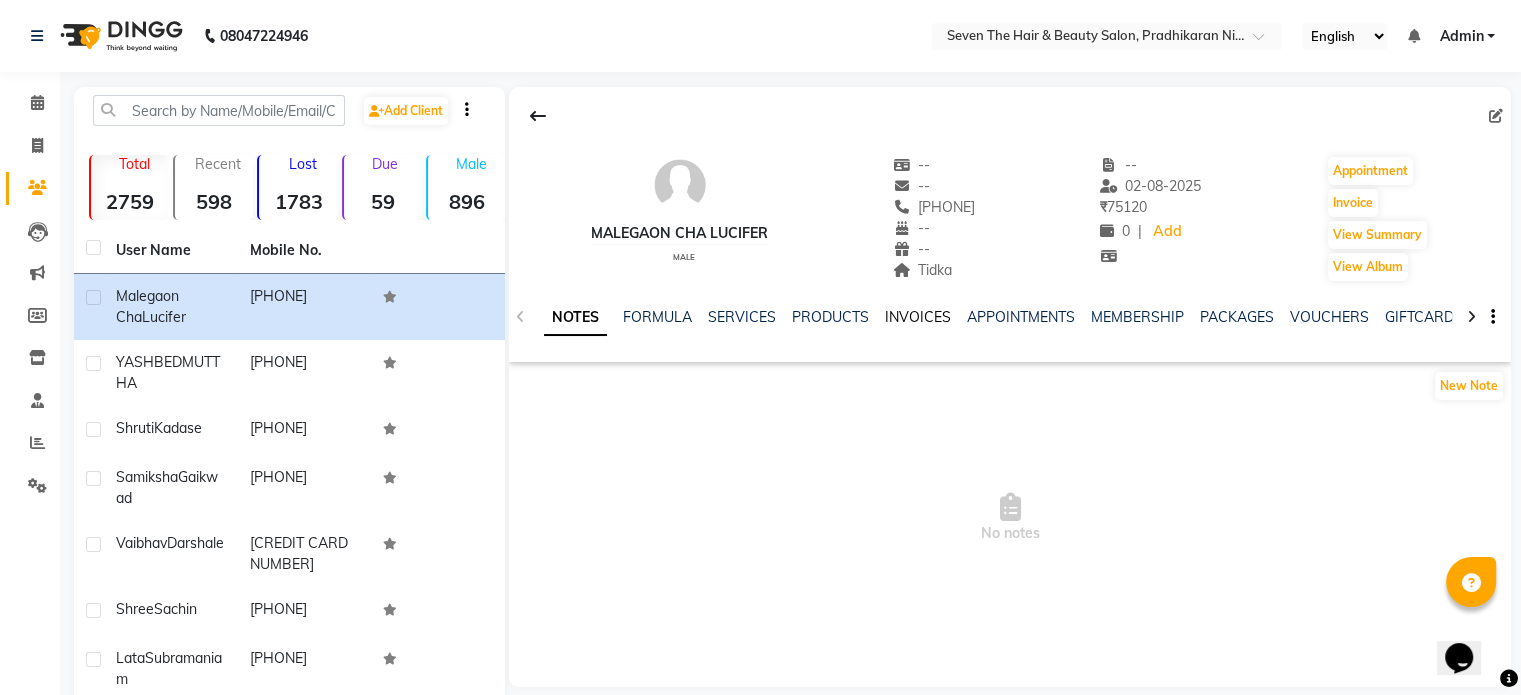 click on "INVOICES" 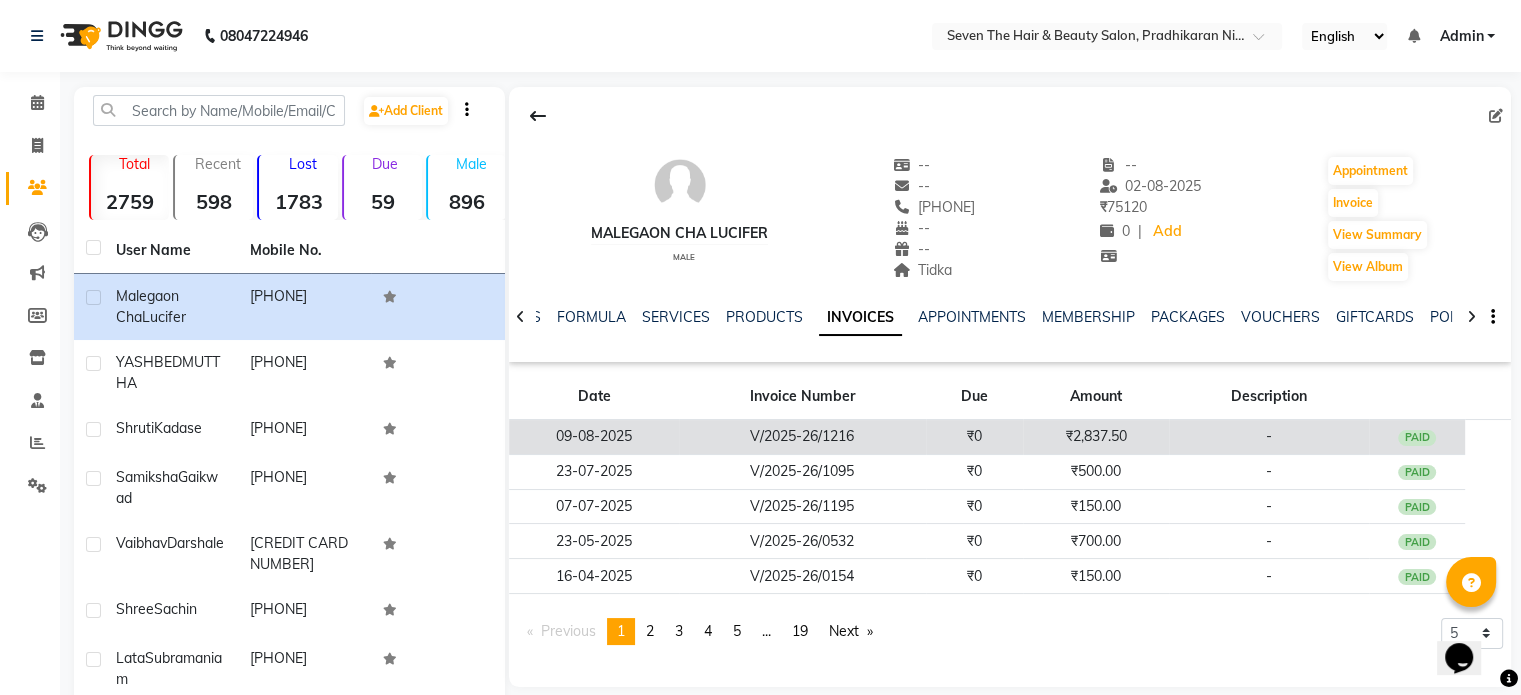 click on "₹2,837.50" 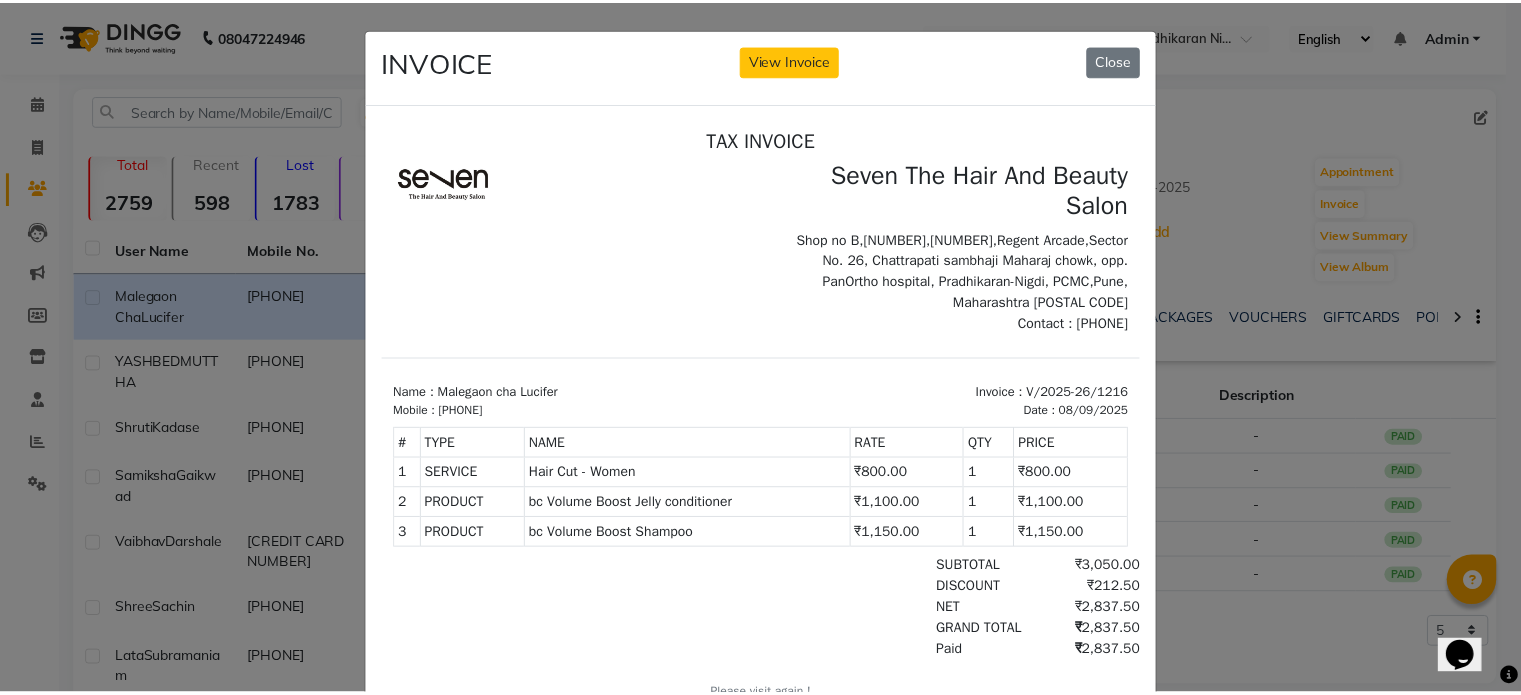 scroll, scrollTop: 0, scrollLeft: 0, axis: both 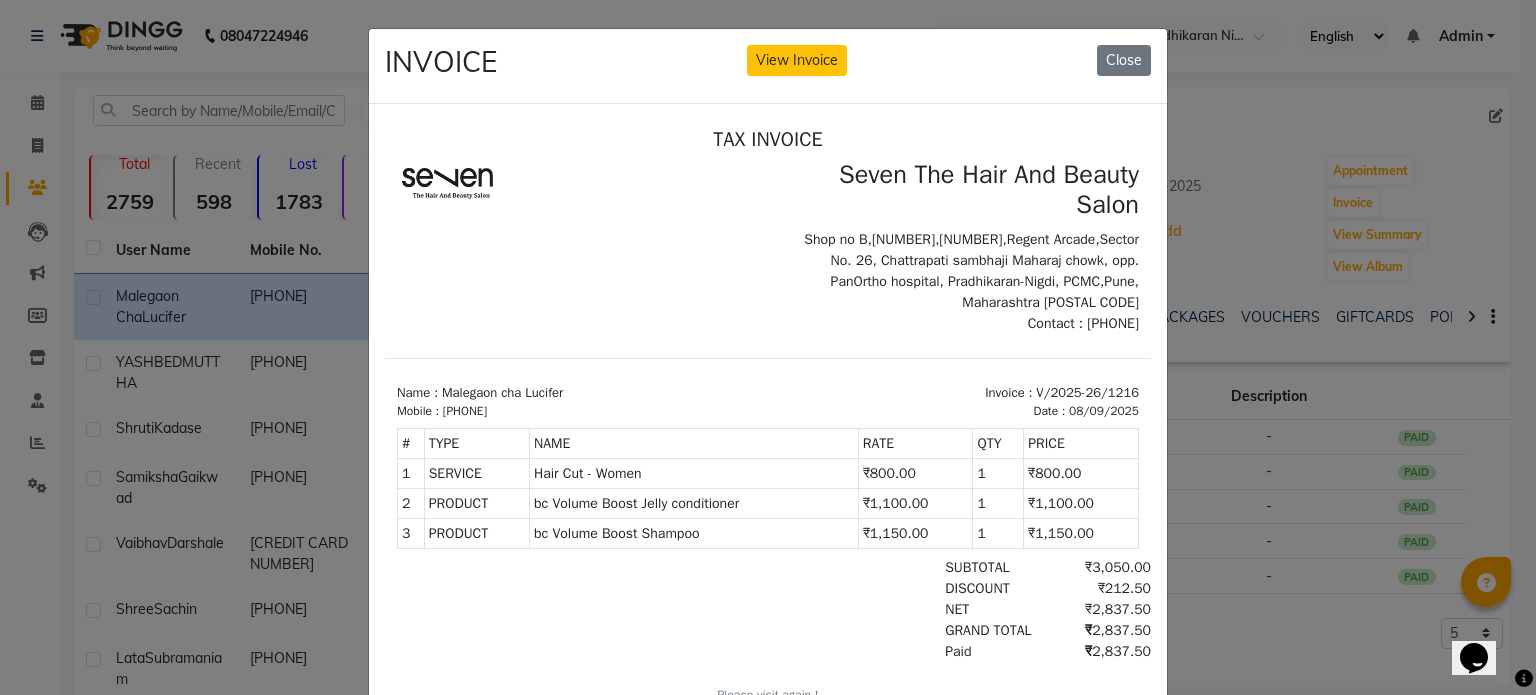 click on "View Invoice" 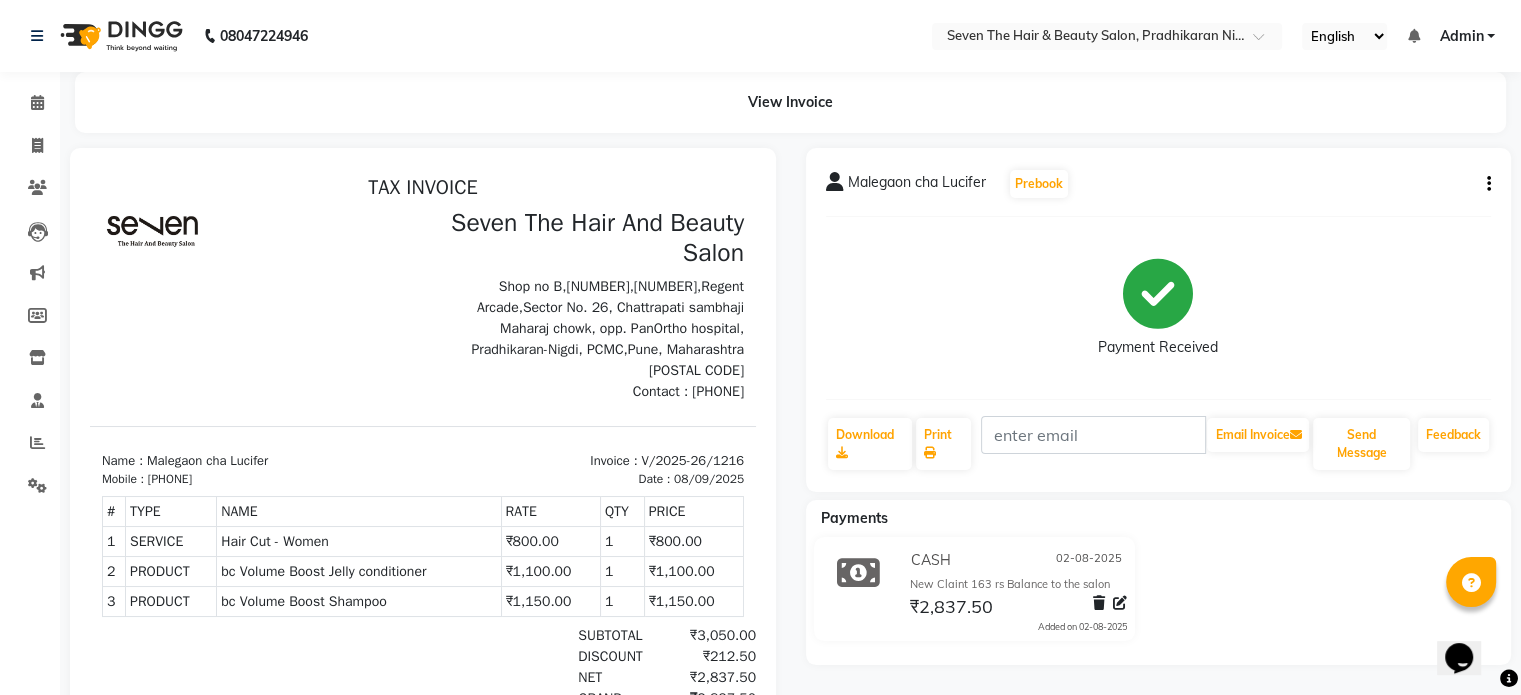 scroll, scrollTop: 0, scrollLeft: 0, axis: both 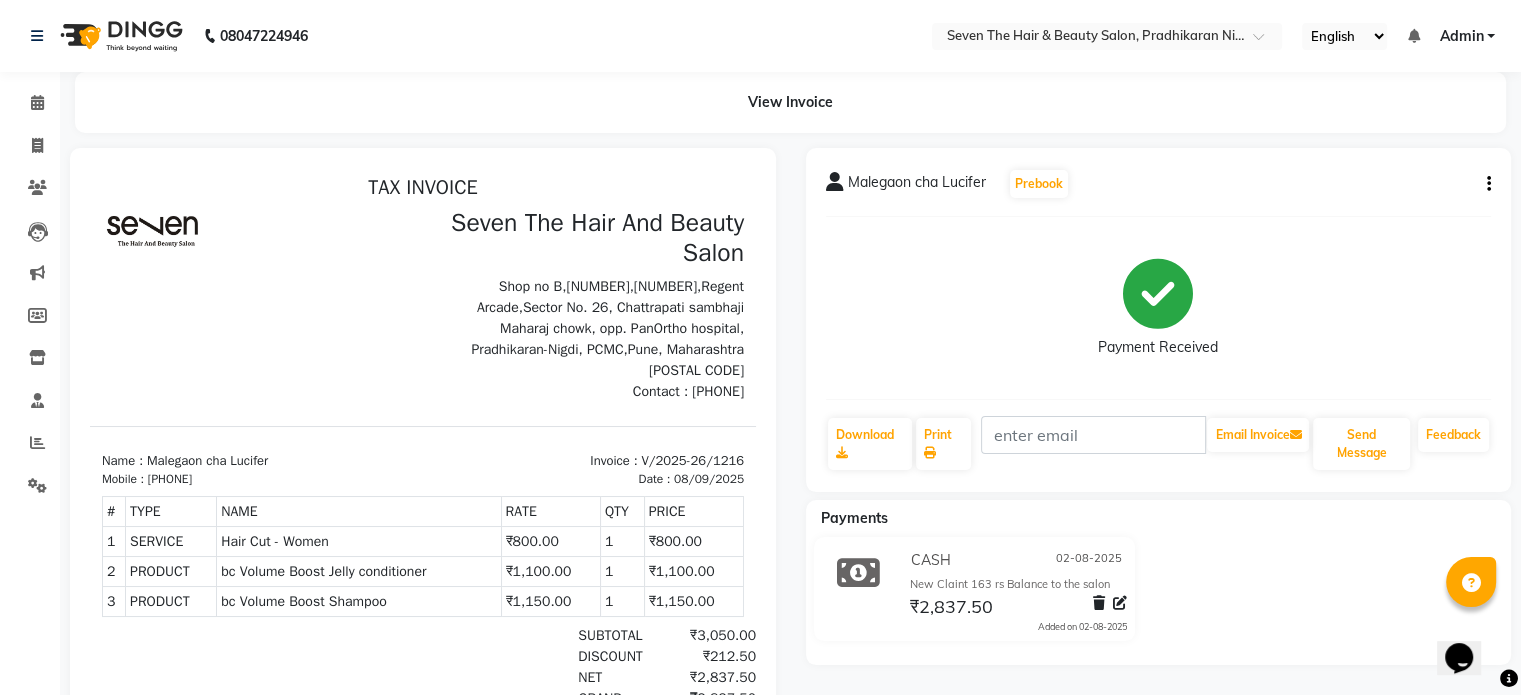 click on "Malegaon cha Lucifer  Prebook" 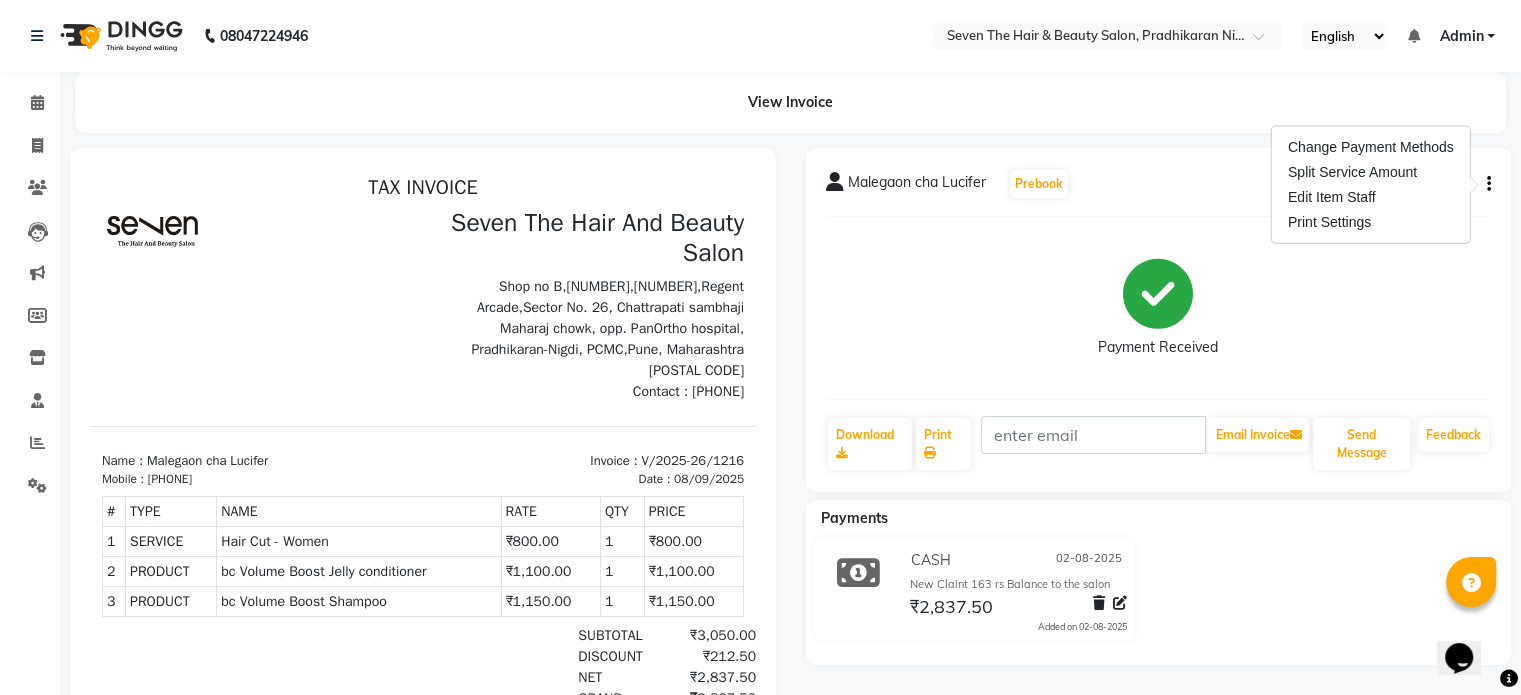 click 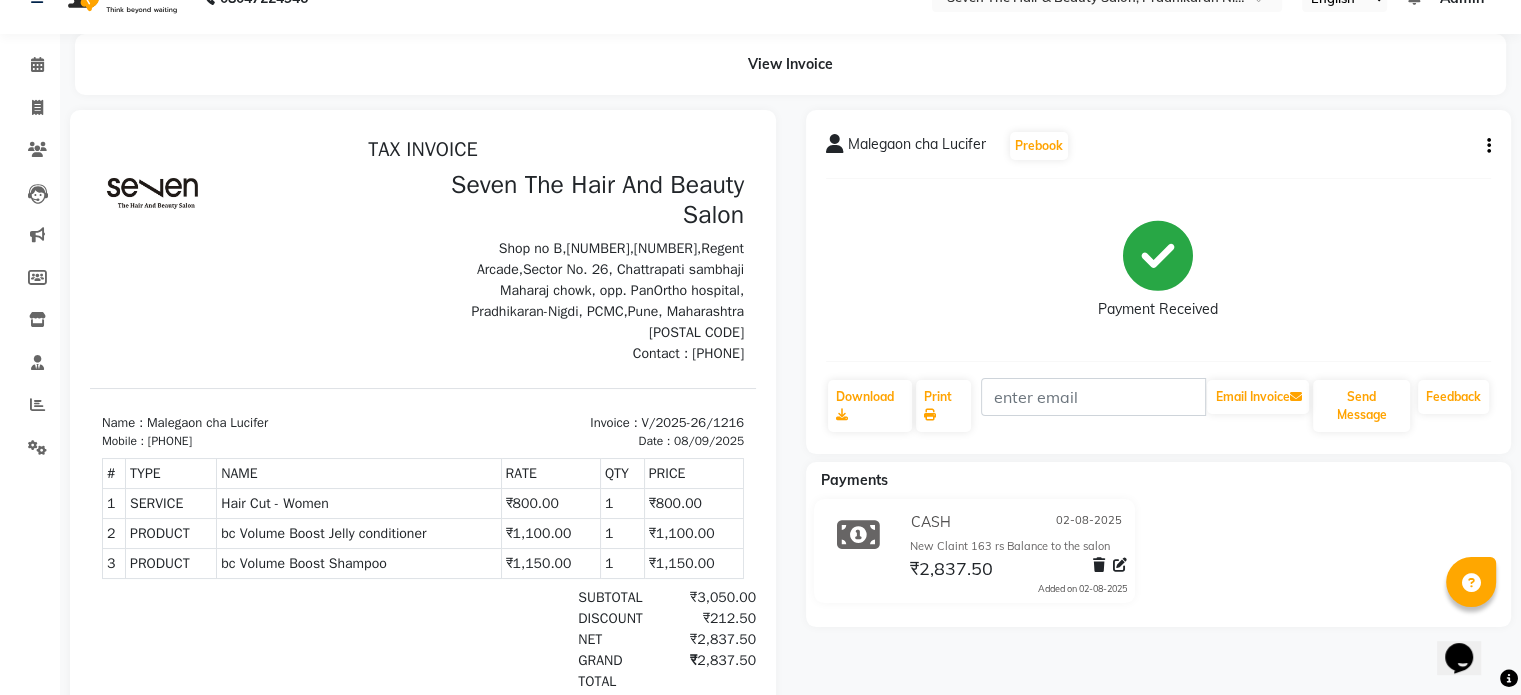 scroll, scrollTop: 0, scrollLeft: 0, axis: both 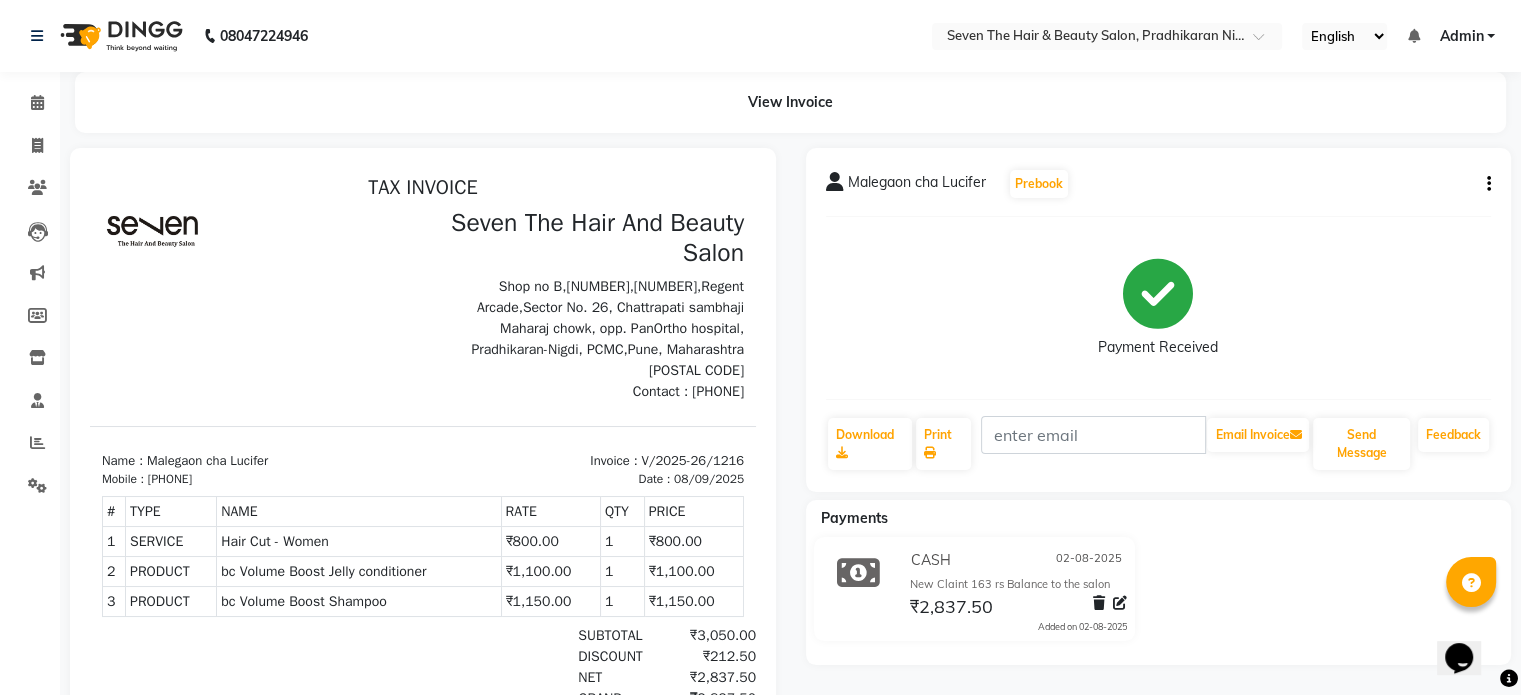 click on "Malegaon cha Lucifer  Prebook   Payment Received  Download  Print   Email Invoice   Send Message Feedback" 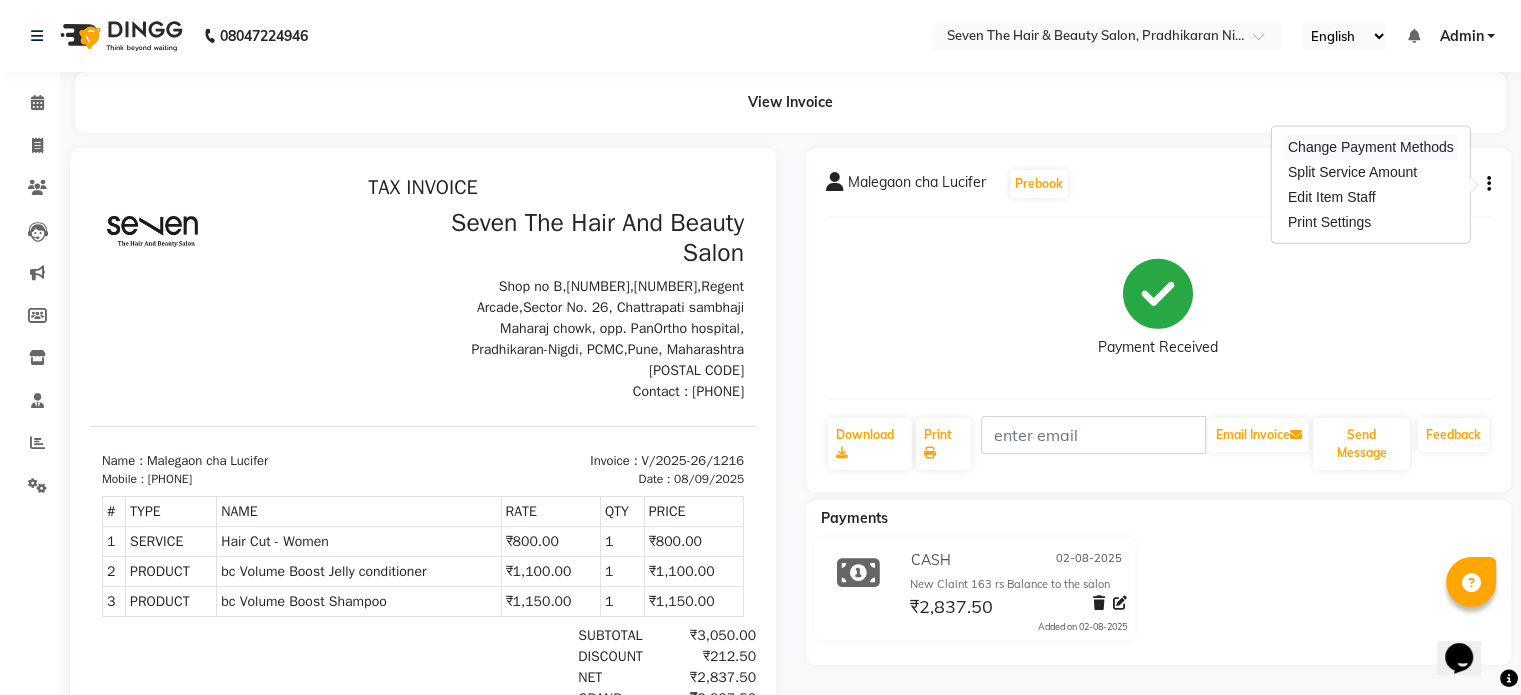click on "Change Payment Methods" at bounding box center (1371, 147) 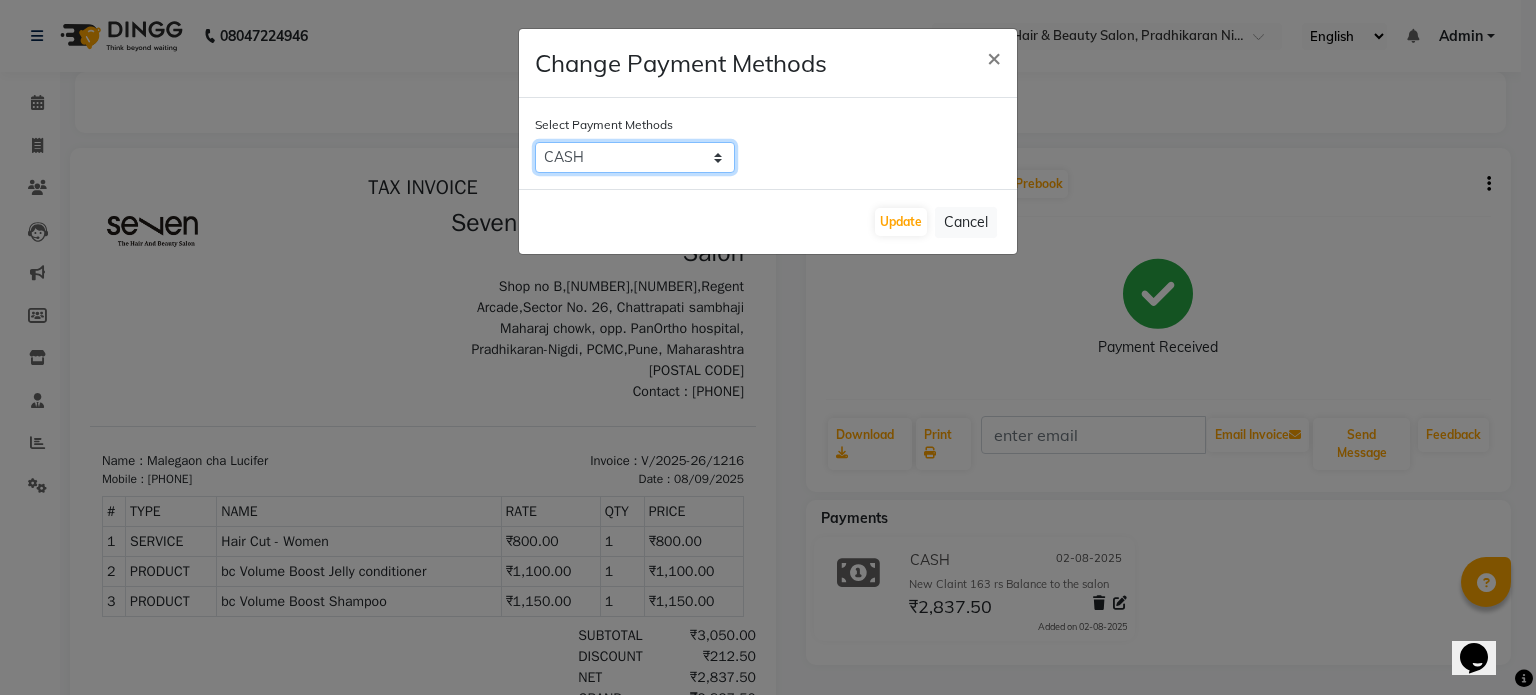click on "CASH   CARD   ONLINE   CUSTOM   GPay   PayTM   PhonePe   UPI   NearBuy   Loan   BharatPay   Cheque   MosamBee   MI Voucher   Bank   Family   Visa Card   Master Card   BharatPay Card   UPI BharatPay   Other Cards   Juice by MCB   MyT Money   MariDeal   DefiDeal   Deal.mu   THD   TCL   CEdge   Card M   UPI M   UPI Axis   UPI Union   Card (Indian Bank)   Card (DL Bank)   RS   BTC   Wellnessta   Razorpay   Complimentary   Nift   Spa Finder   Spa Week   Venmo   BFL   LoanTap   SaveIN   GMoney   ATH Movil   On Account   Chamber Gift Card   Trade   Comp   Donation   Card on File   Envision   BRAC Card   City Card   bKash   Credit Card   Debit Card   Shoutlo   LUZO   Jazz Cash   AmEx   Discover   Tabby   Online W   Room Charge   Room Charge USD   Room Charge Euro   Room Charge EGP   Room Charge GBP   Bajaj Finserv   Bad Debts   Card: IDFC   Card: IOB   Coupon   Gcash   PayMaya   Instamojo   COnline   UOnline   SOnline   SCard   Paypal   PPR   PPV   PPC   PPN   PPG   PPE   CAMP   Benefit   ATH Movil   Dittor App" 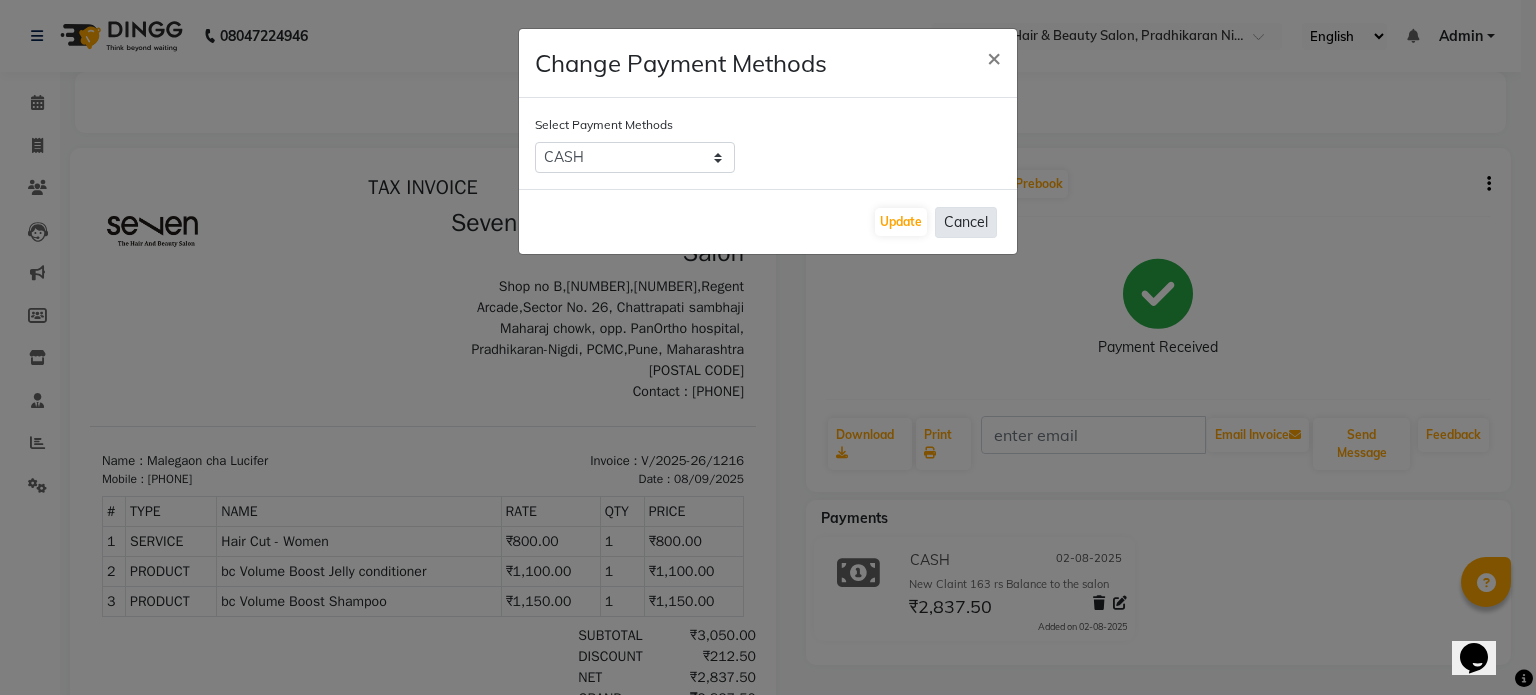 click on "Cancel" 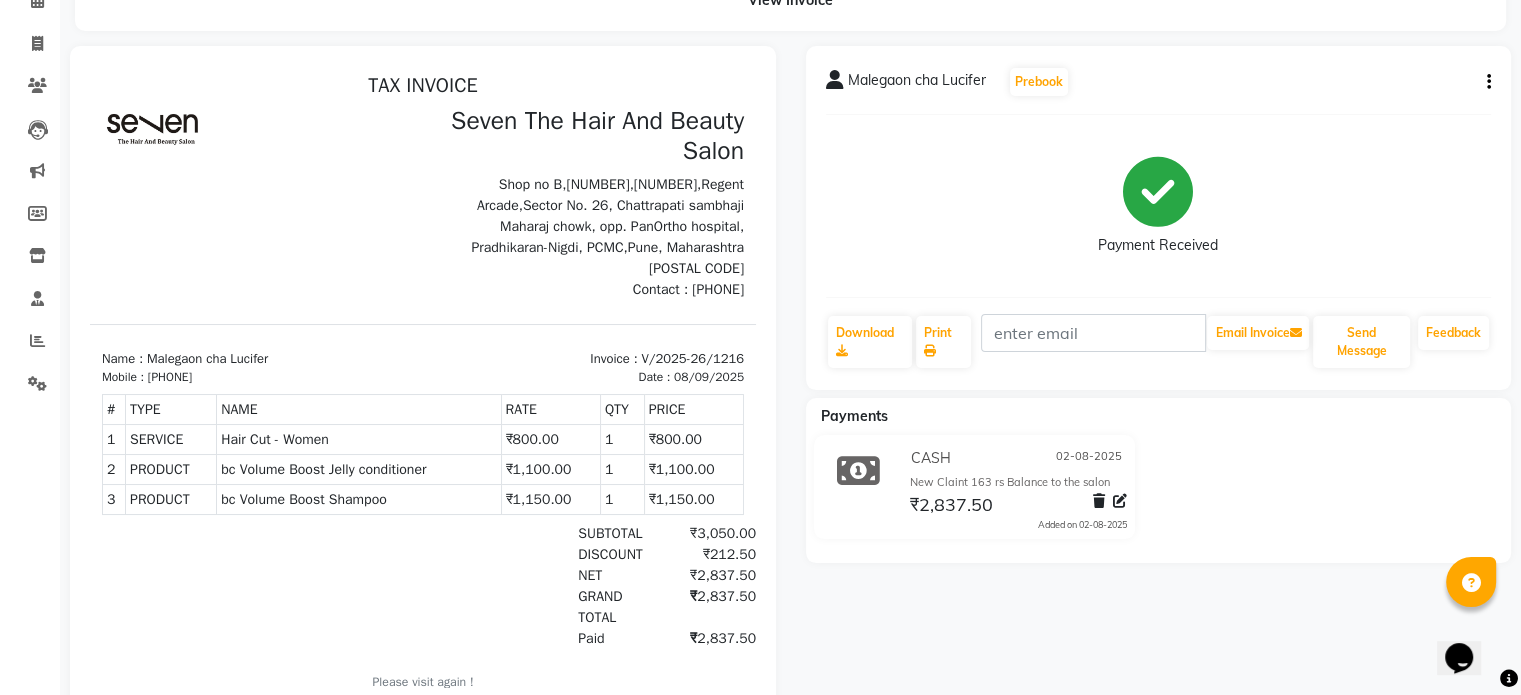scroll, scrollTop: 164, scrollLeft: 0, axis: vertical 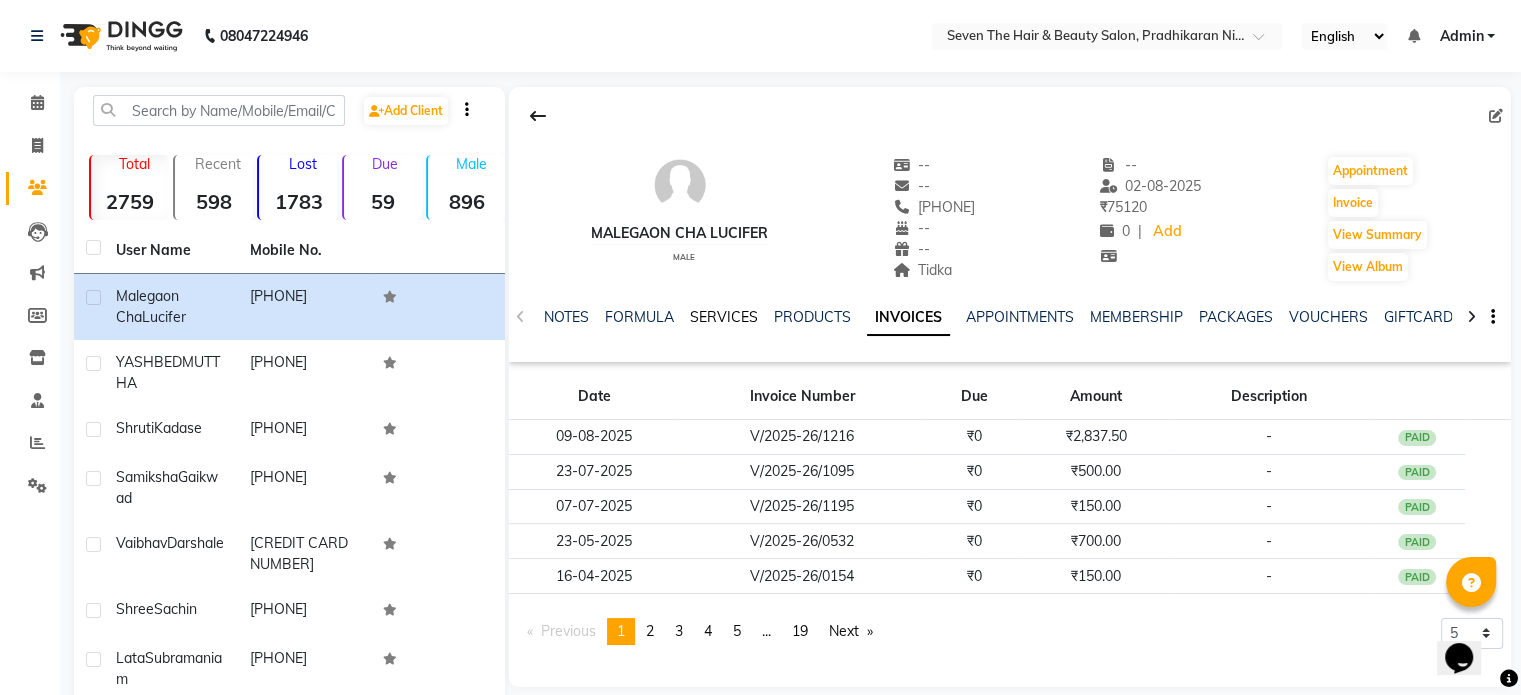 click on "SERVICES" 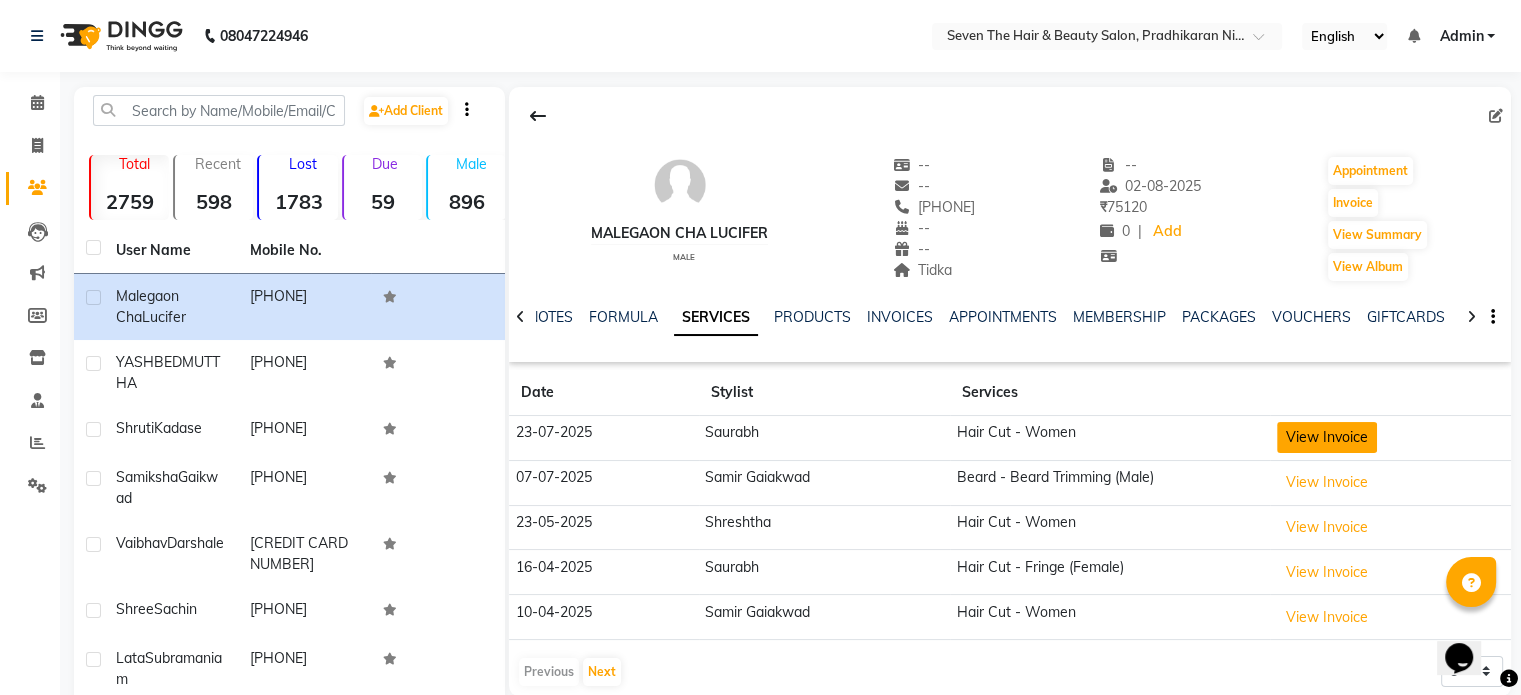 click on "View Invoice" 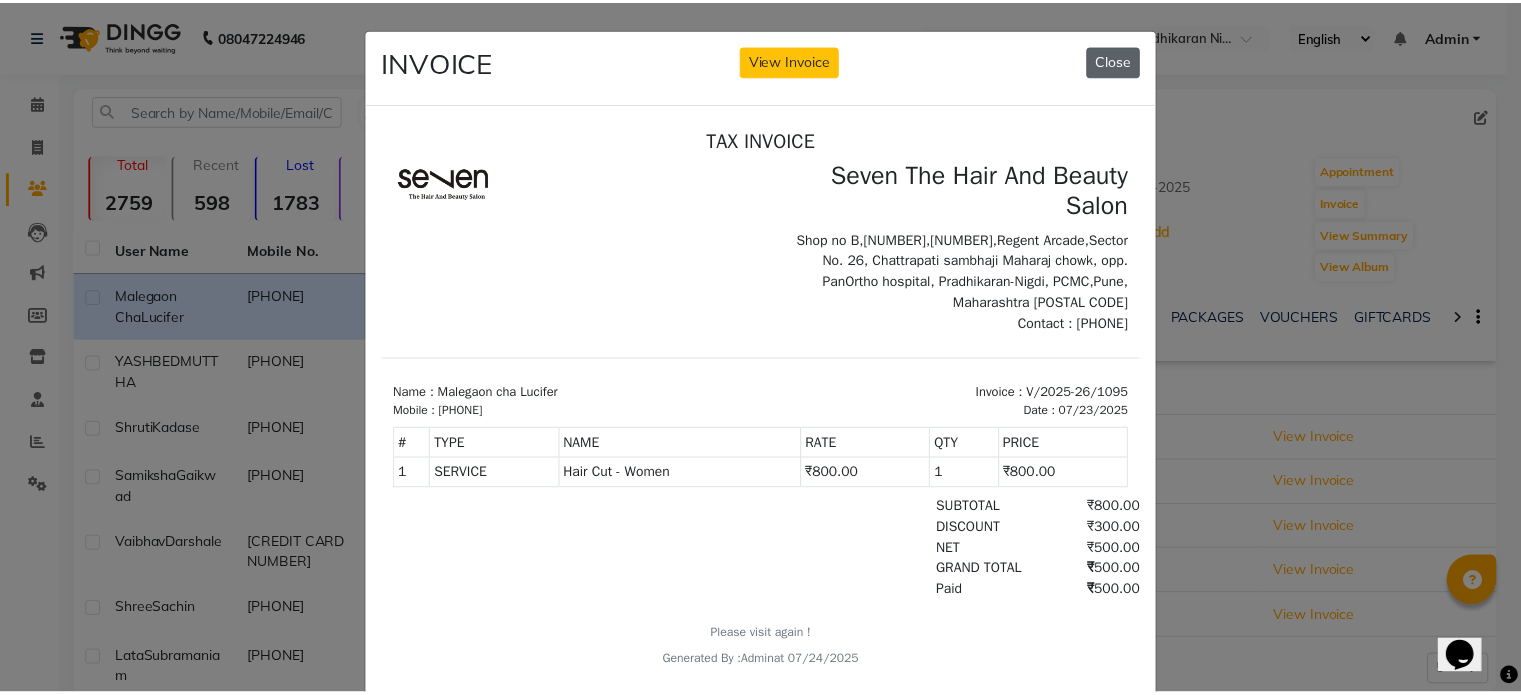 scroll, scrollTop: 0, scrollLeft: 0, axis: both 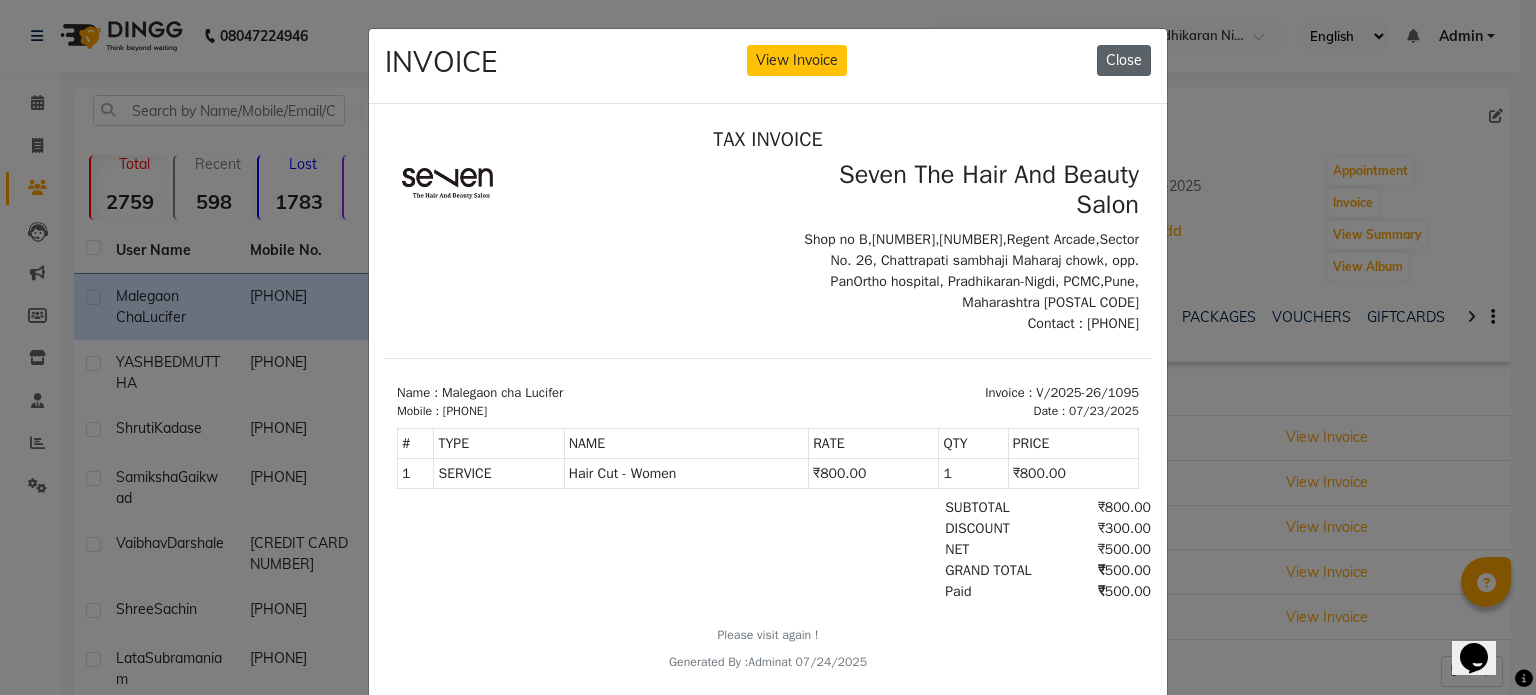 click on "Close" 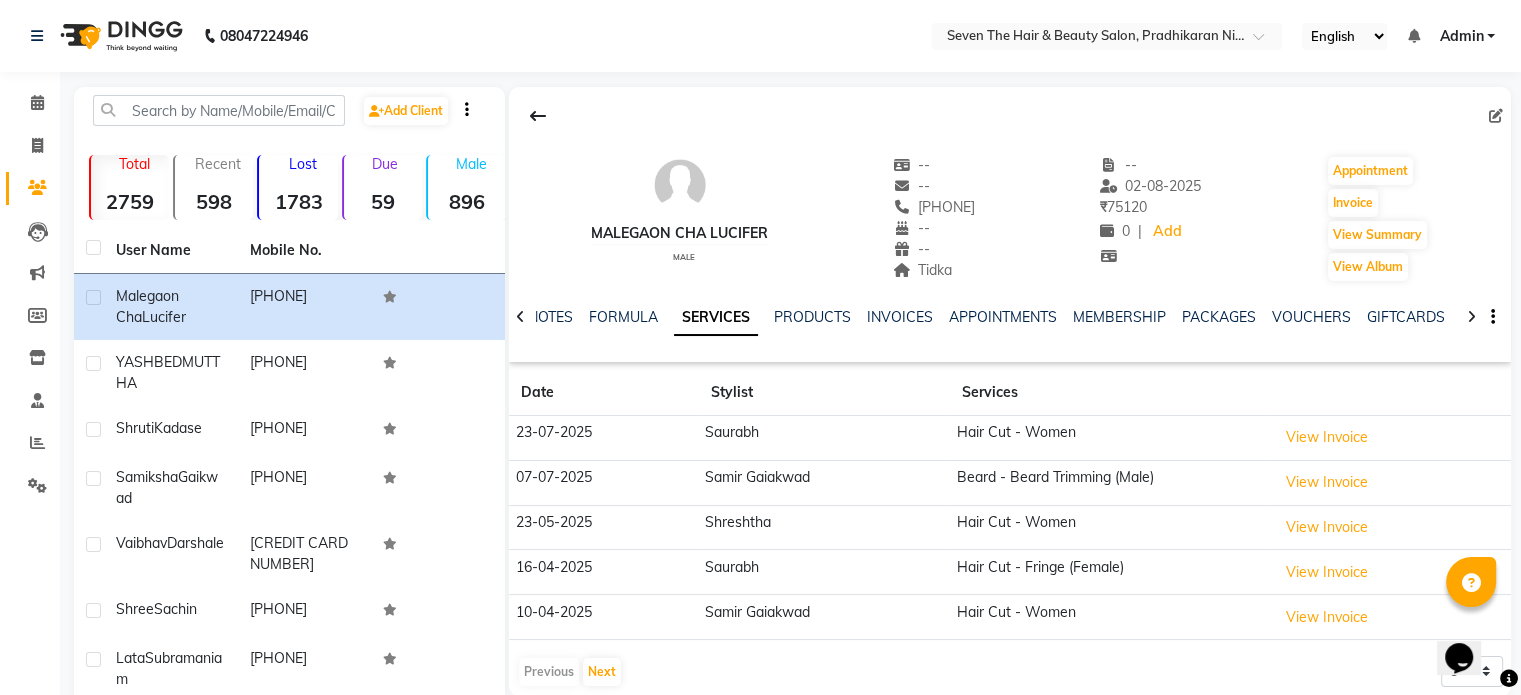 click on "SERVICES" 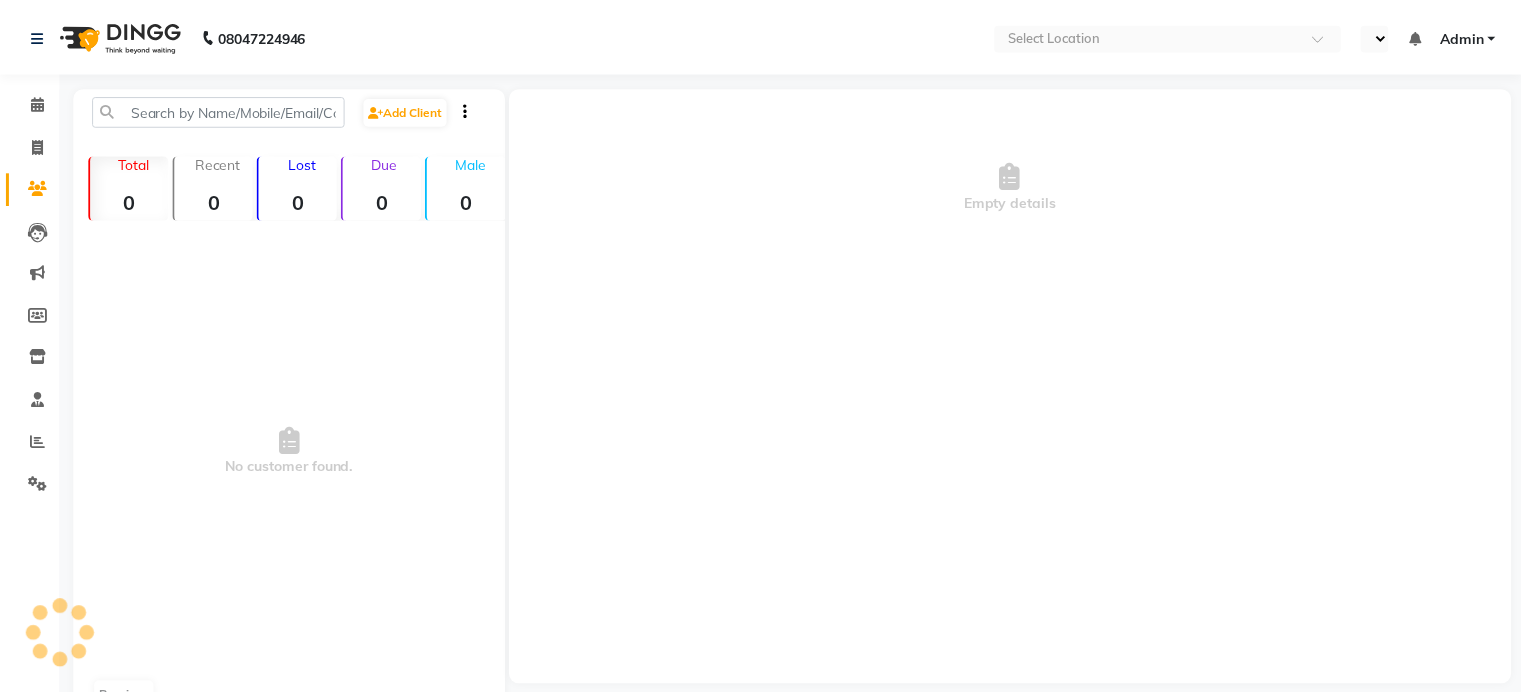 scroll, scrollTop: 0, scrollLeft: 0, axis: both 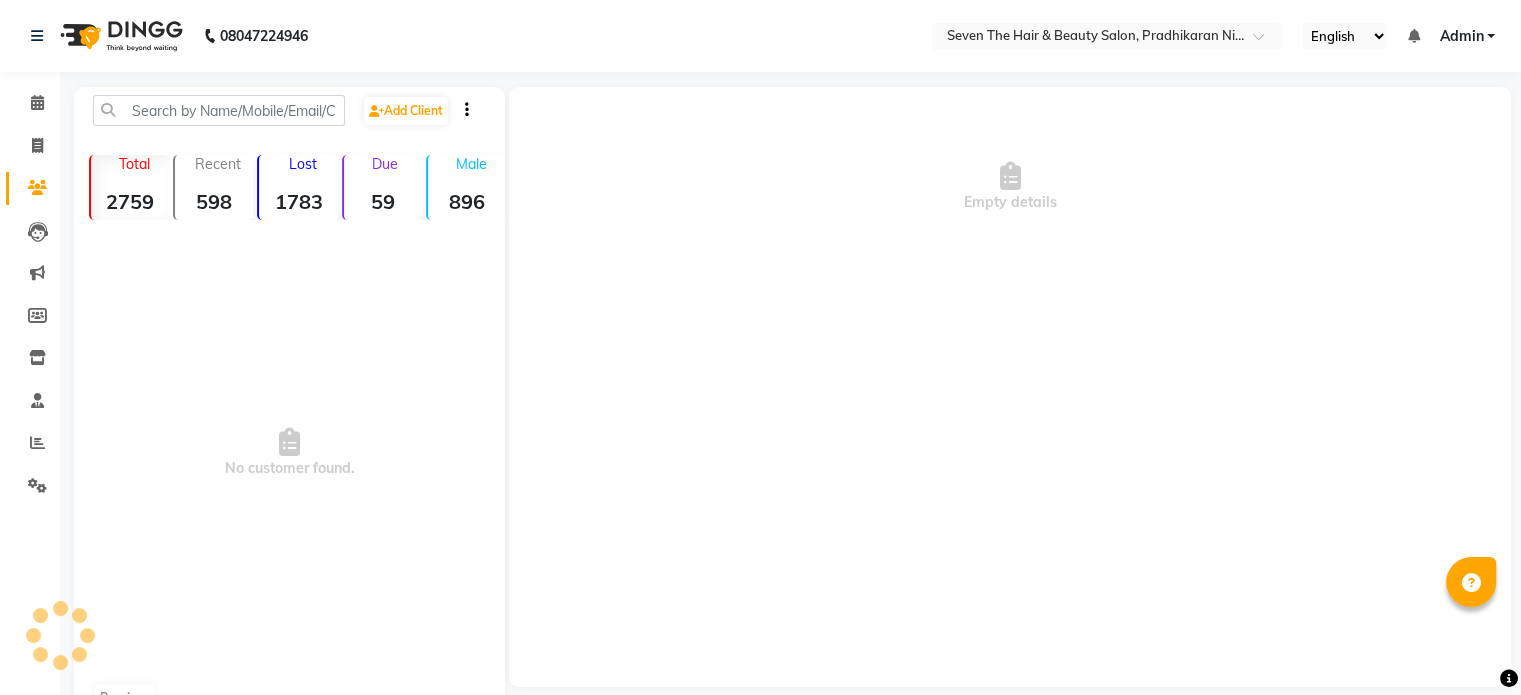 select on "en" 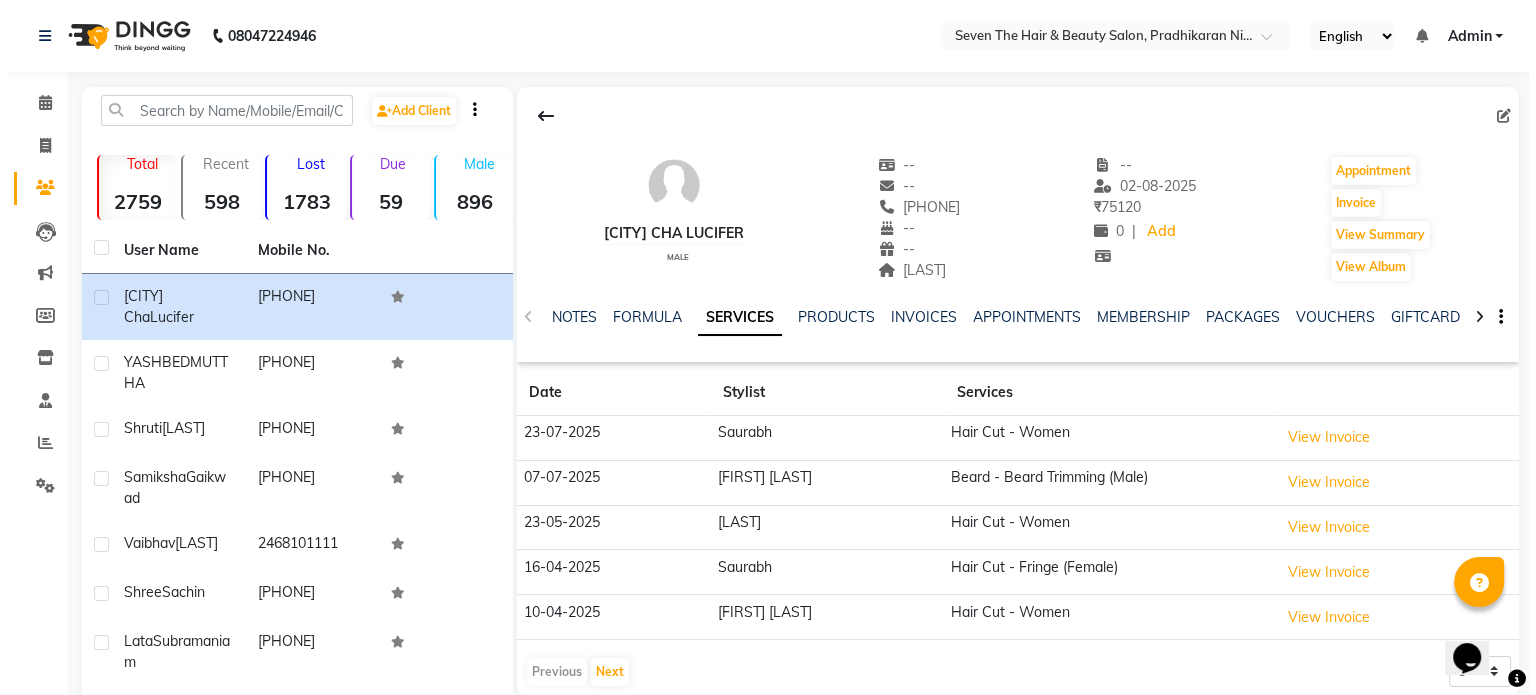 scroll, scrollTop: 0, scrollLeft: 0, axis: both 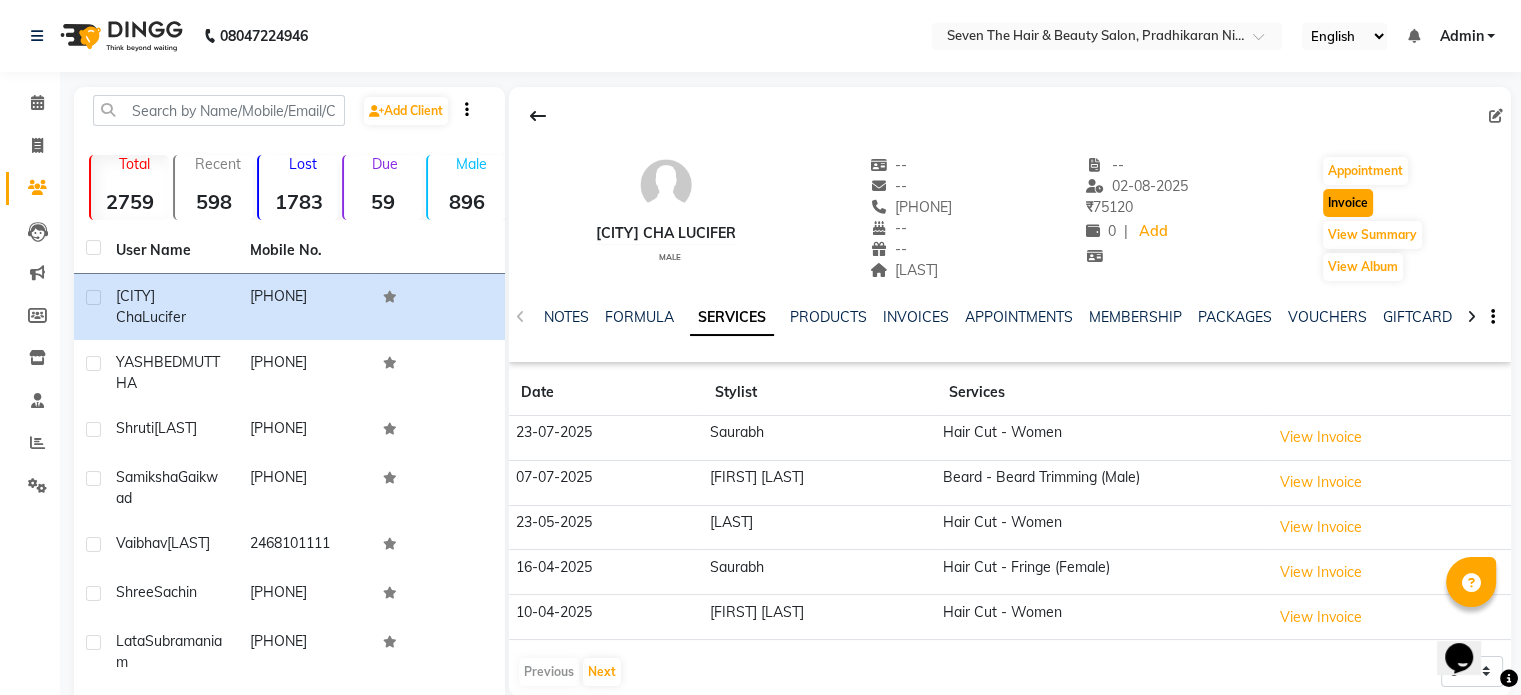 click on "Invoice" 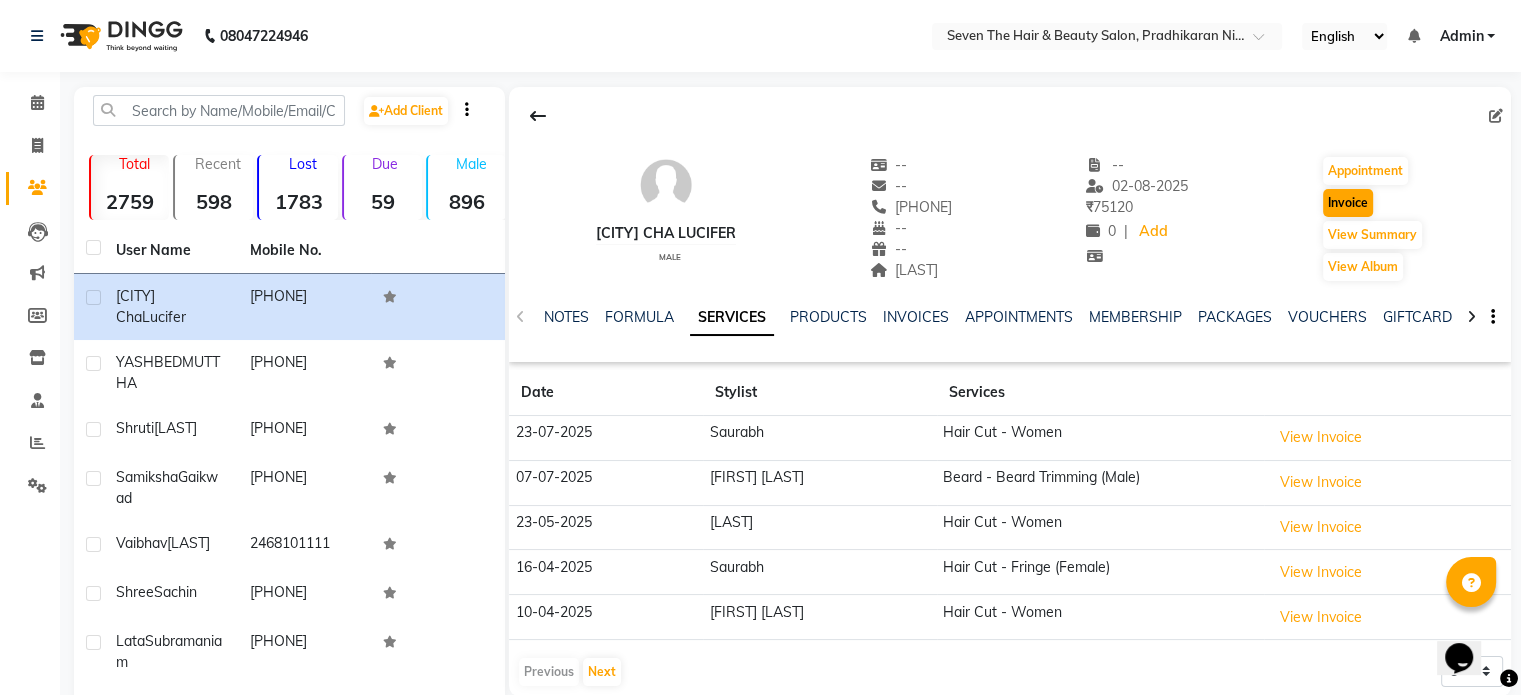select on "service" 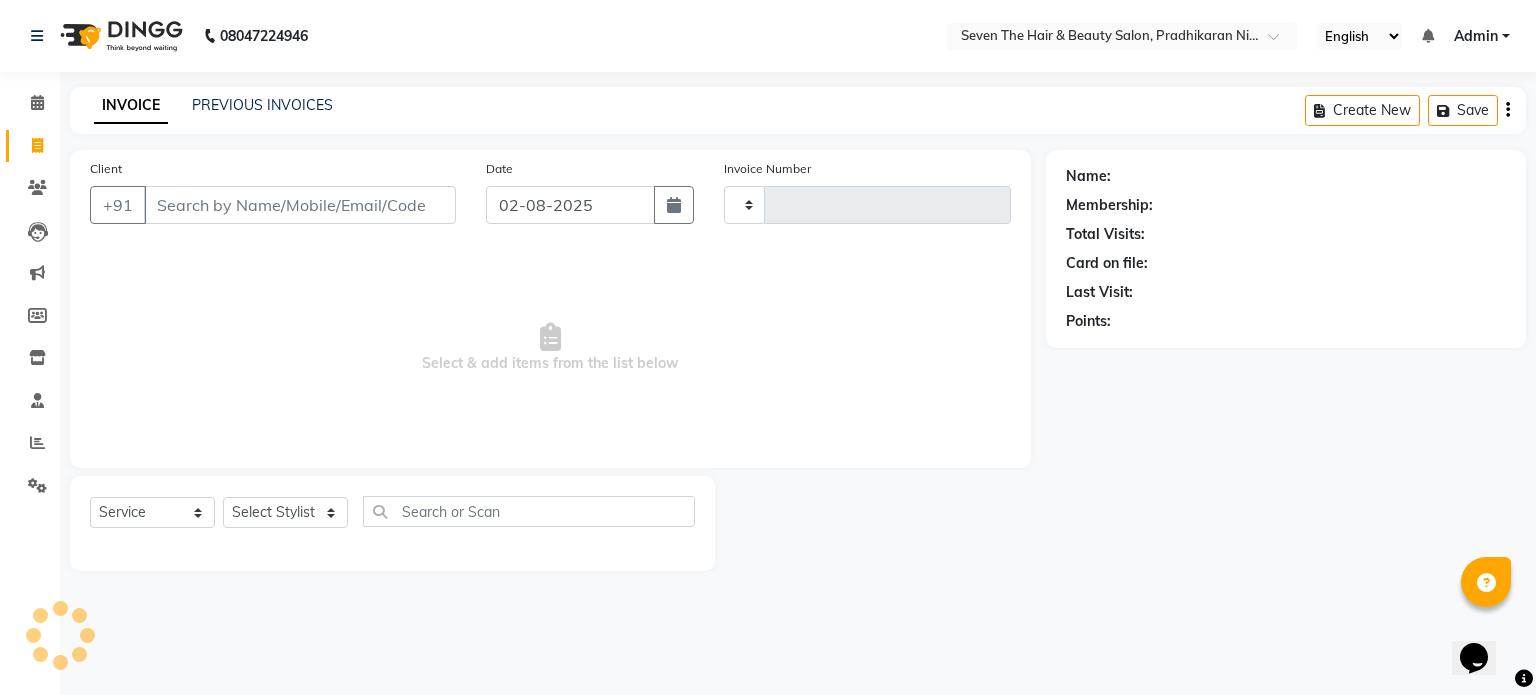 type on "1217" 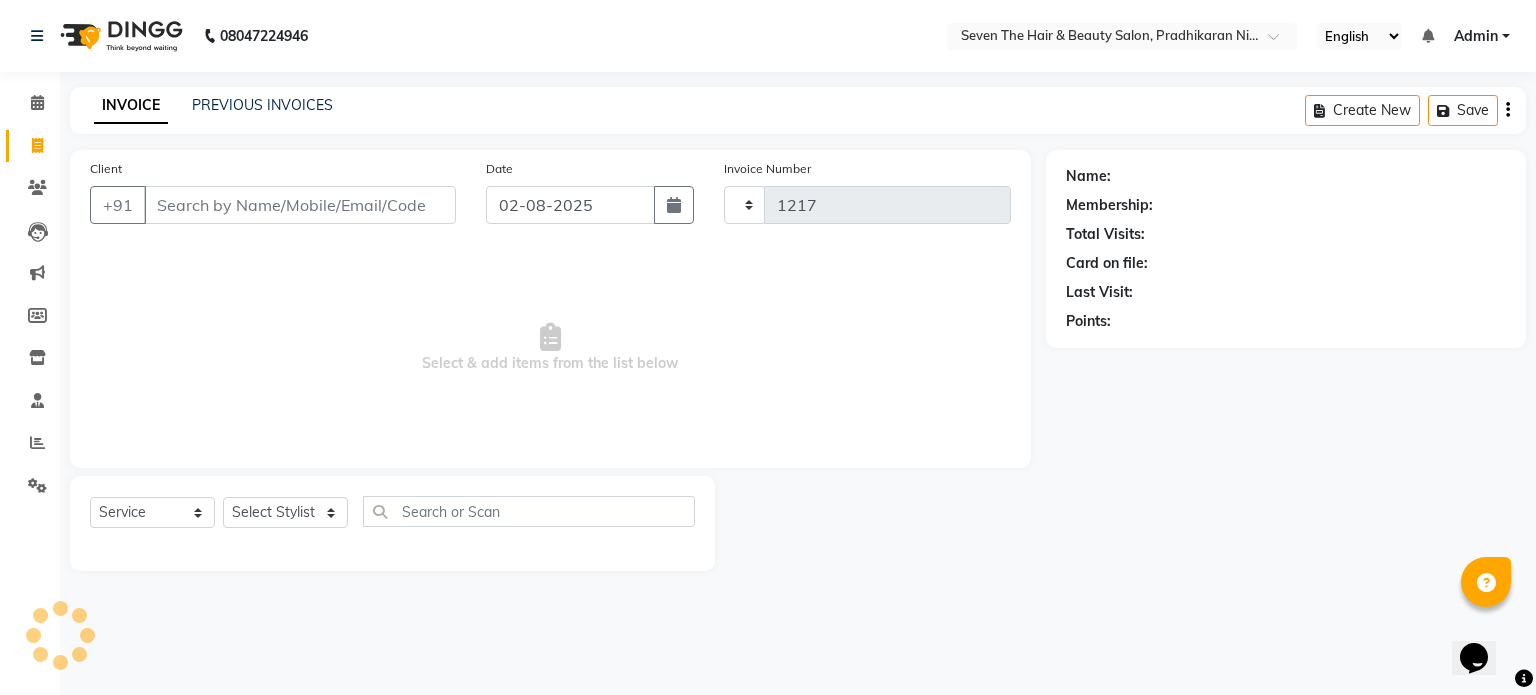 select on "659" 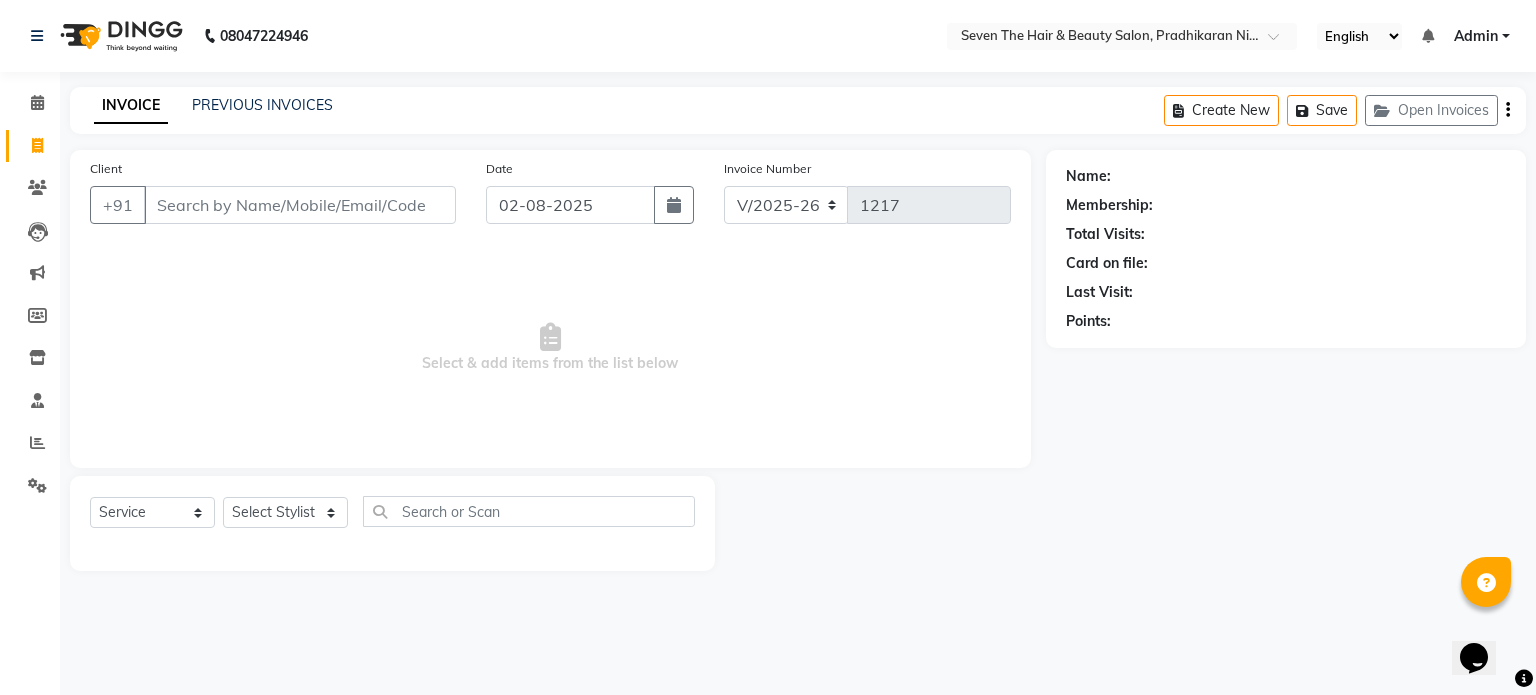 type on "[PHONE]" 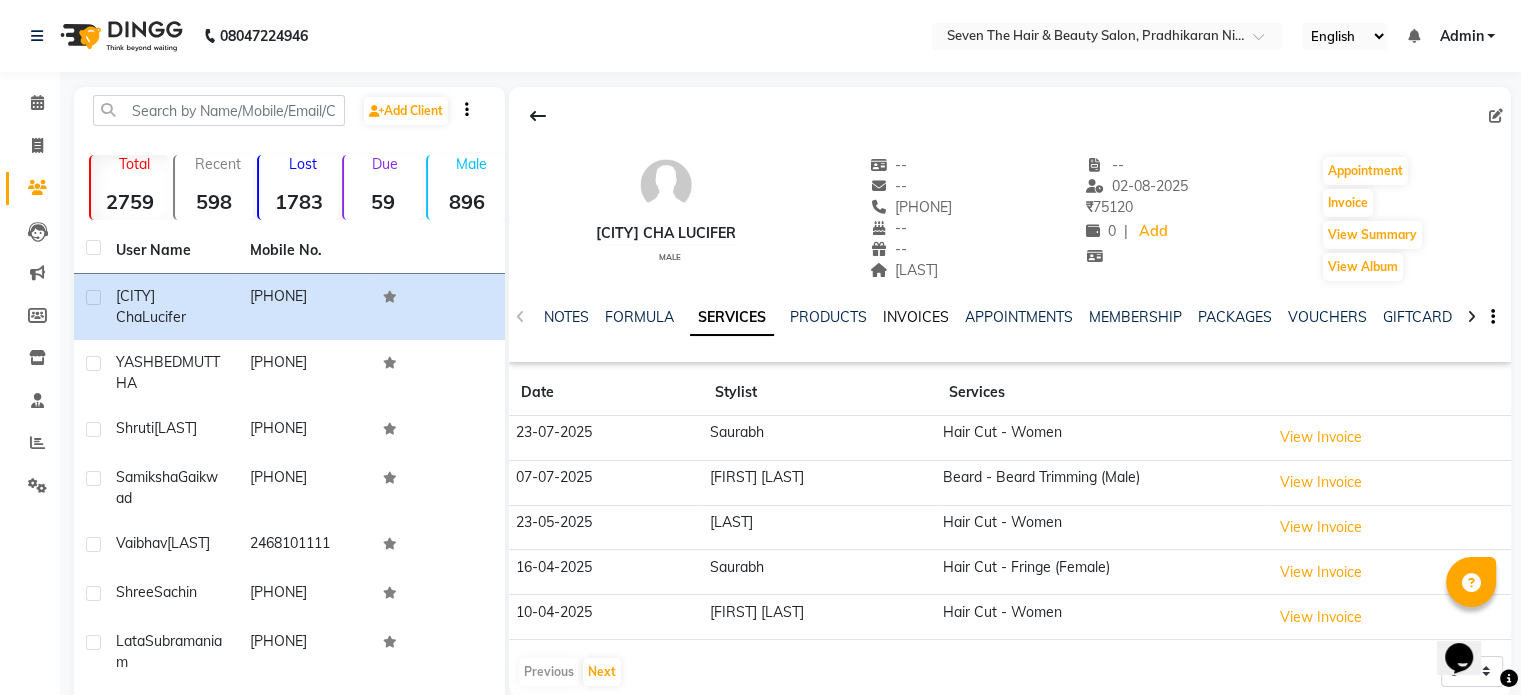 click on "INVOICES" 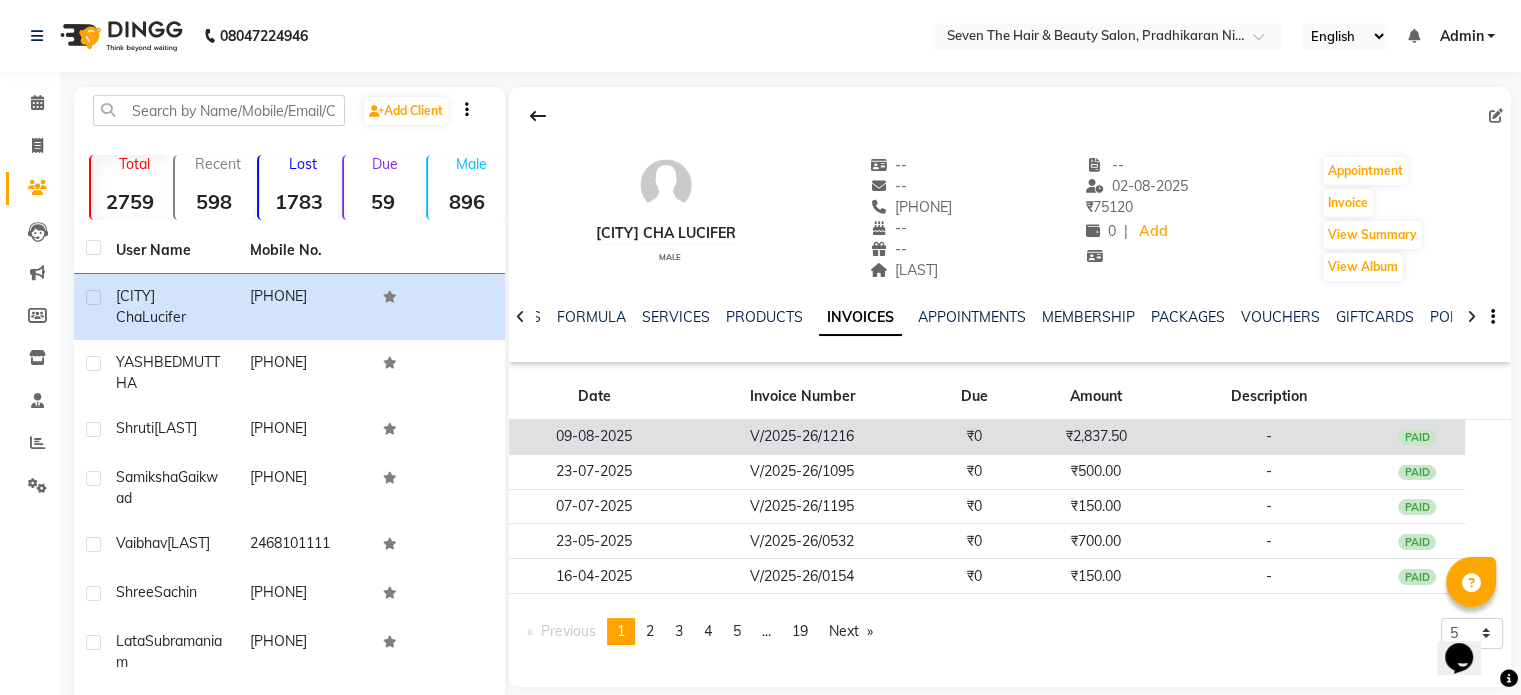 click on "-" 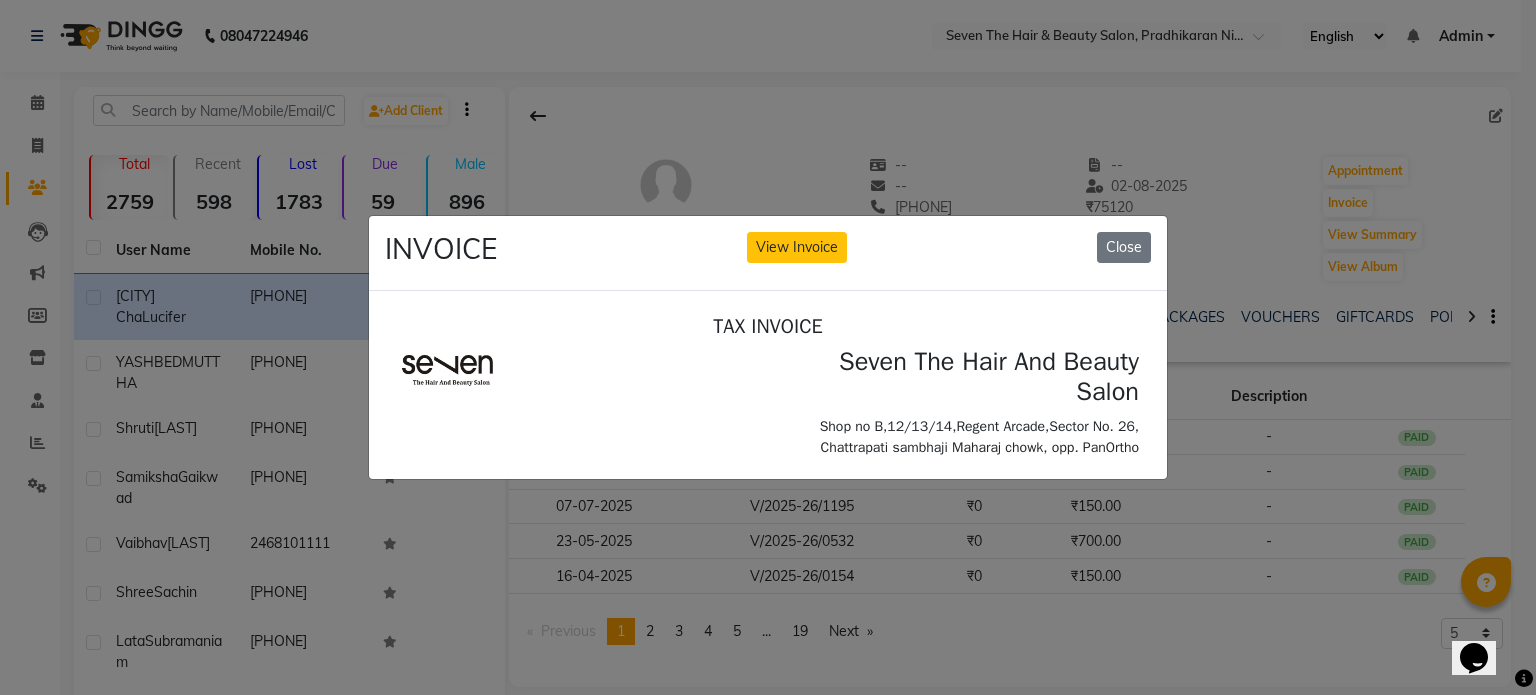 scroll, scrollTop: 0, scrollLeft: 0, axis: both 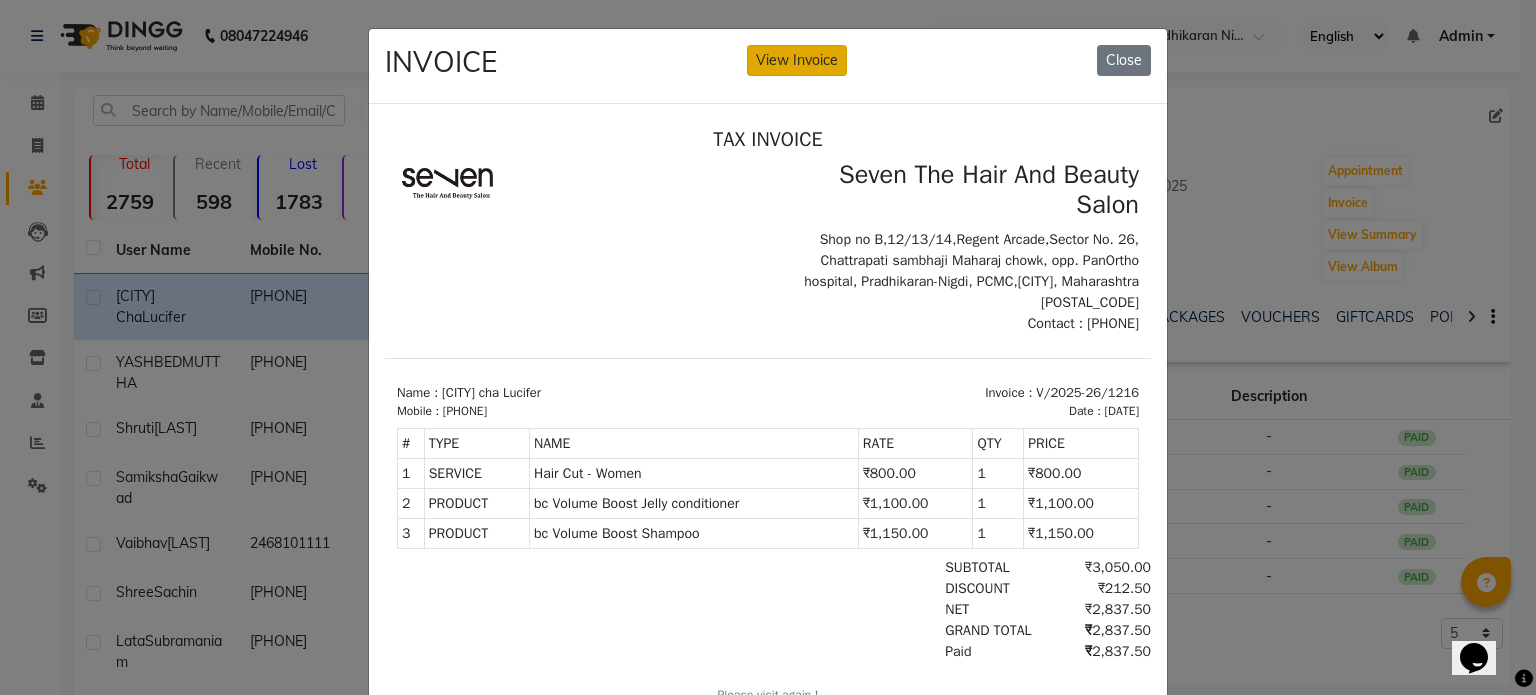 click on "View Invoice" 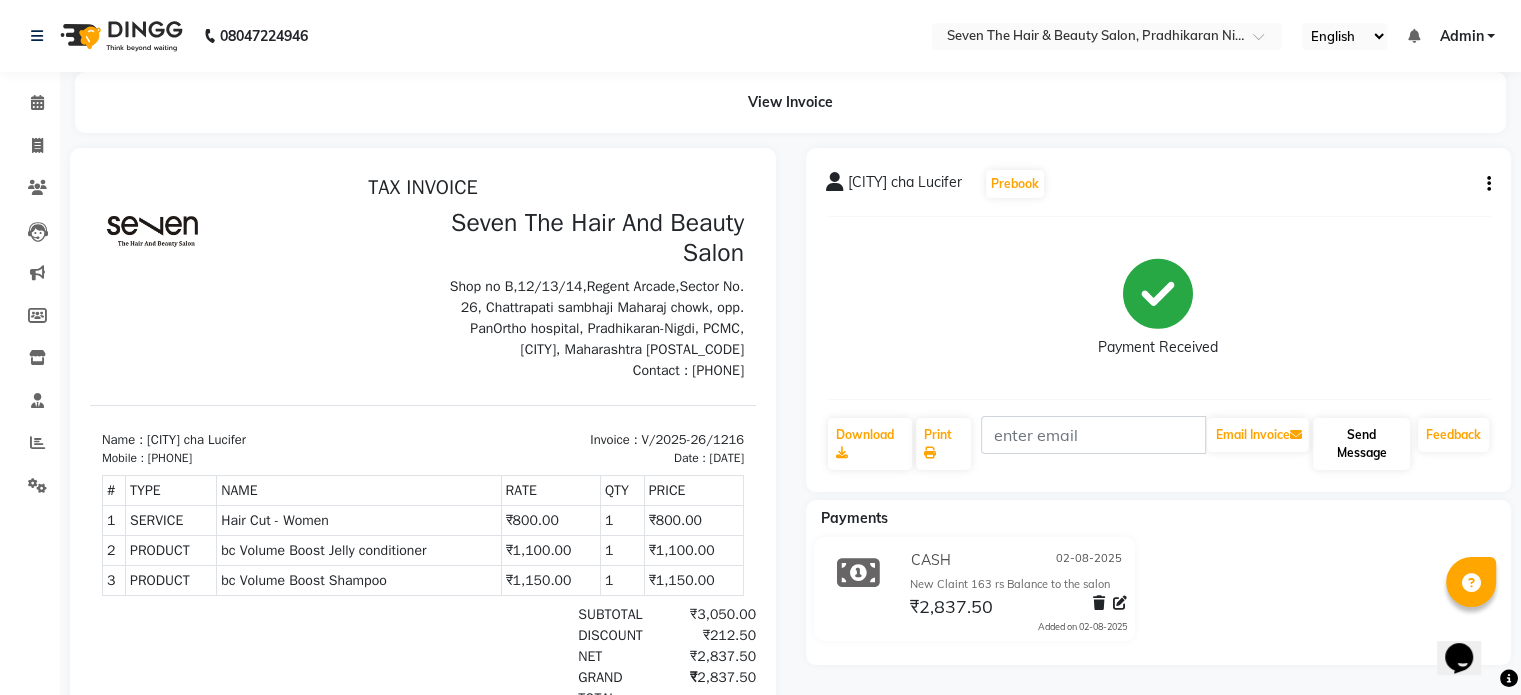scroll, scrollTop: 0, scrollLeft: 0, axis: both 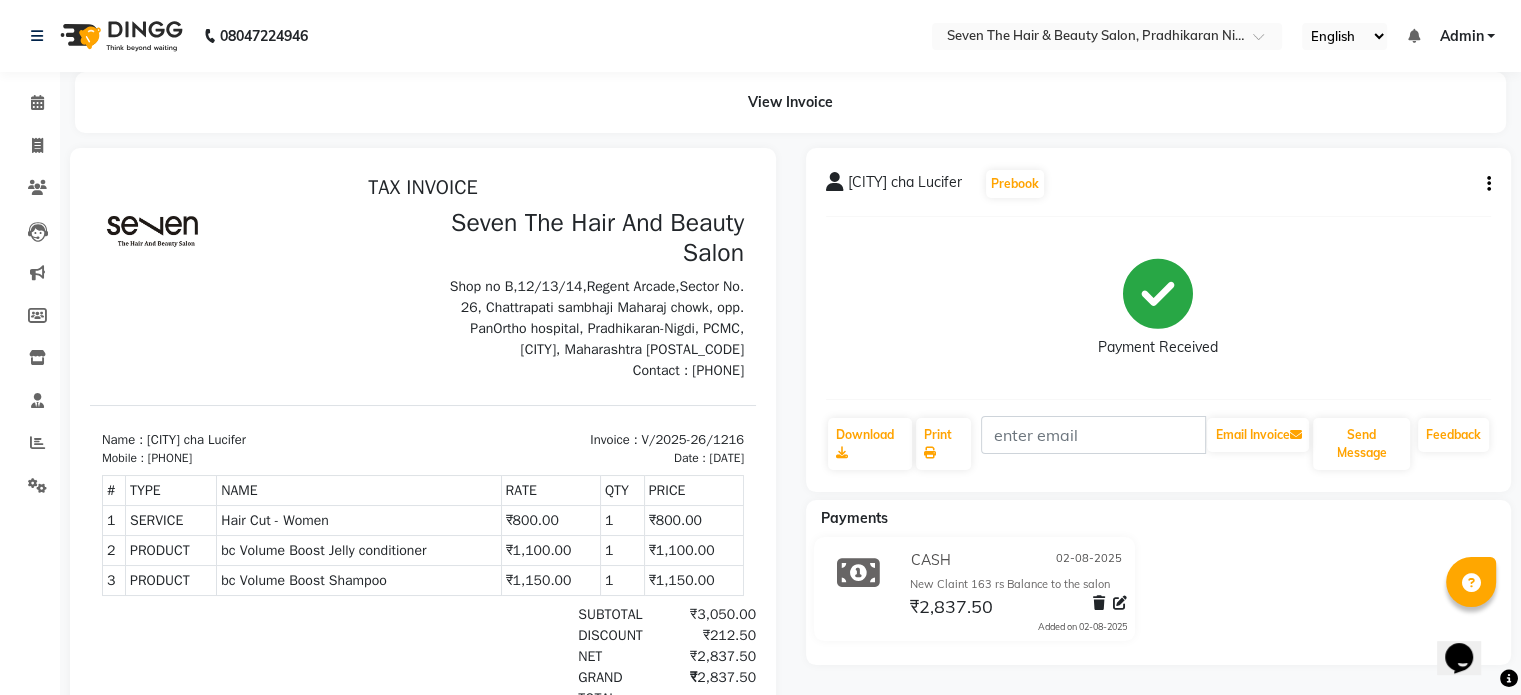 click 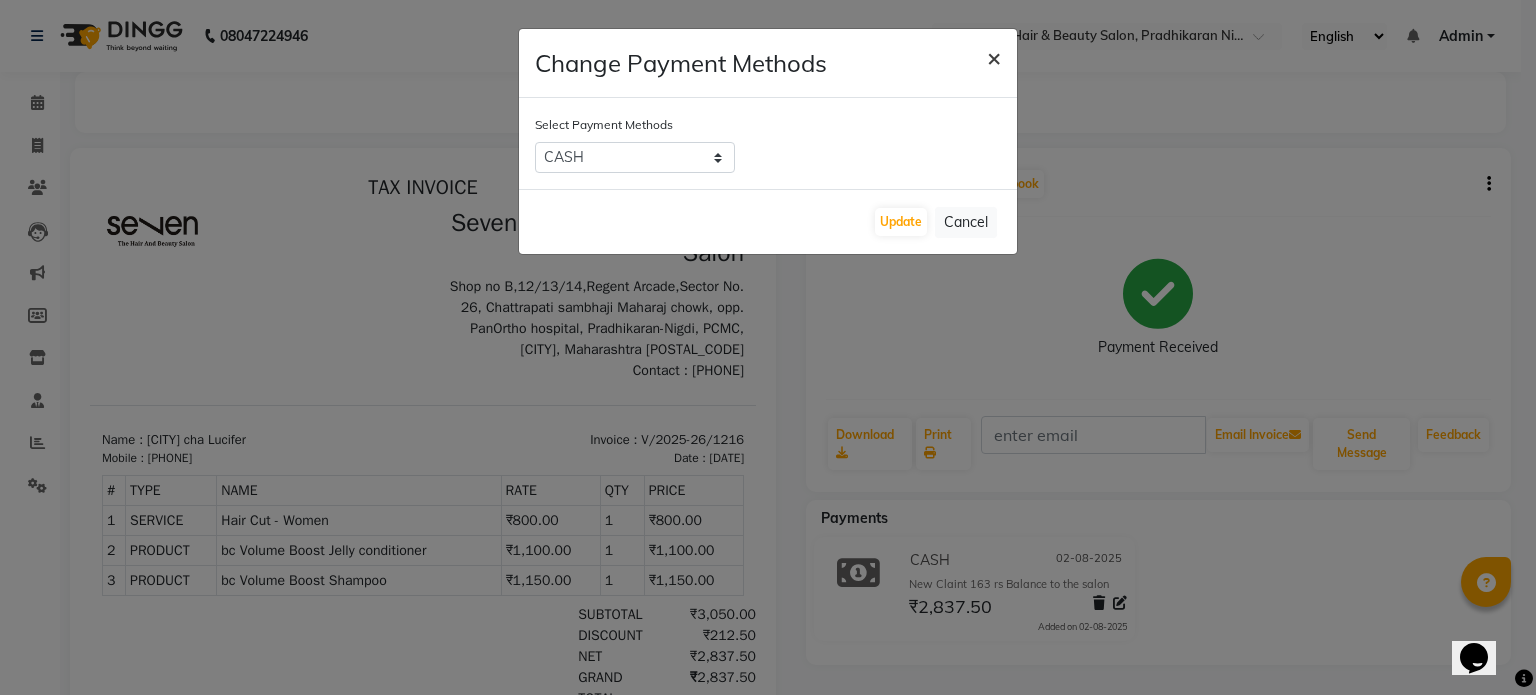 click on "×" 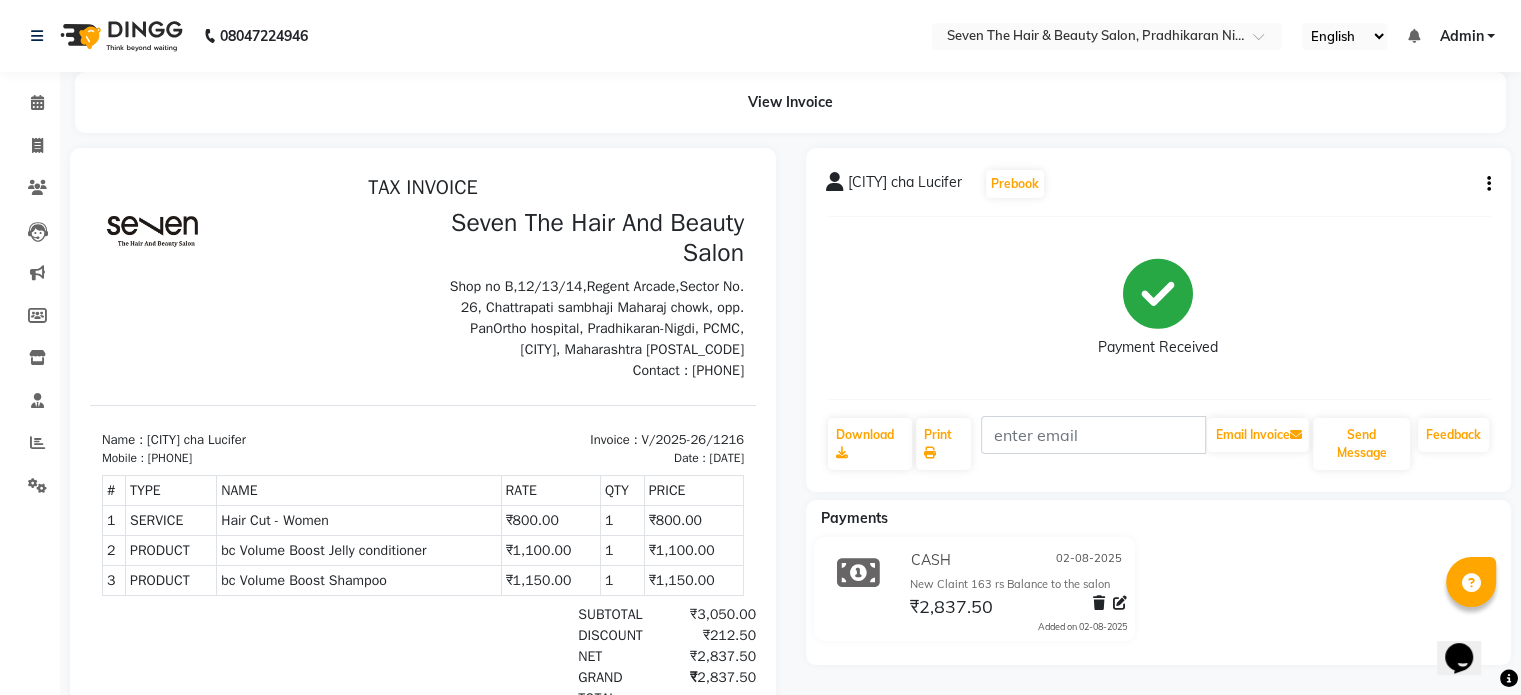 click on "Malegaon cha Lucifer  Prebook   Payment Received  Download  Print   Email Invoice   Send Message Feedback" 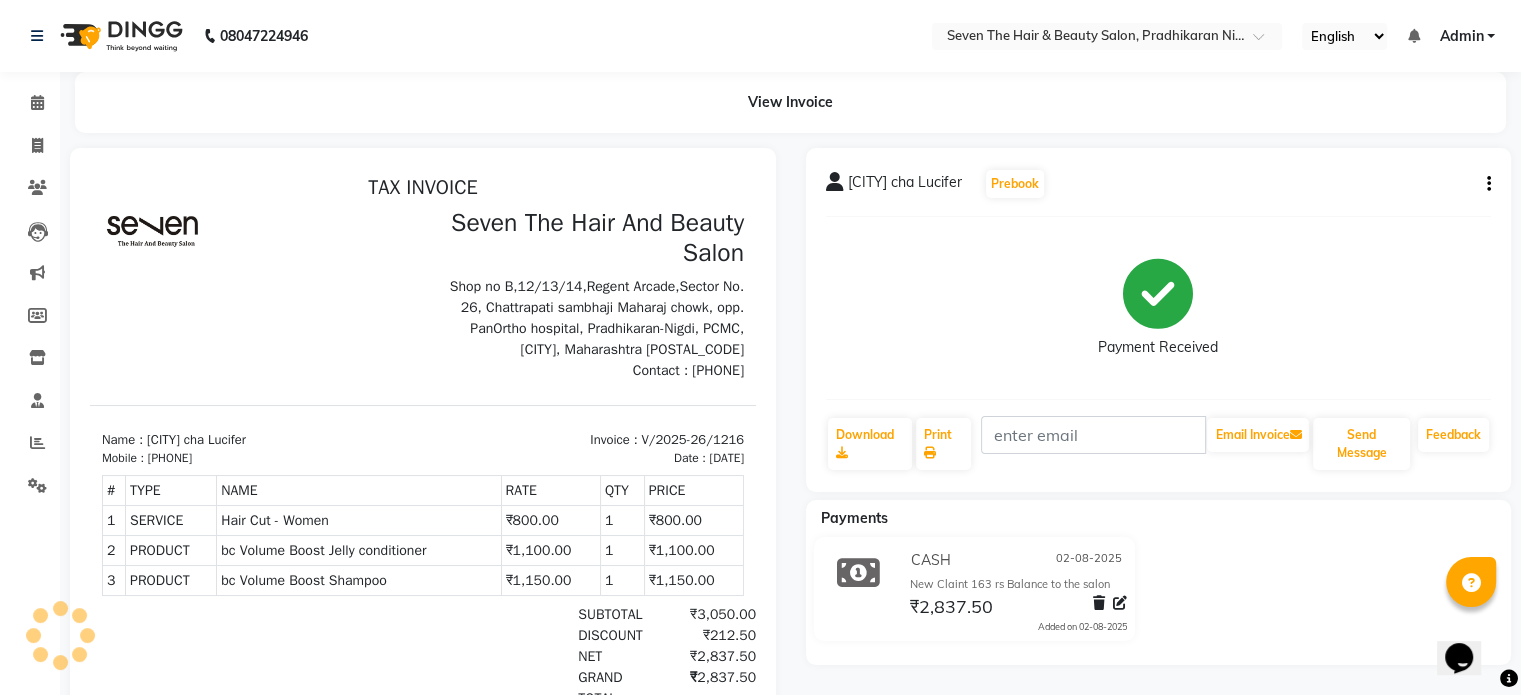 click 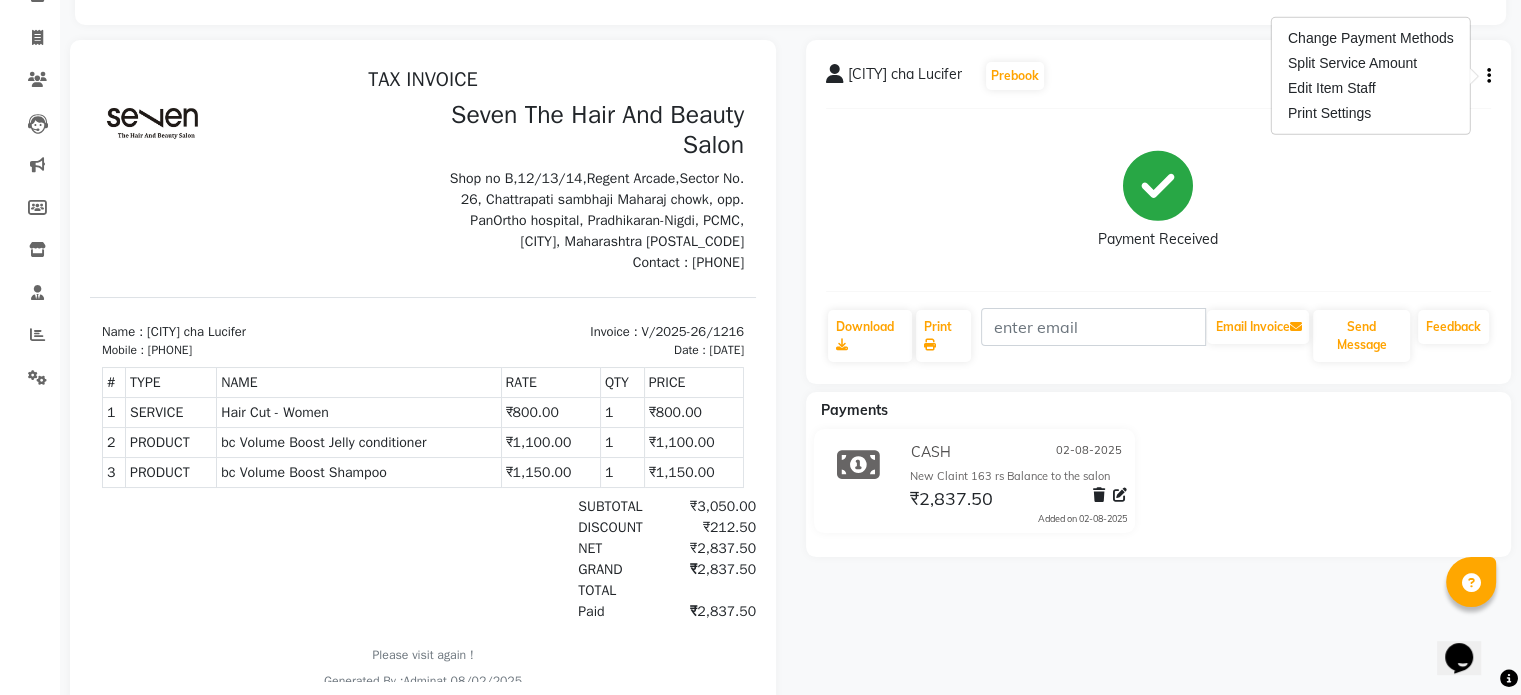 scroll, scrollTop: 164, scrollLeft: 0, axis: vertical 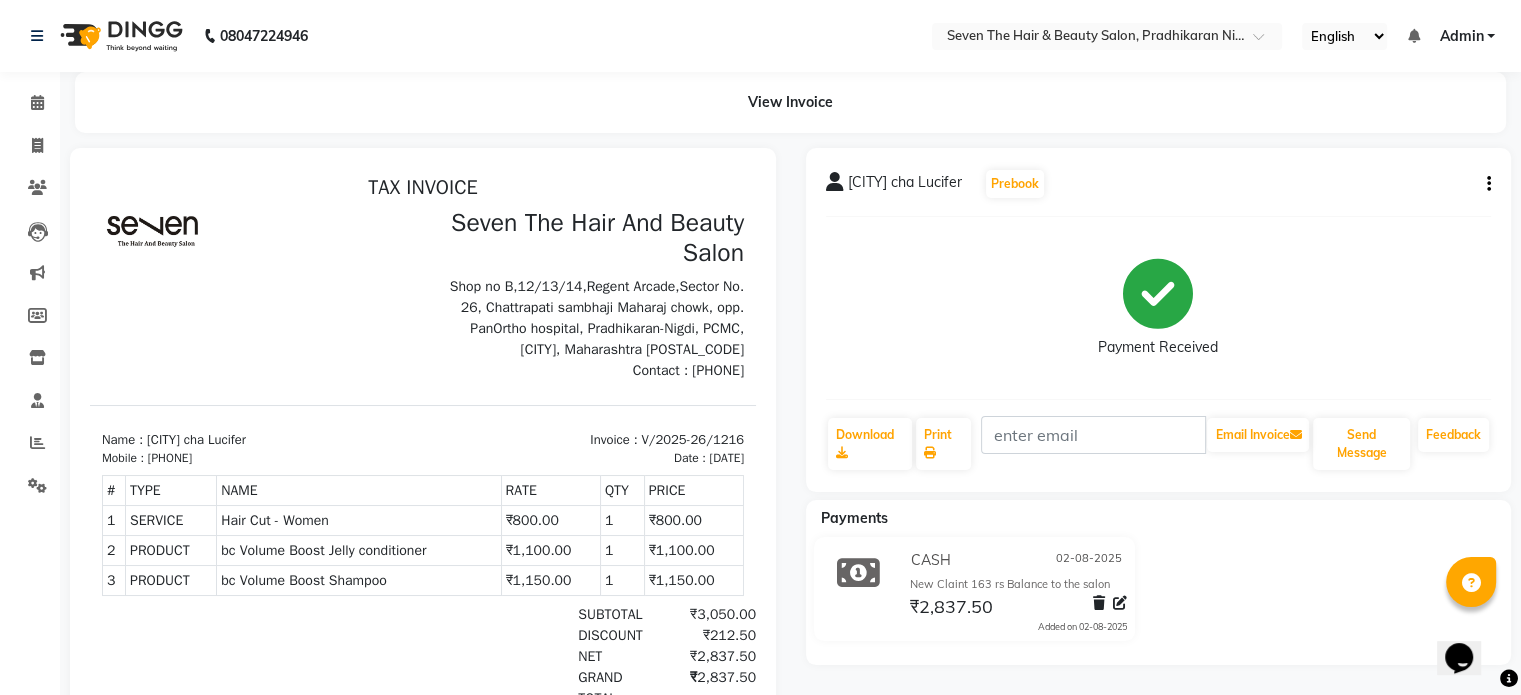 click on "Malegaon cha Lucifer  Prebook   Payment Received  Download  Print   Email Invoice   Send Message Feedback" 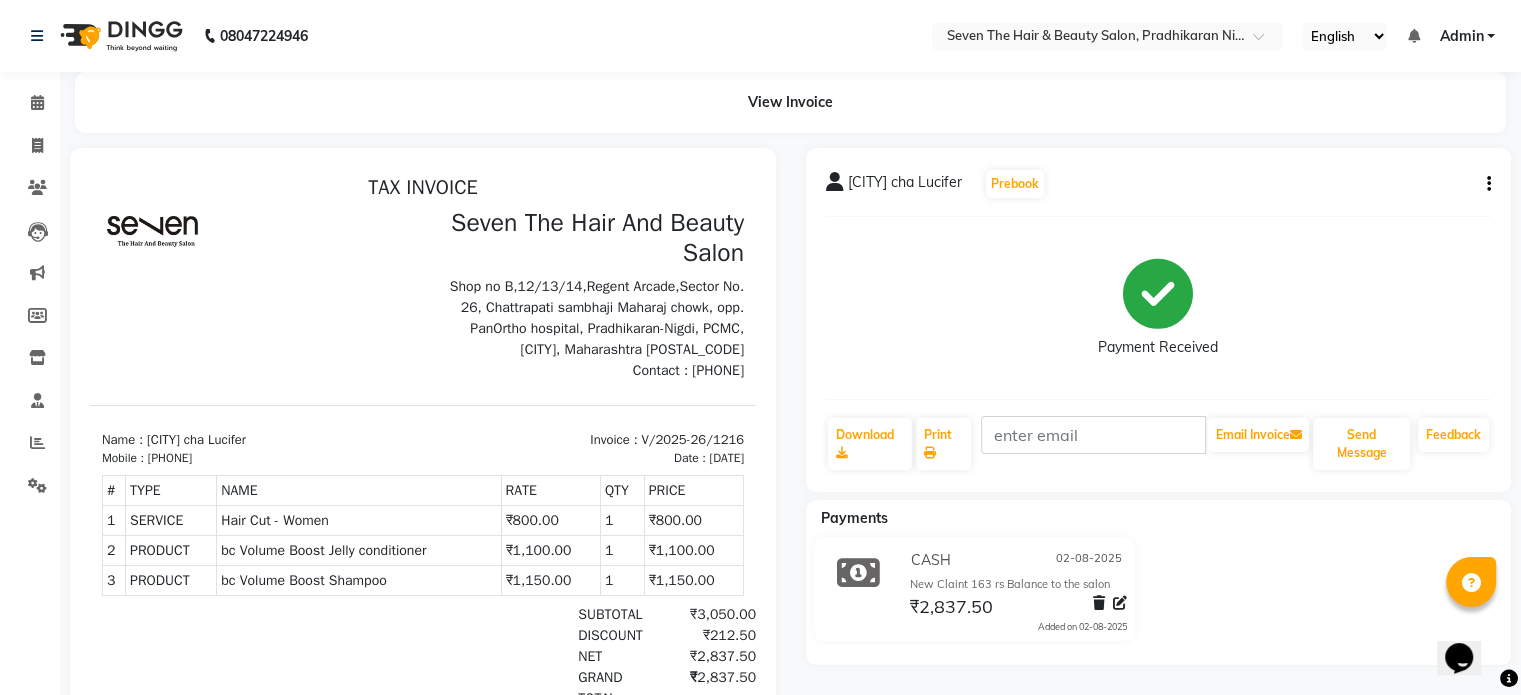 click 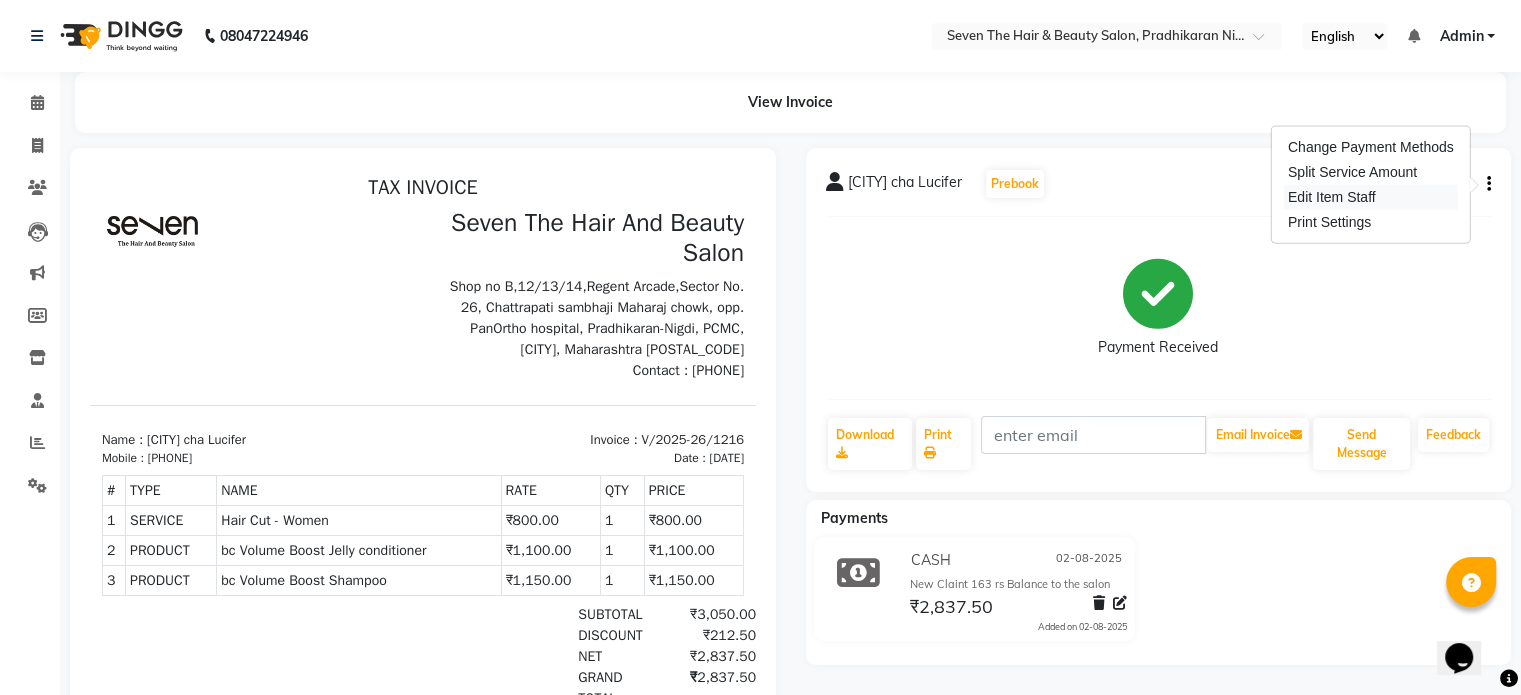 click on "Edit Item Staff" at bounding box center [1371, 197] 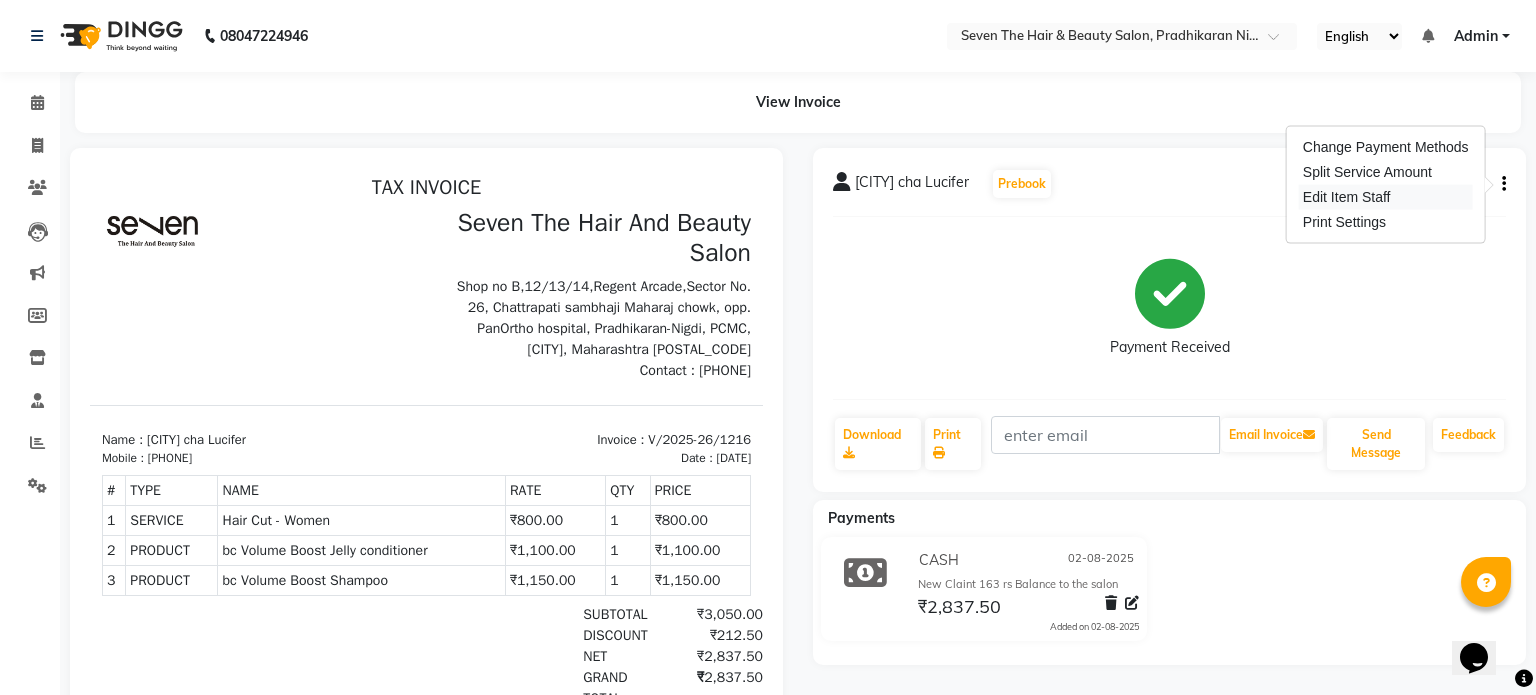 select 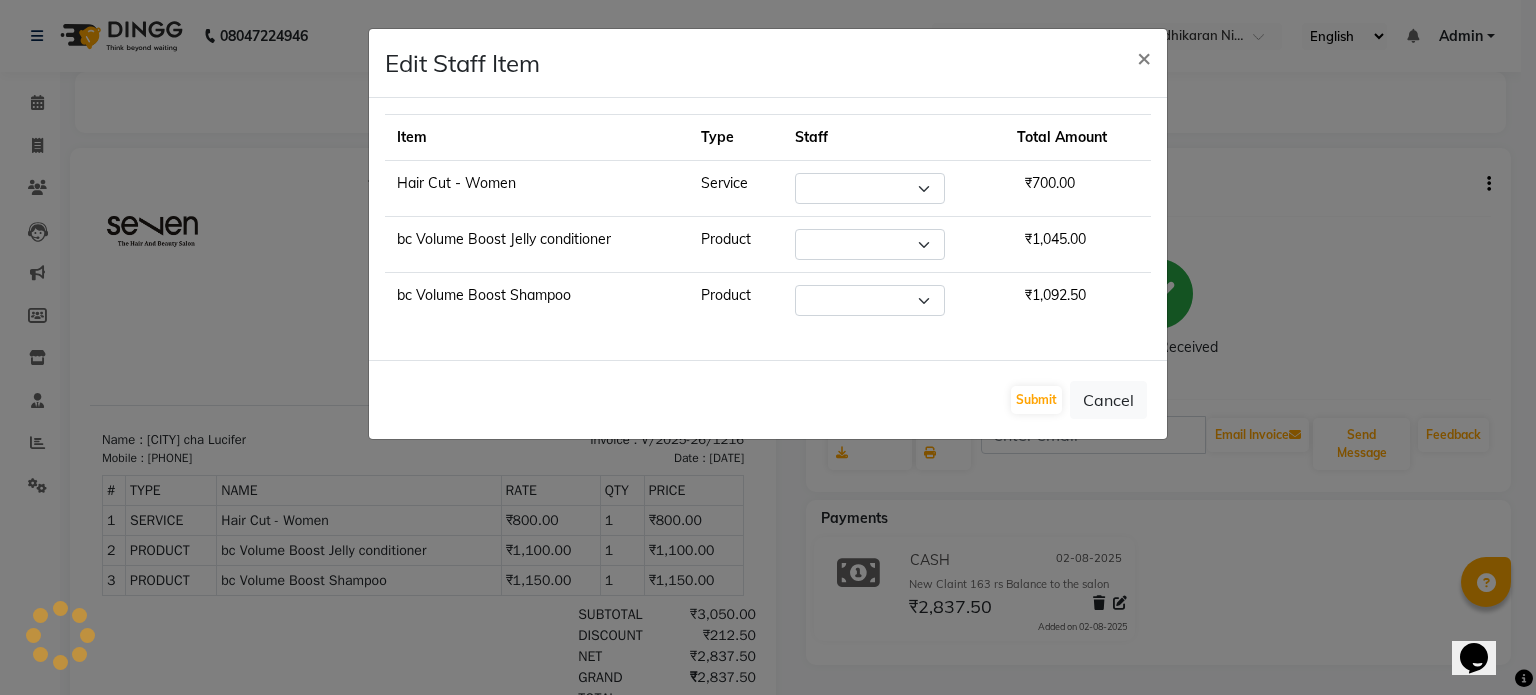 select on "78865" 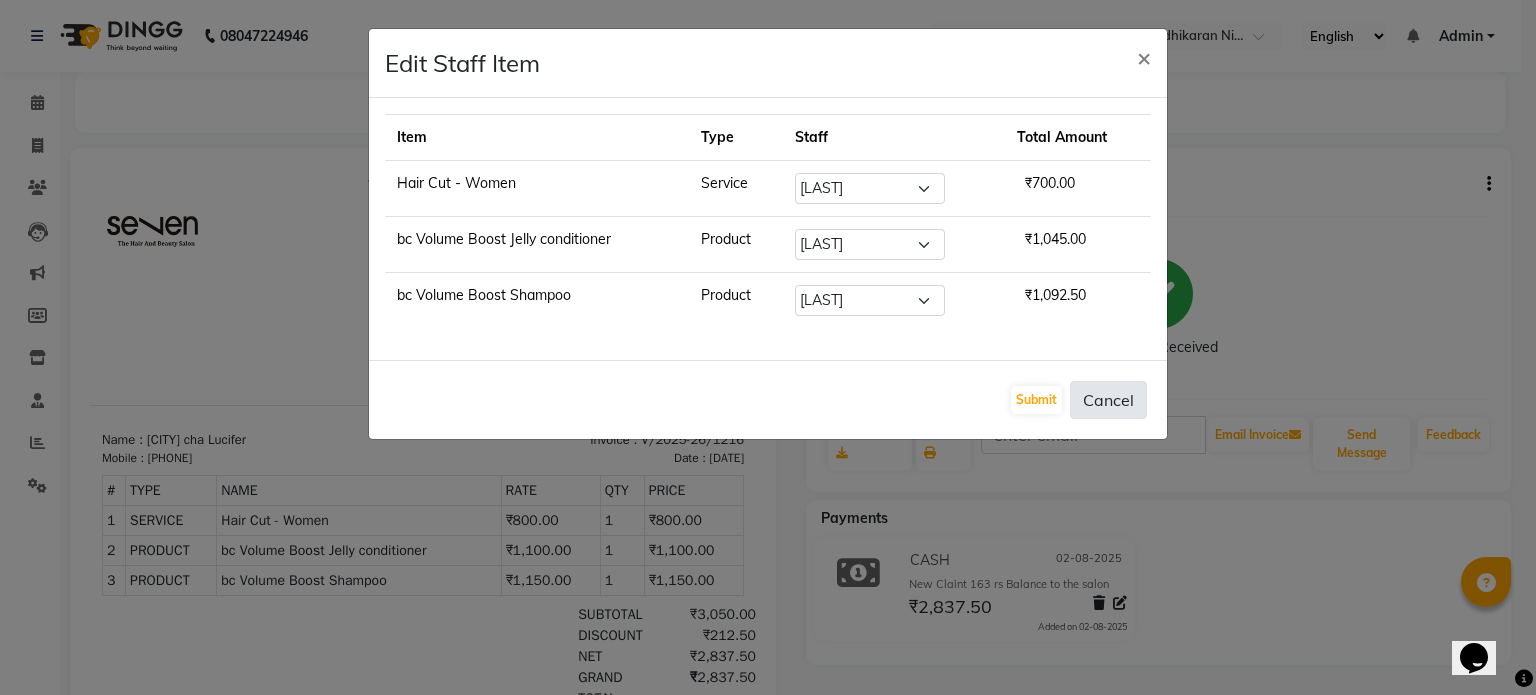 click on "Cancel" 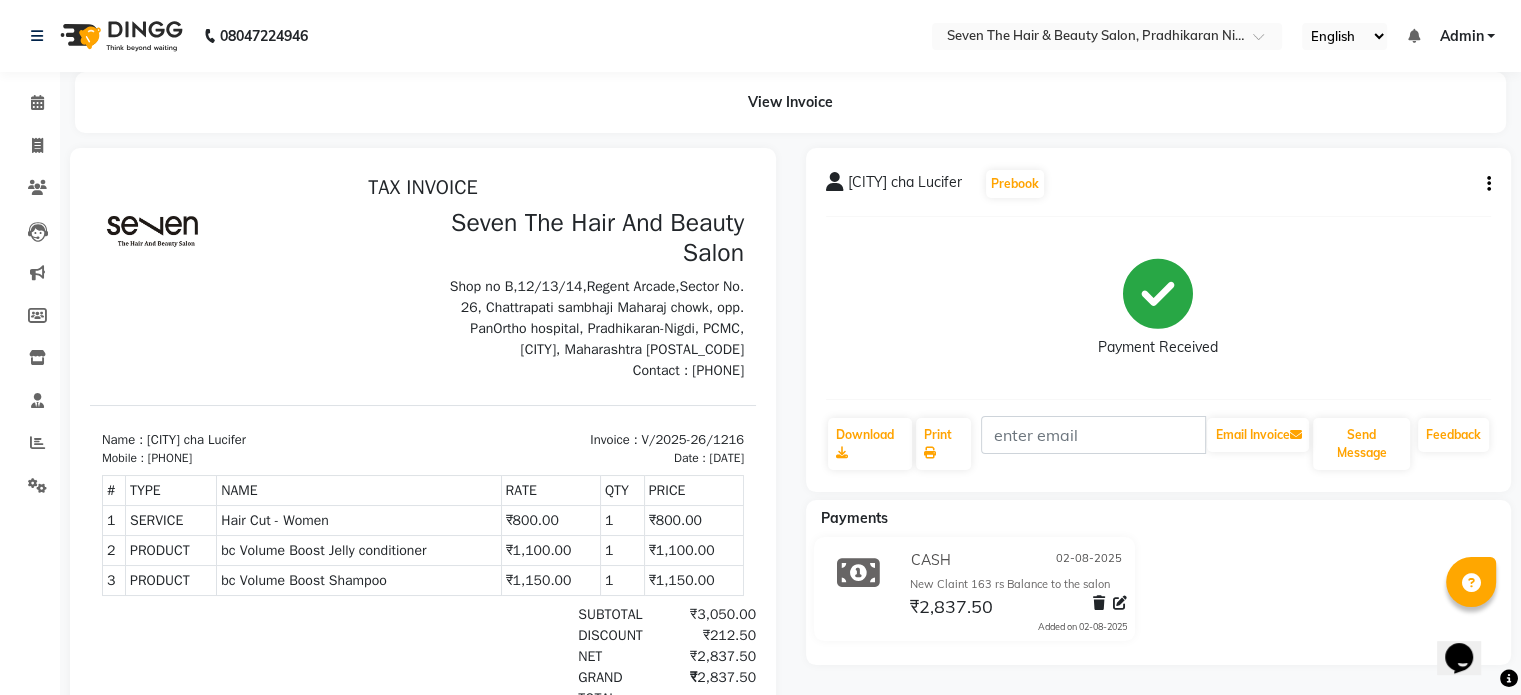 click on "Malegaon cha Lucifer  Prebook   Payment Received  Download  Print   Email Invoice   Send Message Feedback" 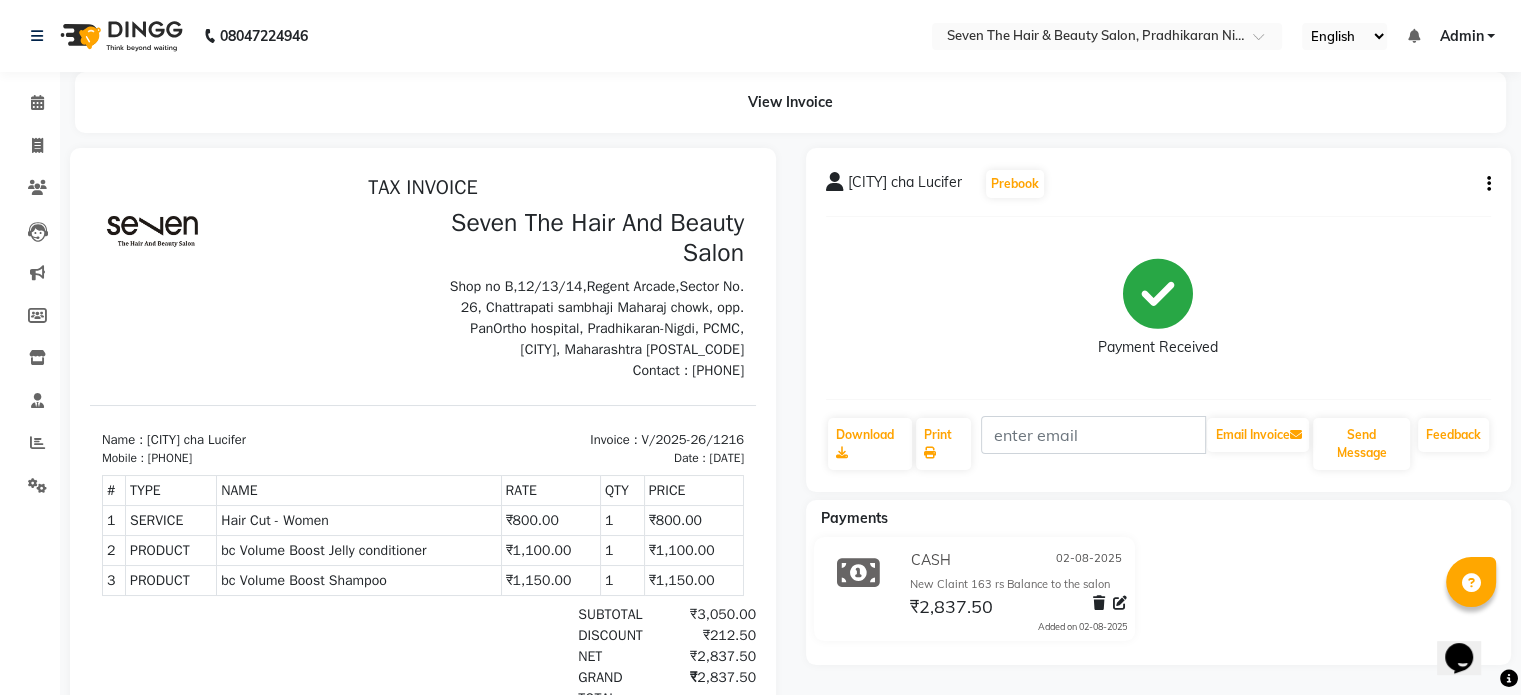 click 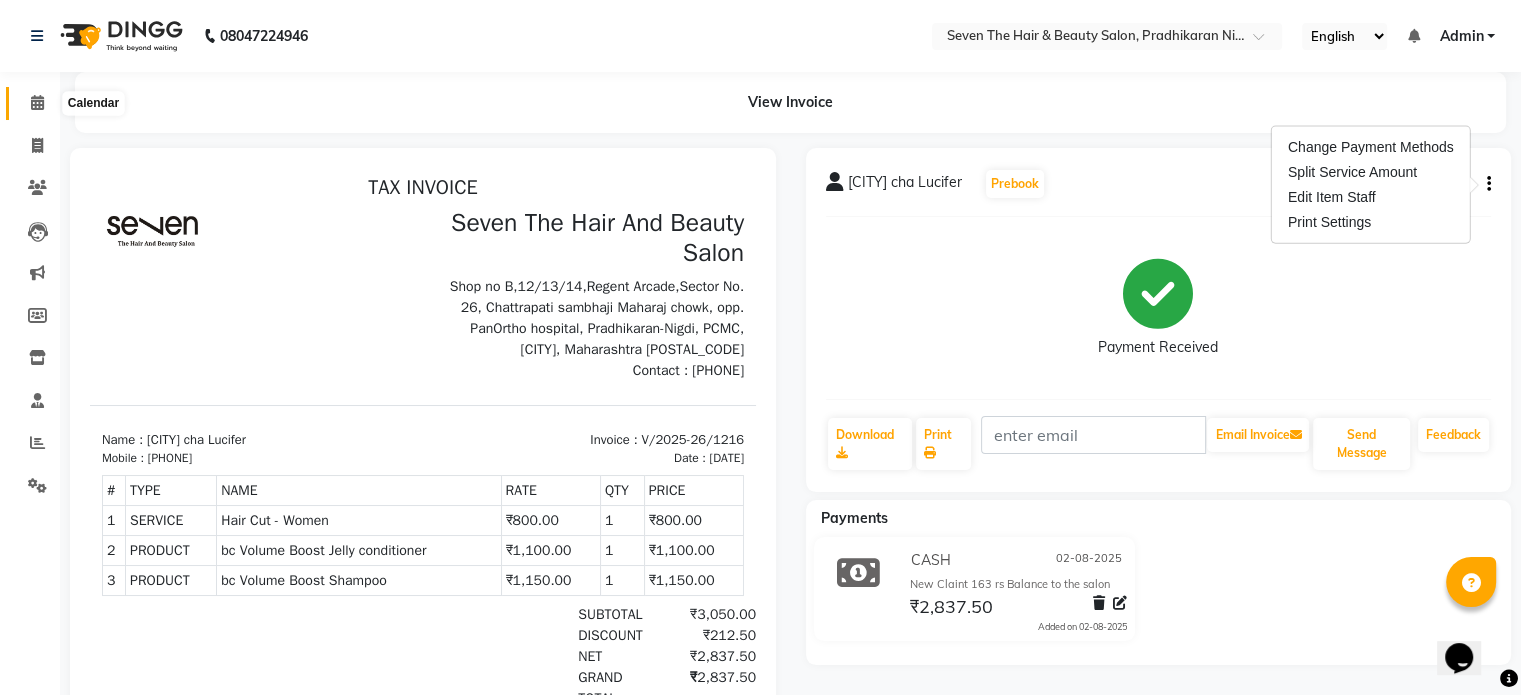 click 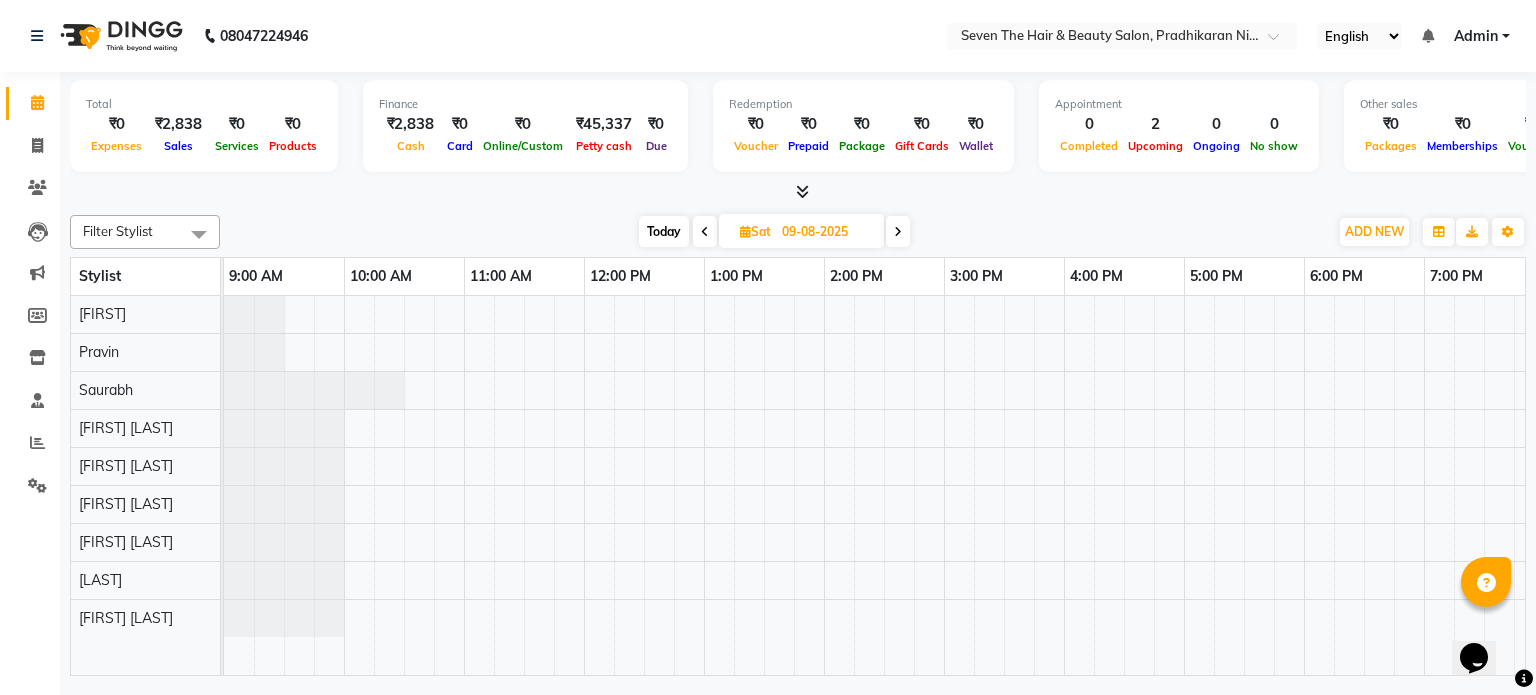 click on "Sat" at bounding box center (755, 231) 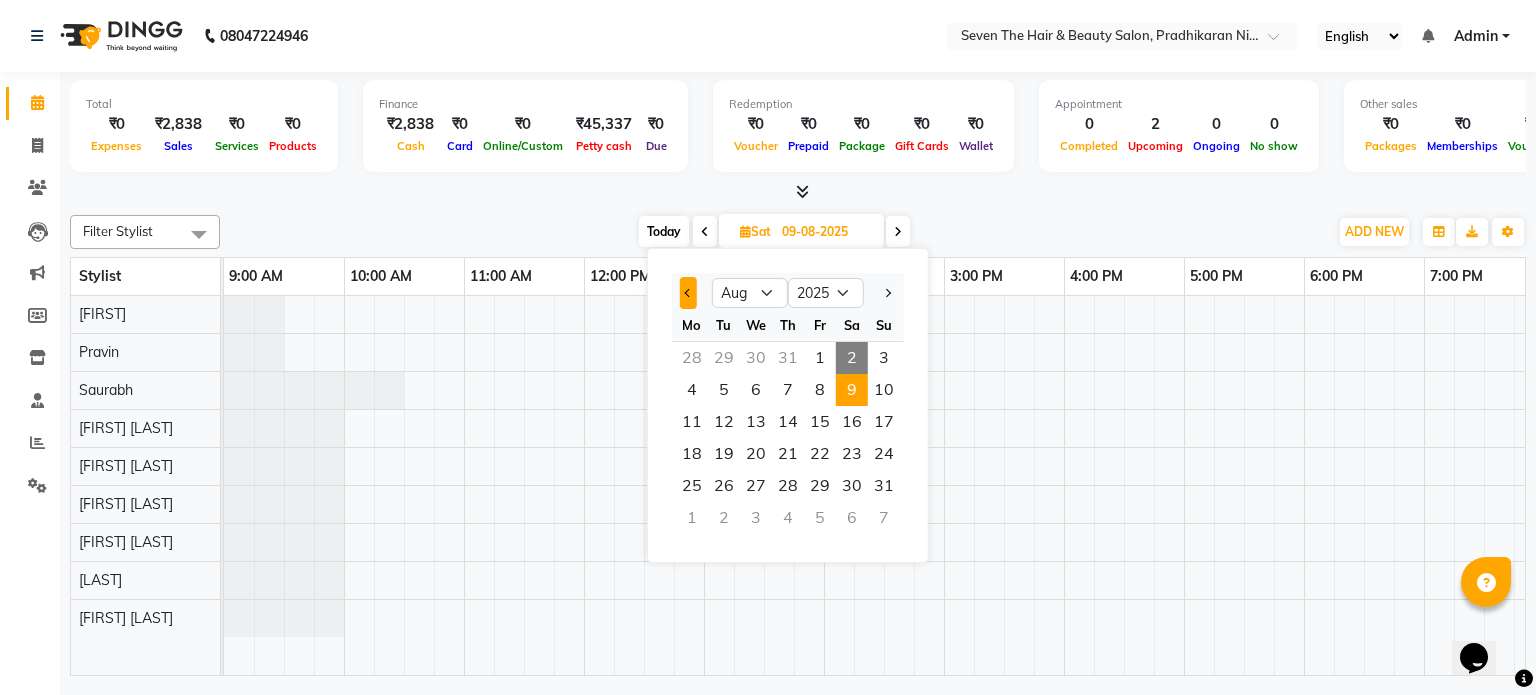 click at bounding box center [689, 293] 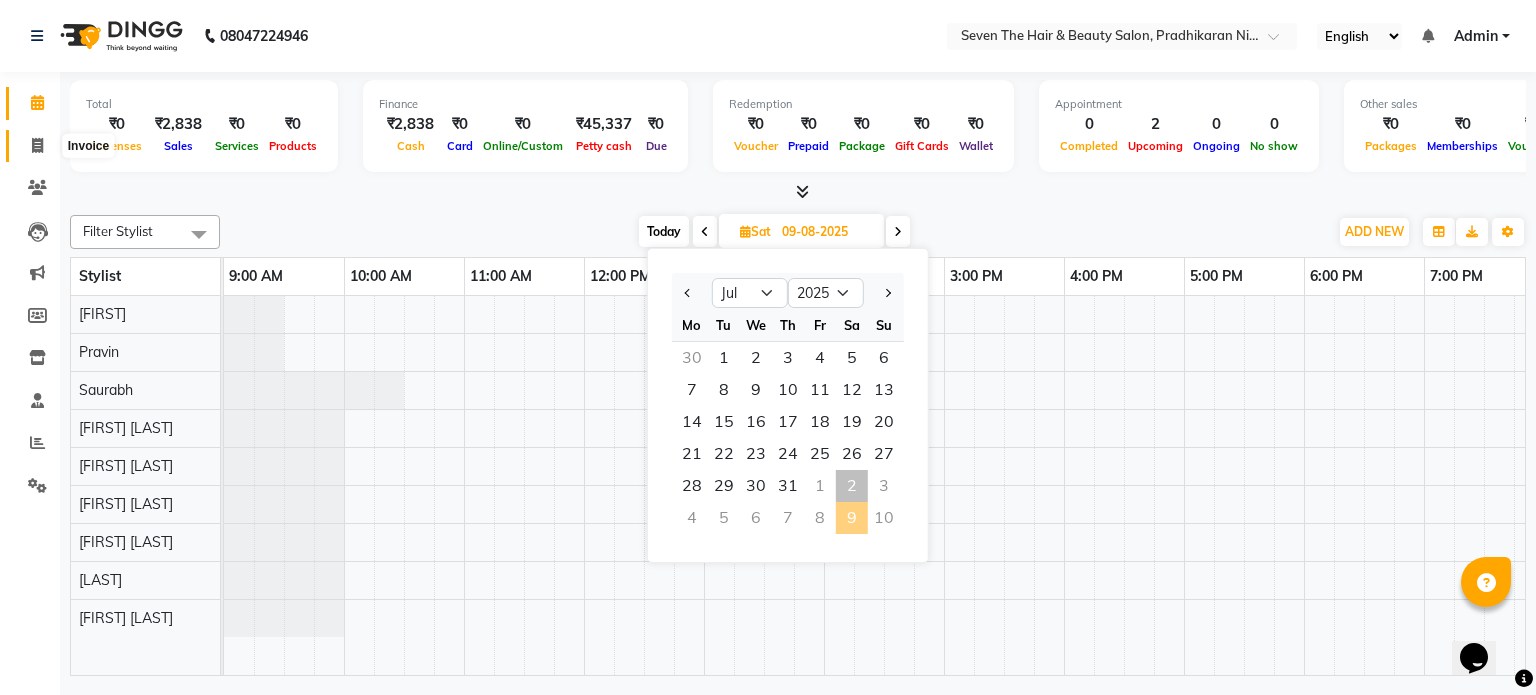click 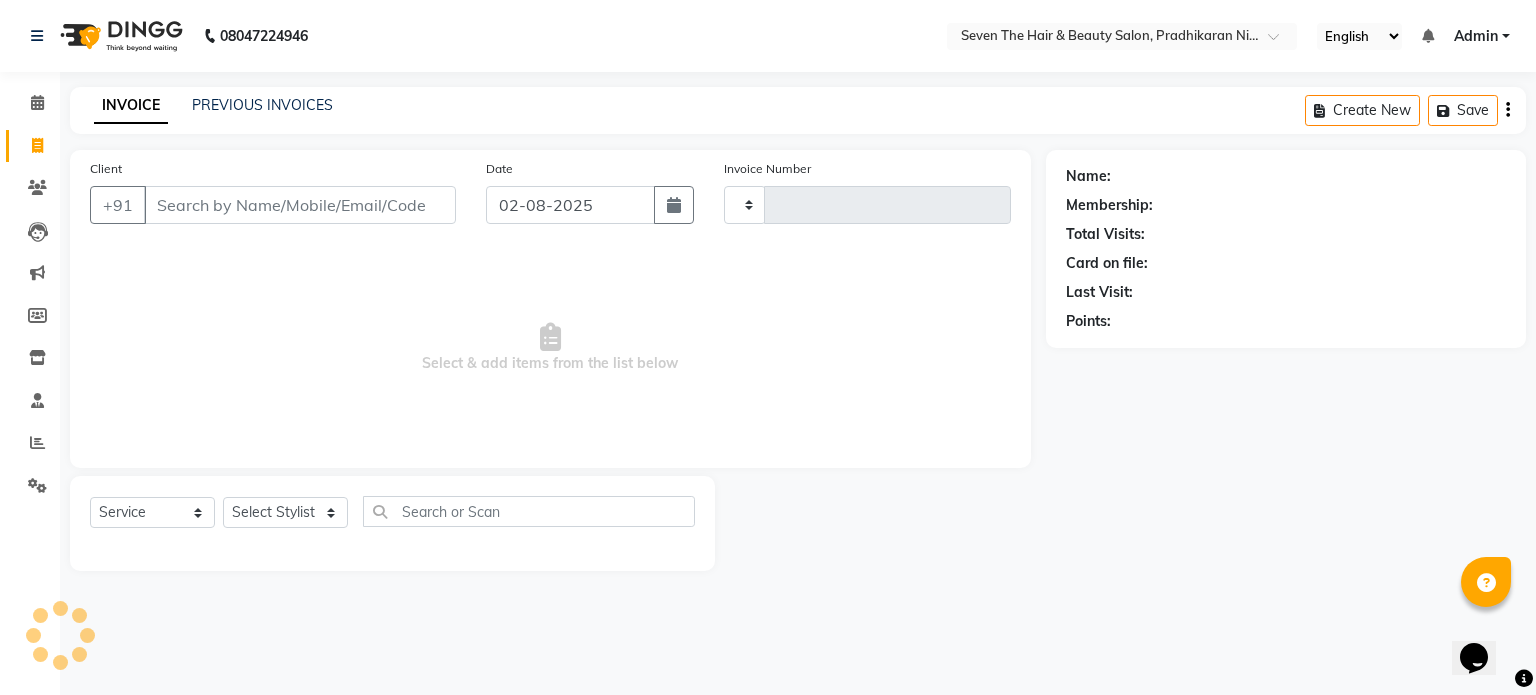 type on "1217" 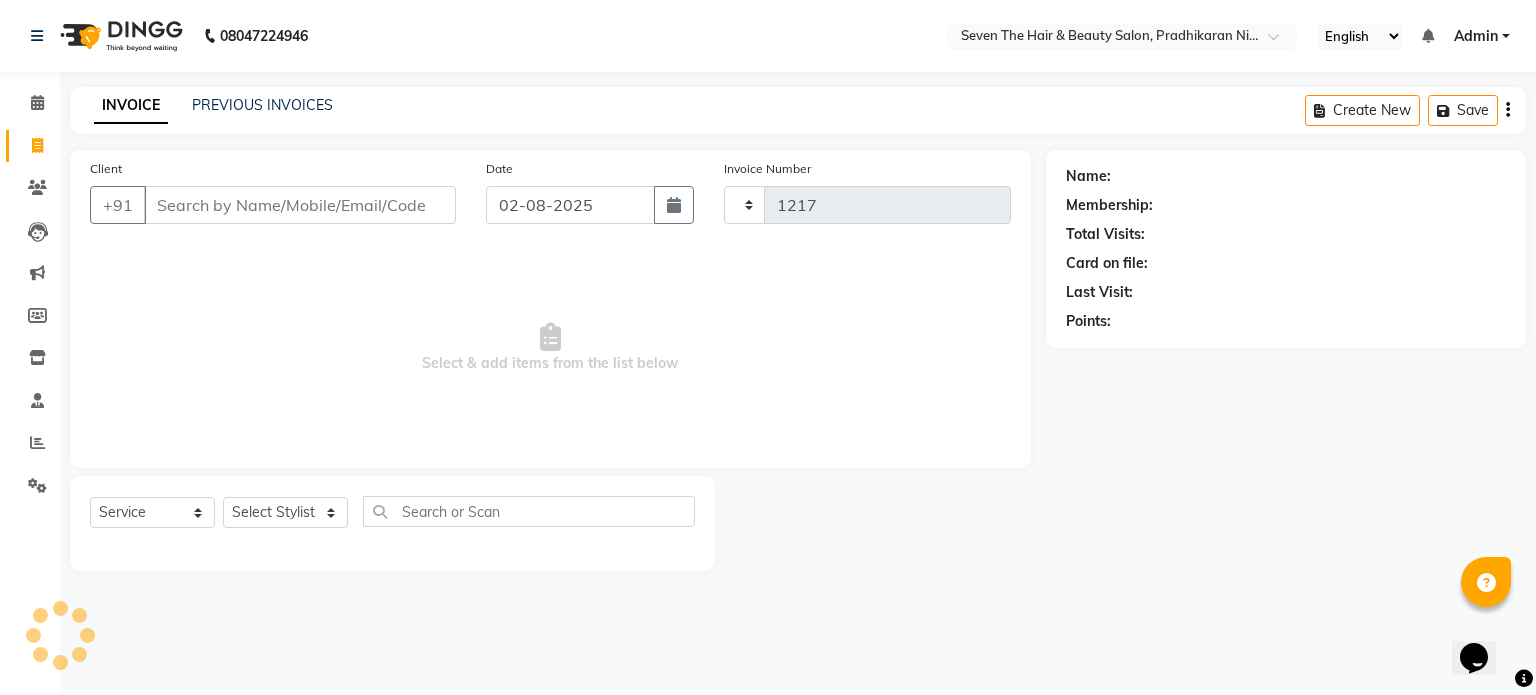 select on "659" 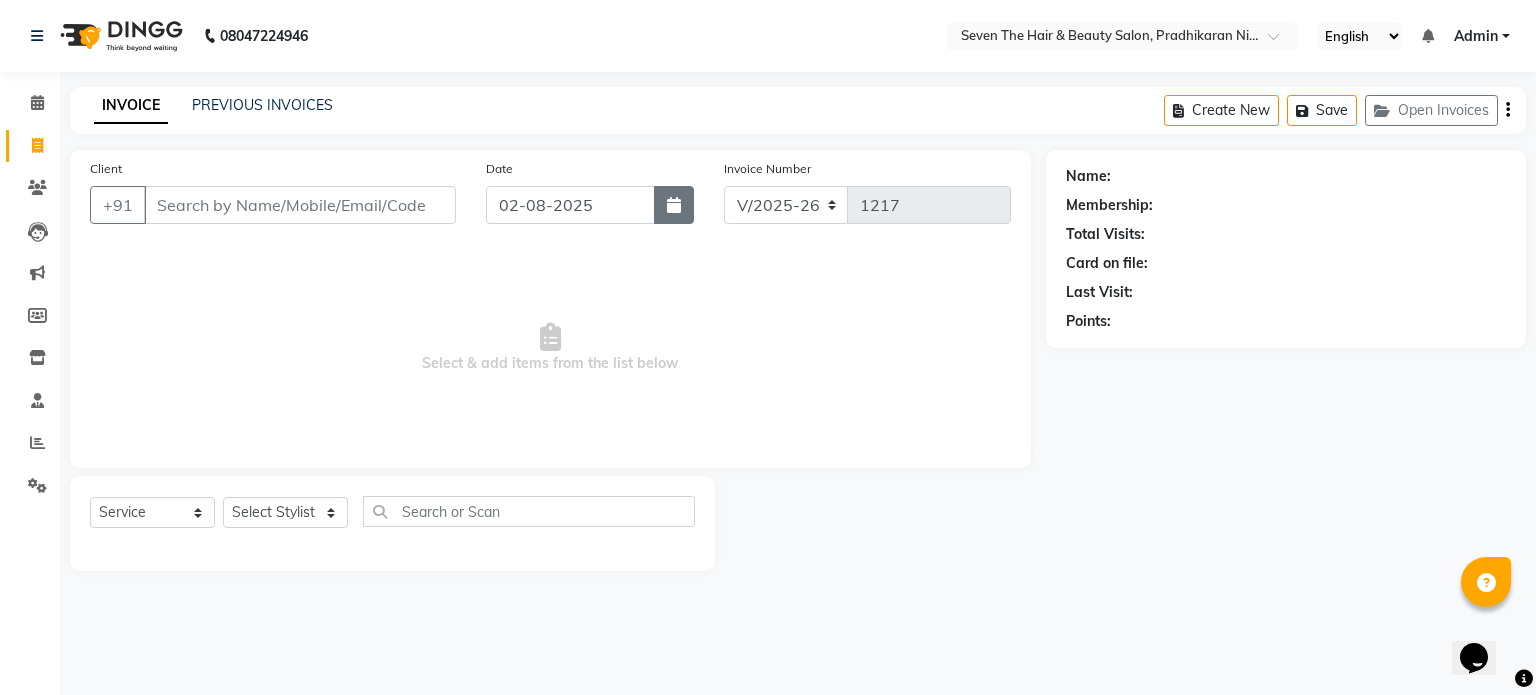 click 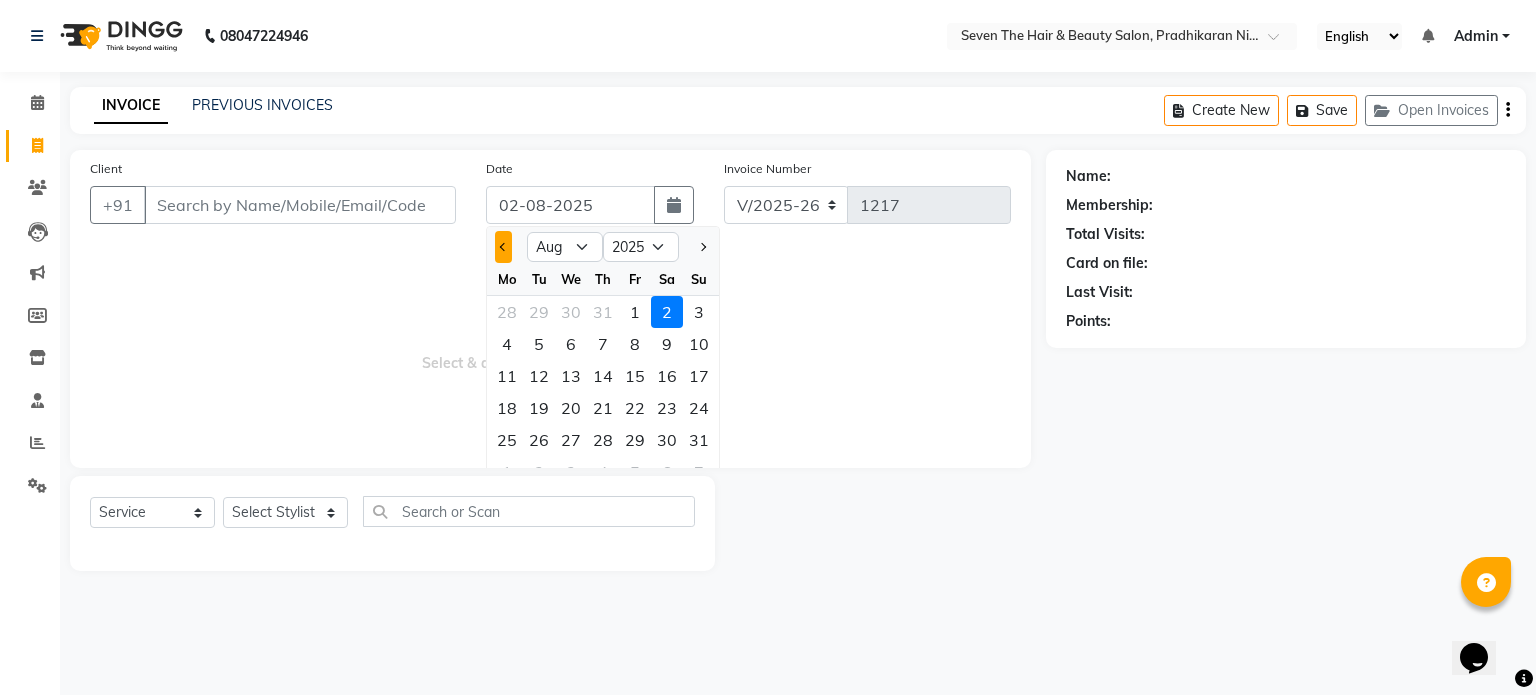 click 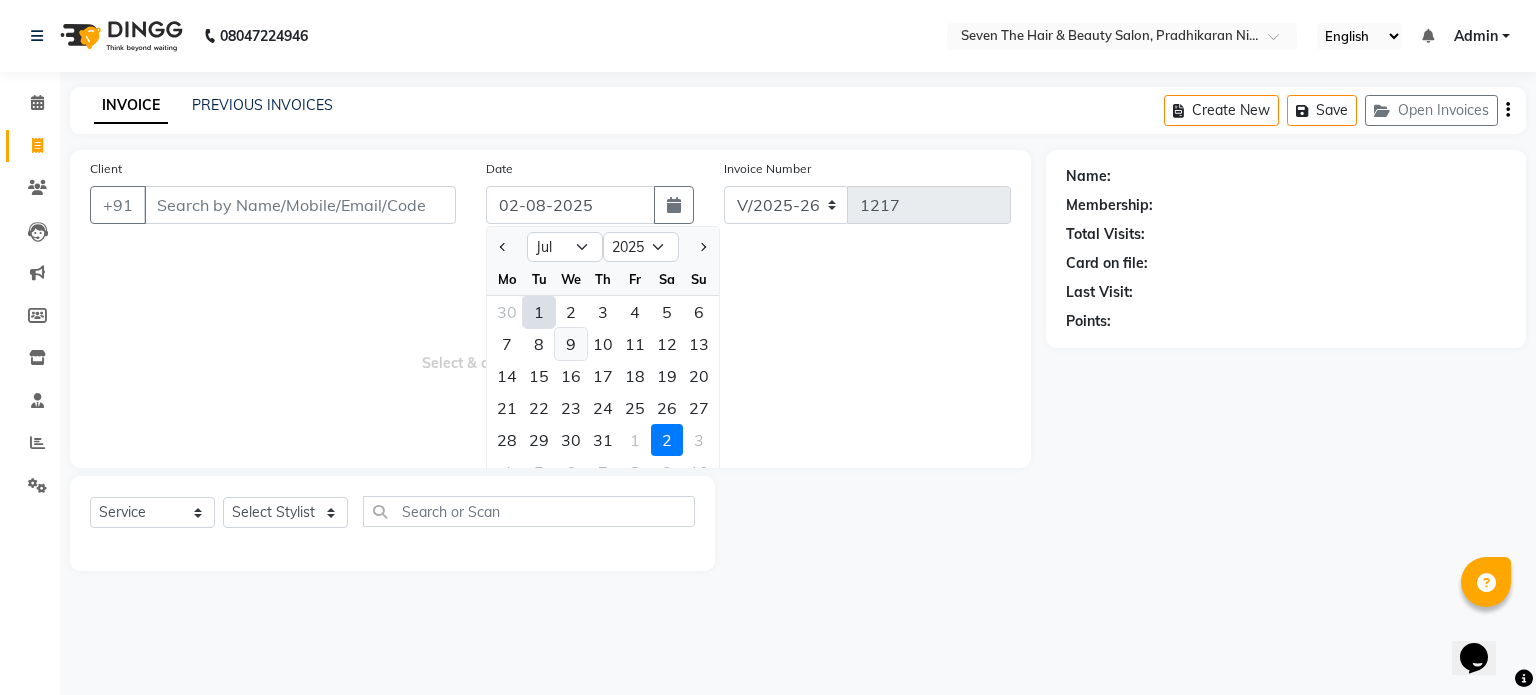 click on "9" 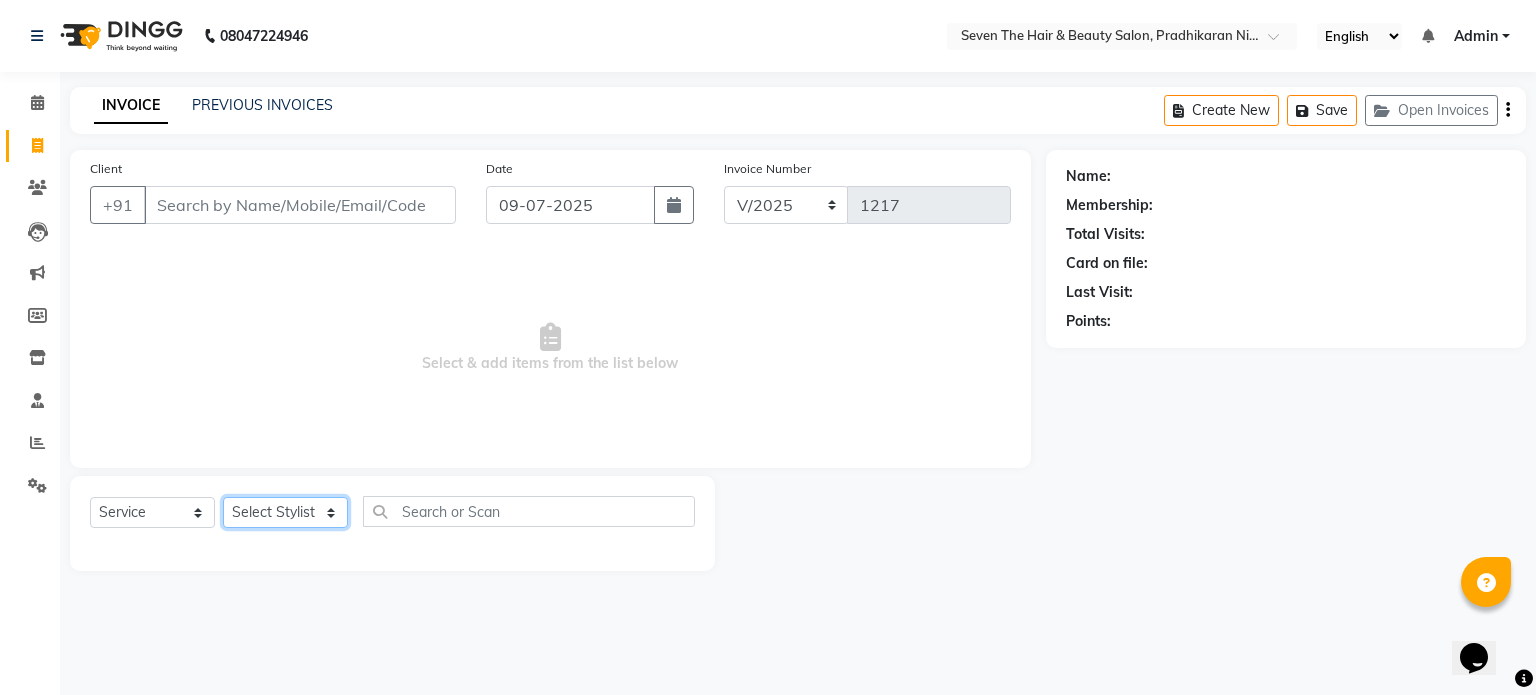 click on "Select Stylist Dnyanesh Grace Kajal Bansal Pooja vishwakarma Pravin Priti Kamble Priyanka Suryawanshi Samir Gaiakwad Sarang Jamdade Saurabh Sayali Deore Shreshtha Snehal Swati ghorui Tejashree Patil Tejas Sankpal" 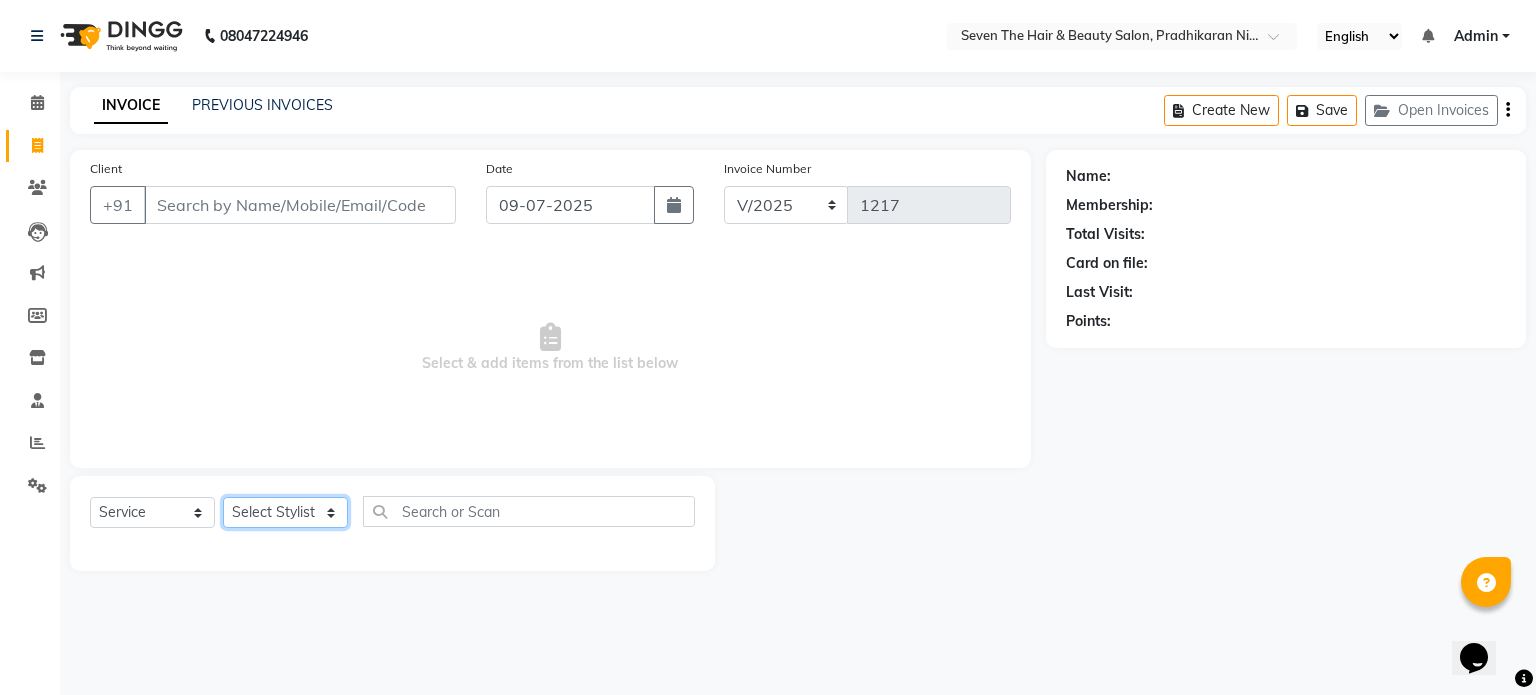 select on "78865" 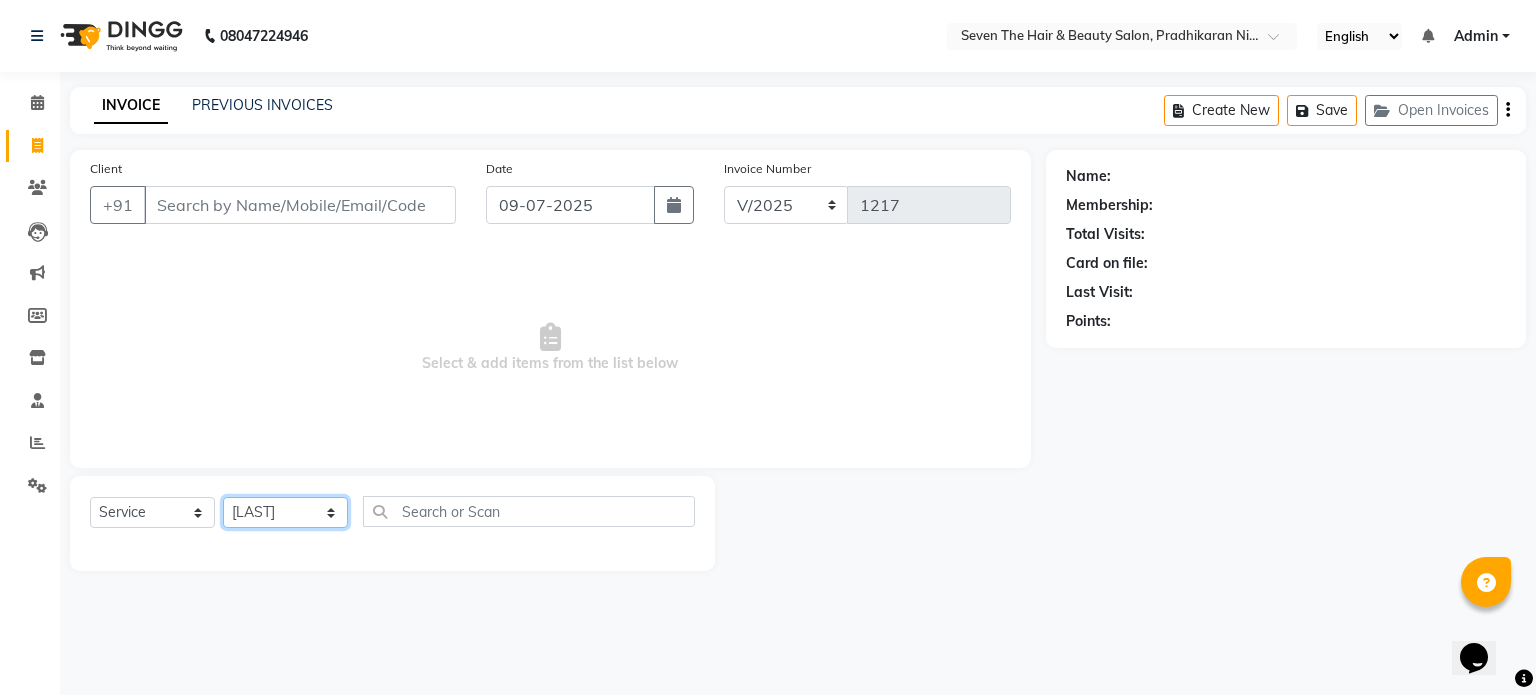 click on "Select Stylist Dnyanesh Grace Kajal Bansal Pooja vishwakarma Pravin Priti Kamble Priyanka Suryawanshi Samir Gaiakwad Sarang Jamdade Saurabh Sayali Deore Shreshtha Snehal Swati ghorui Tejashree Patil Tejas Sankpal" 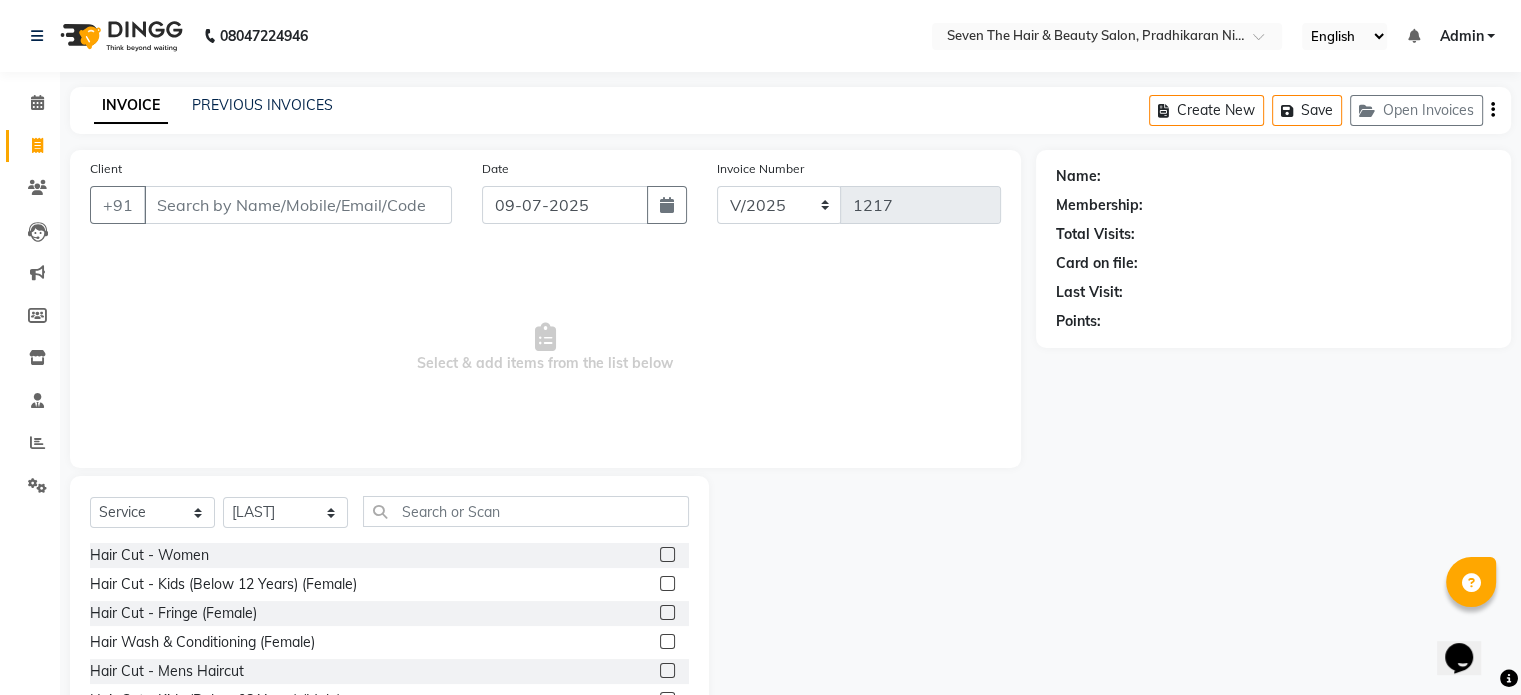 click 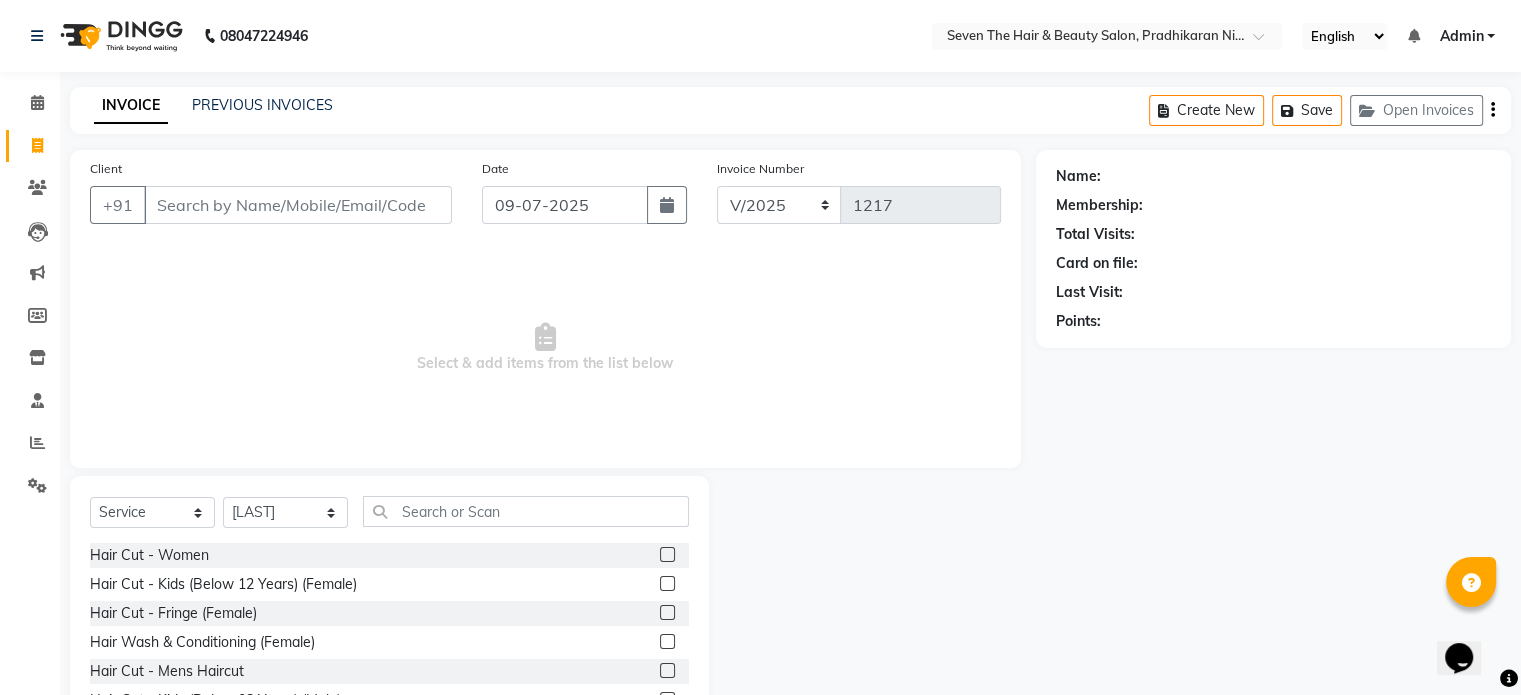 click at bounding box center (666, 555) 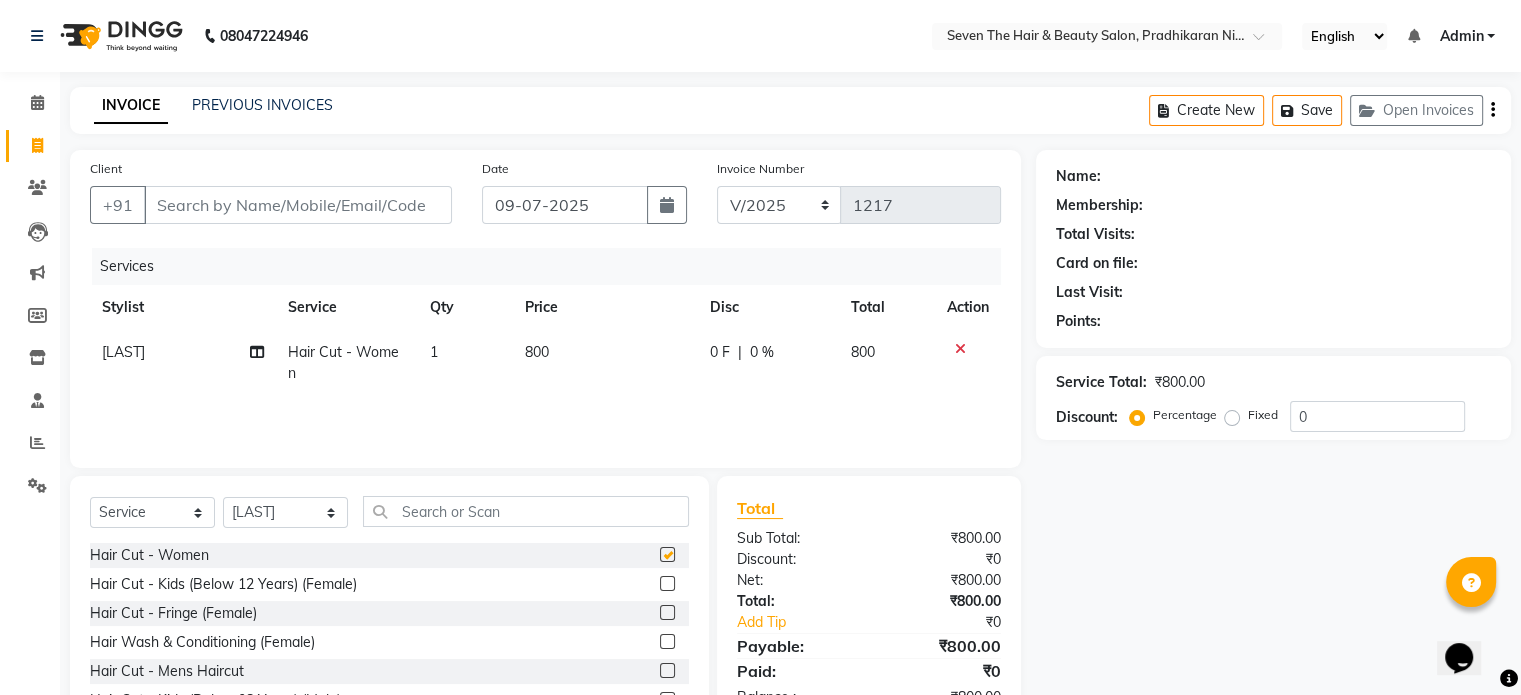 checkbox on "false" 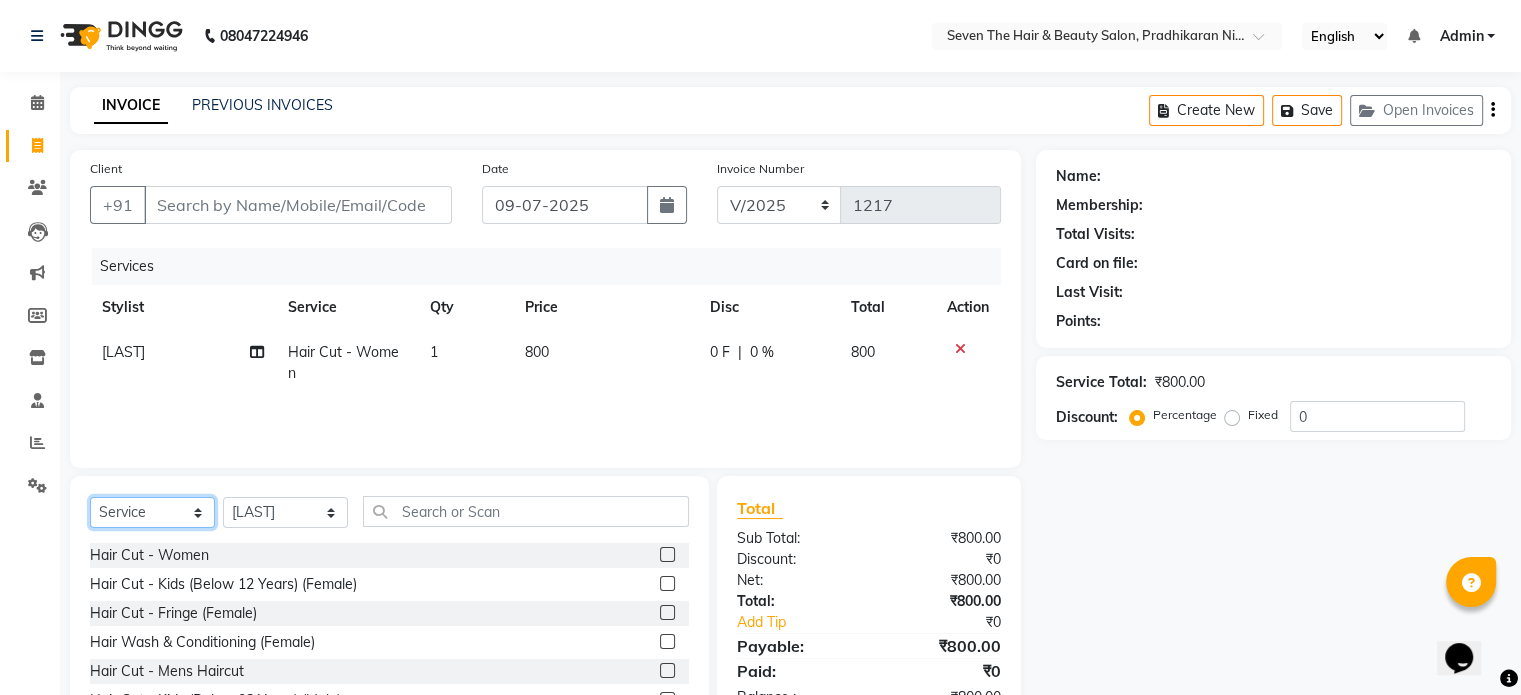 click on "Select  Service  Product  Membership  Package Voucher Prepaid Gift Card" 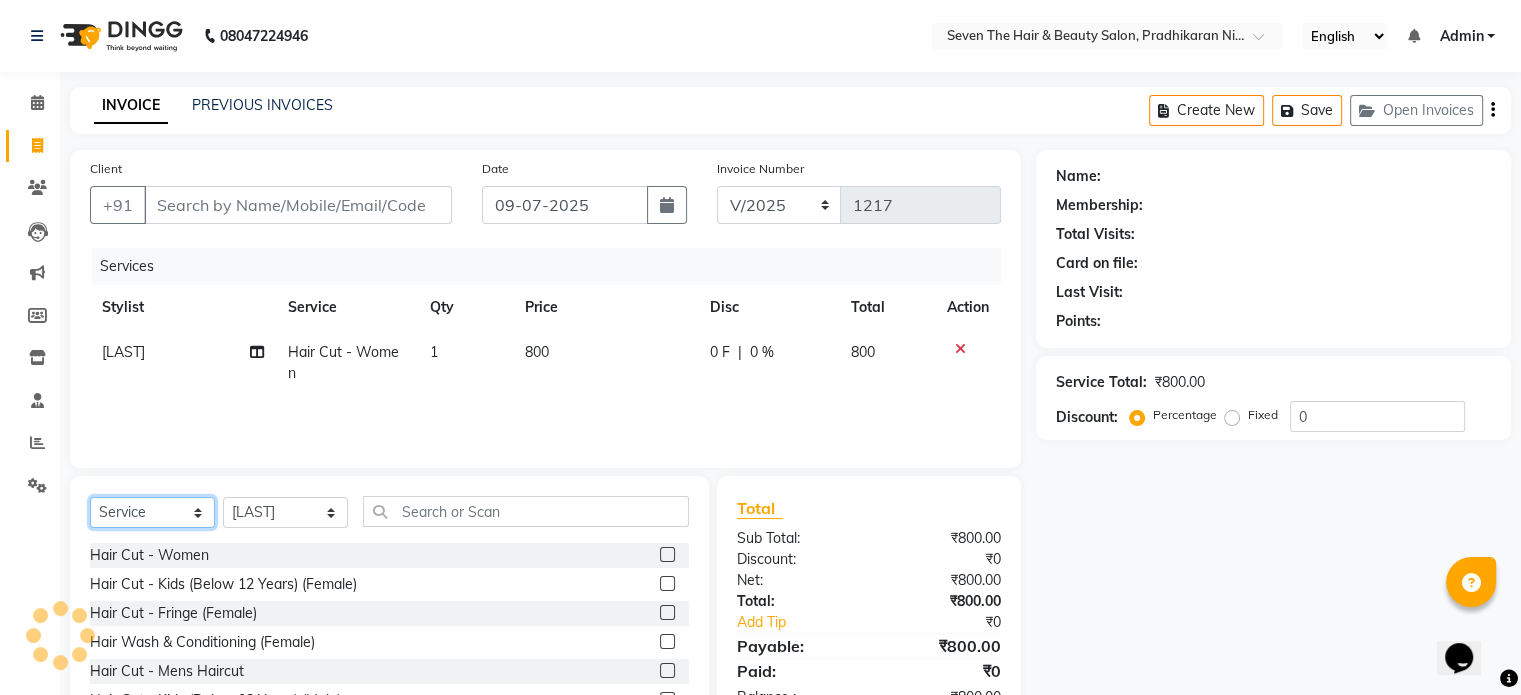 select on "product" 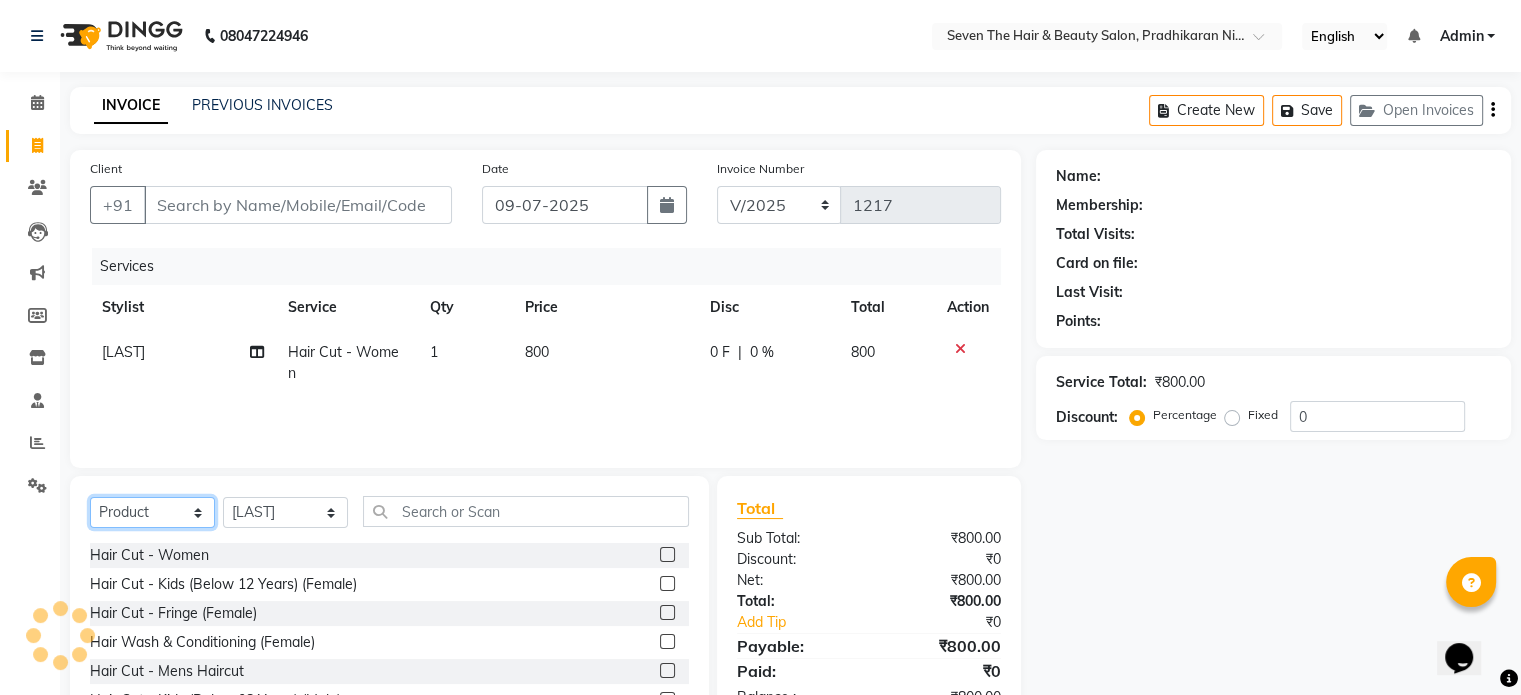 click on "Select  Service  Product  Membership  Package Voucher Prepaid Gift Card" 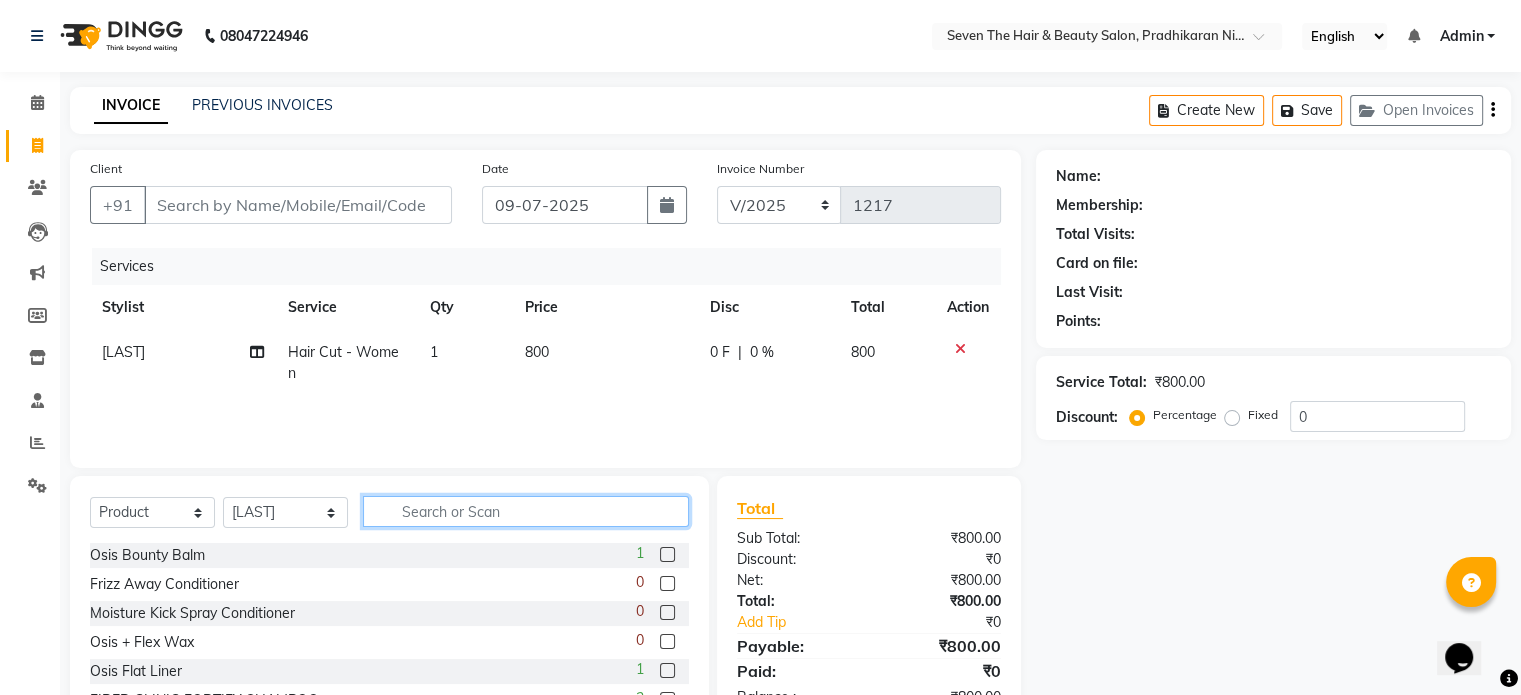 click 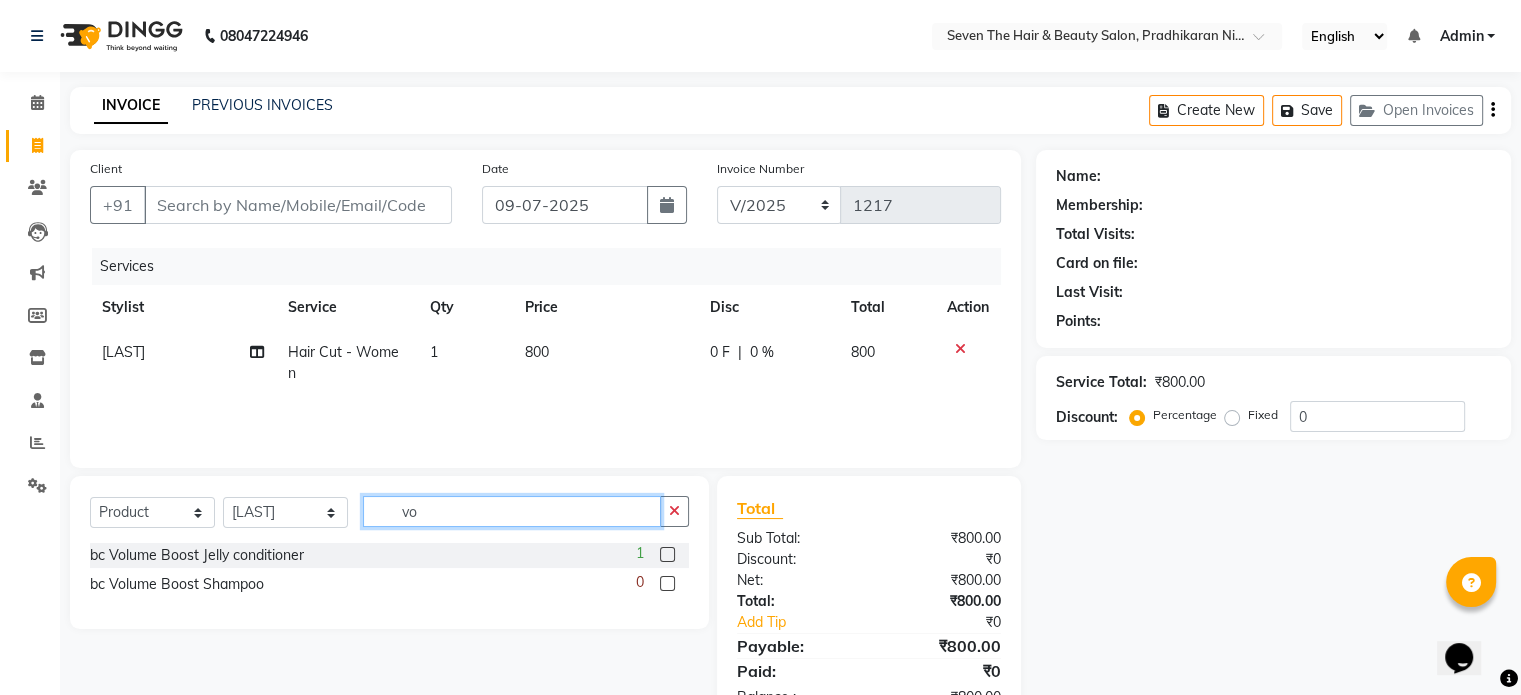 type on "vo" 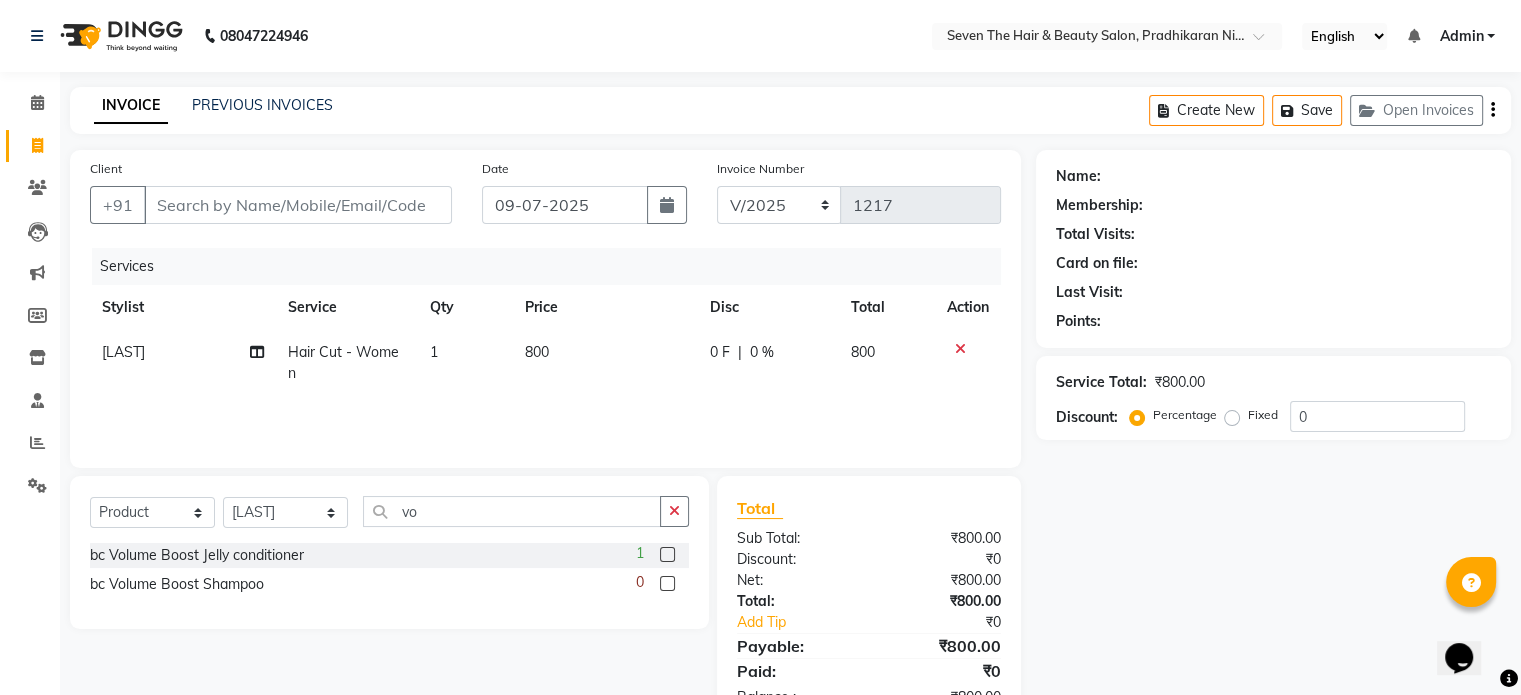 click 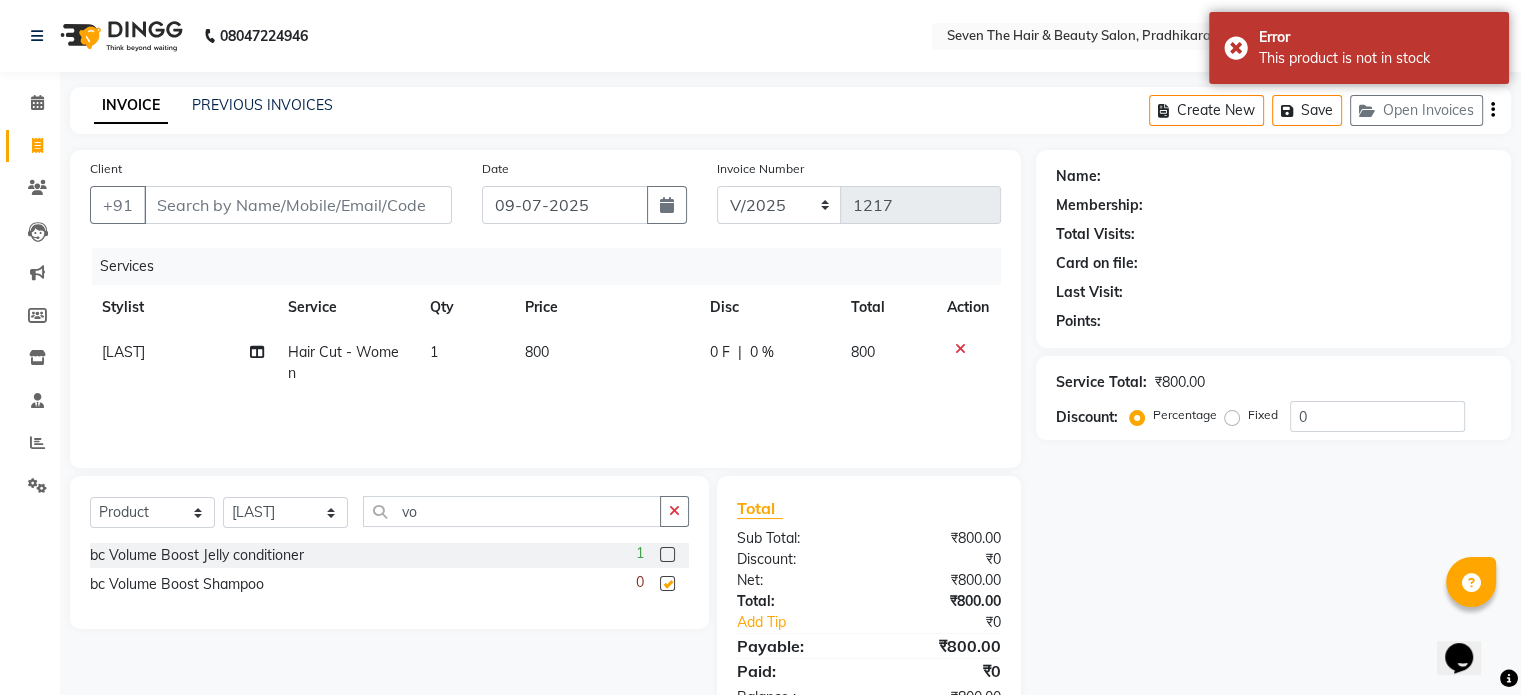 checkbox on "false" 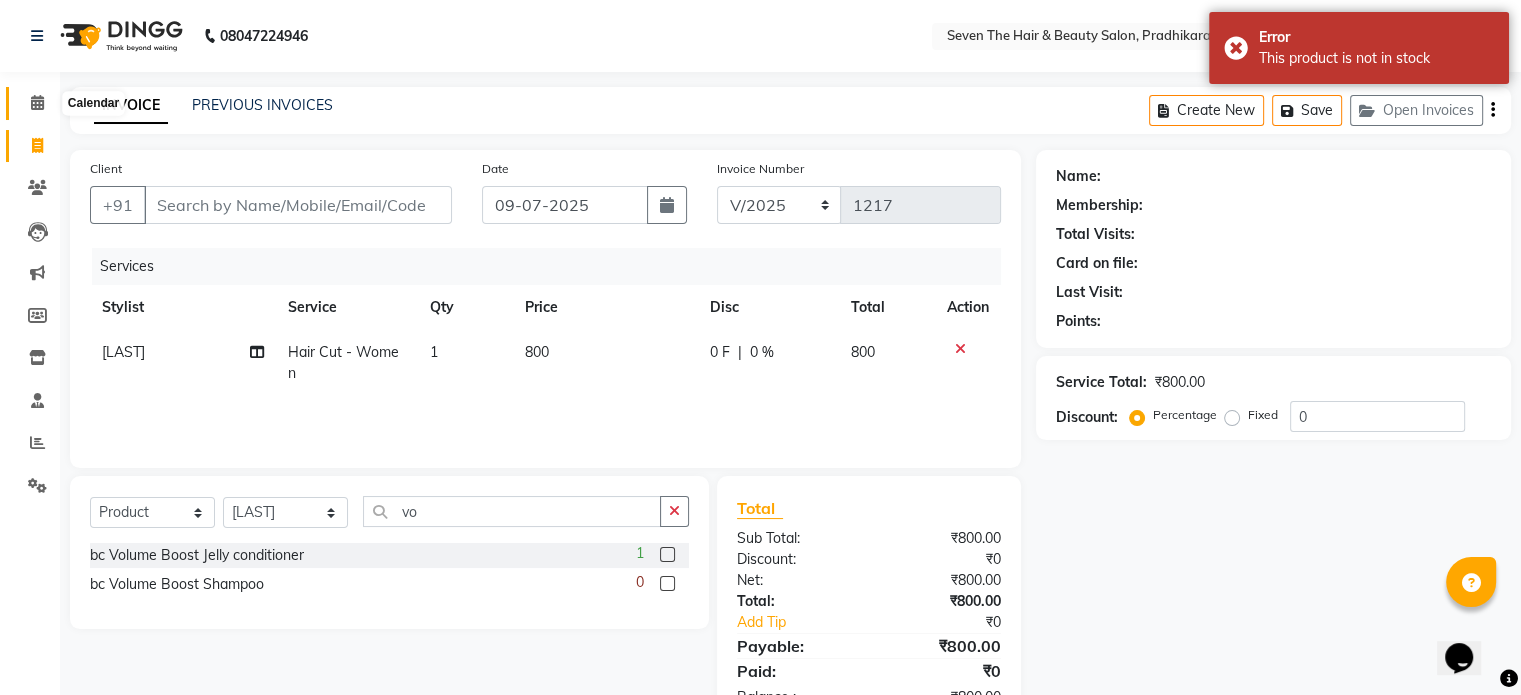 click 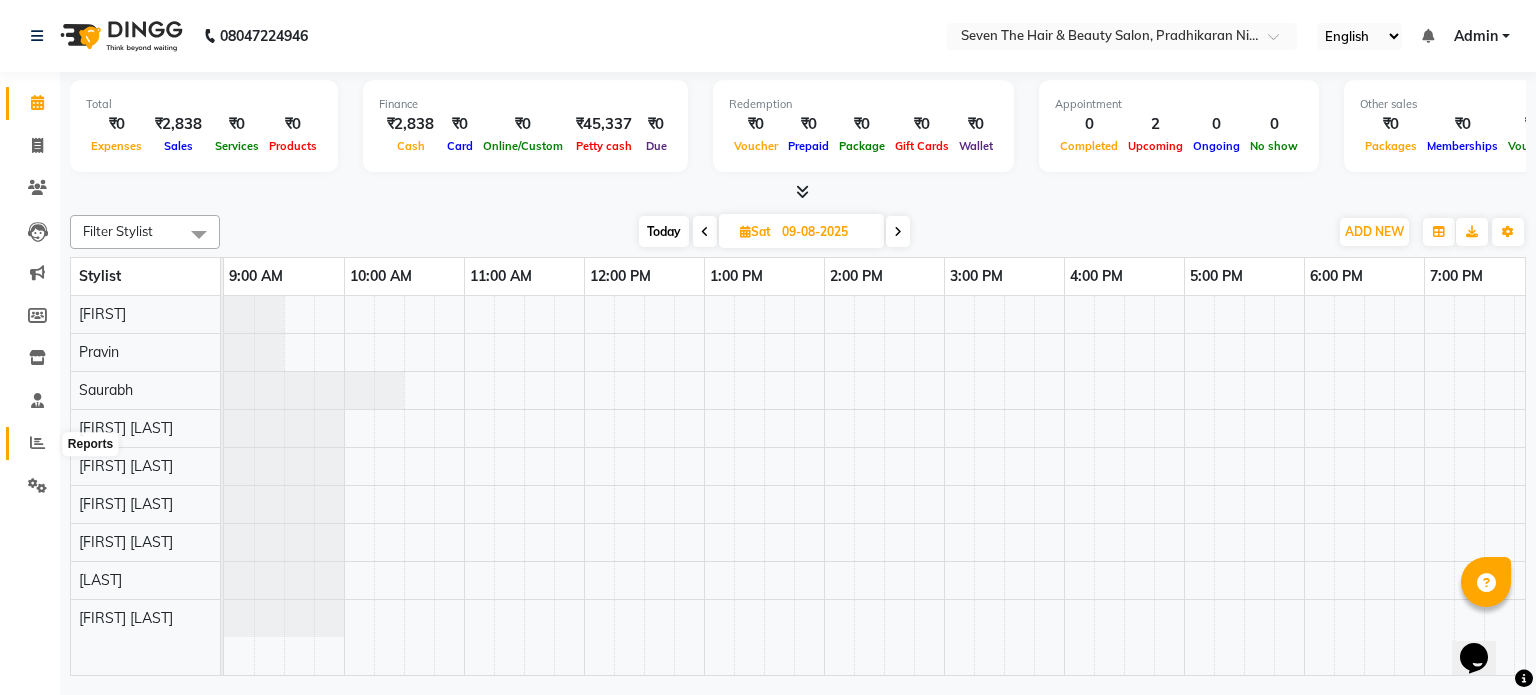 click 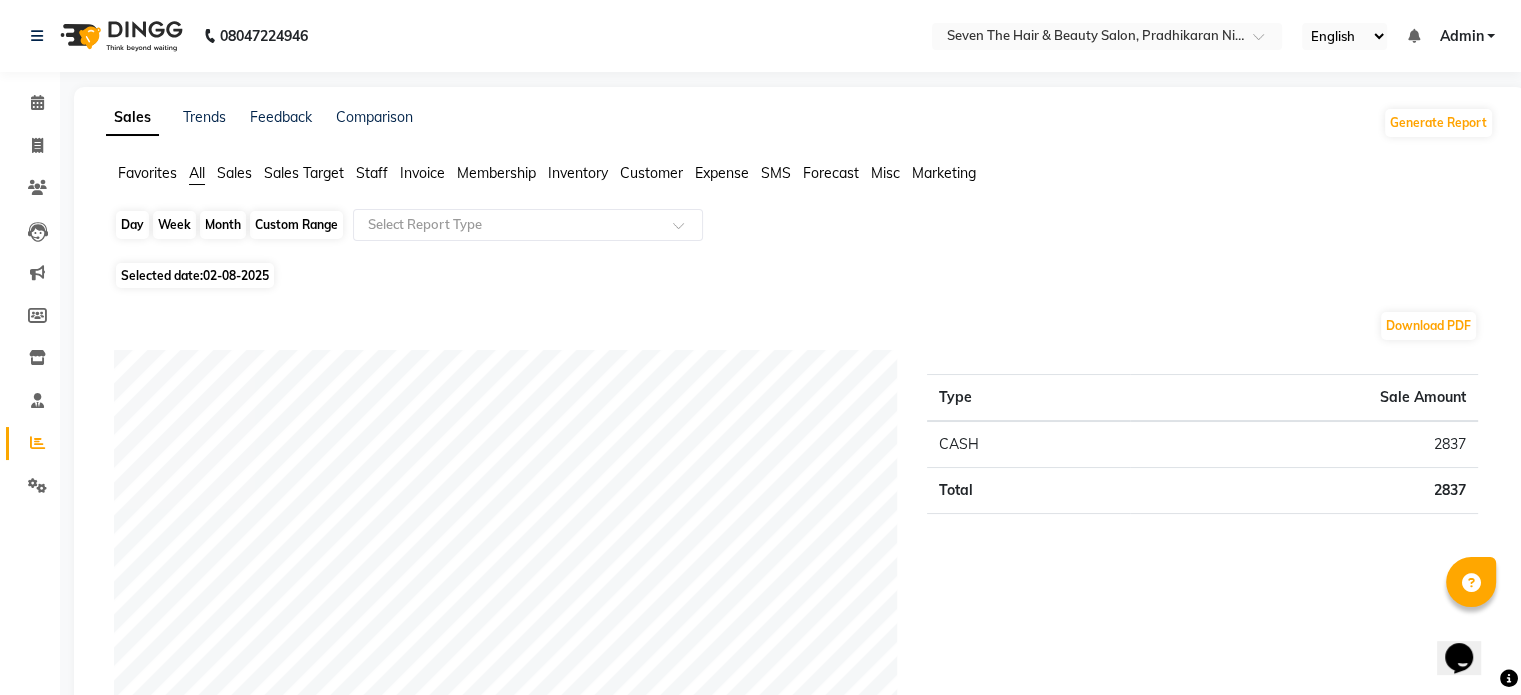 click on "Day" 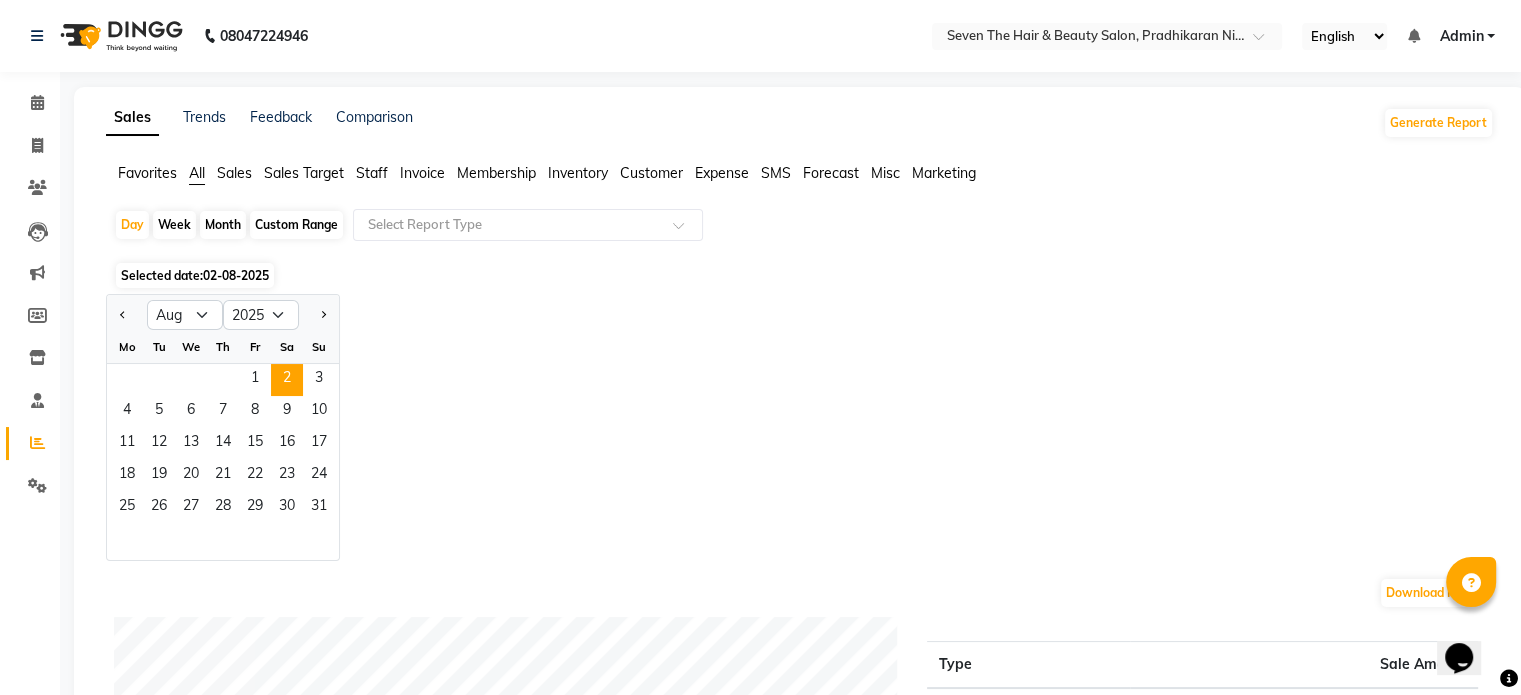 click 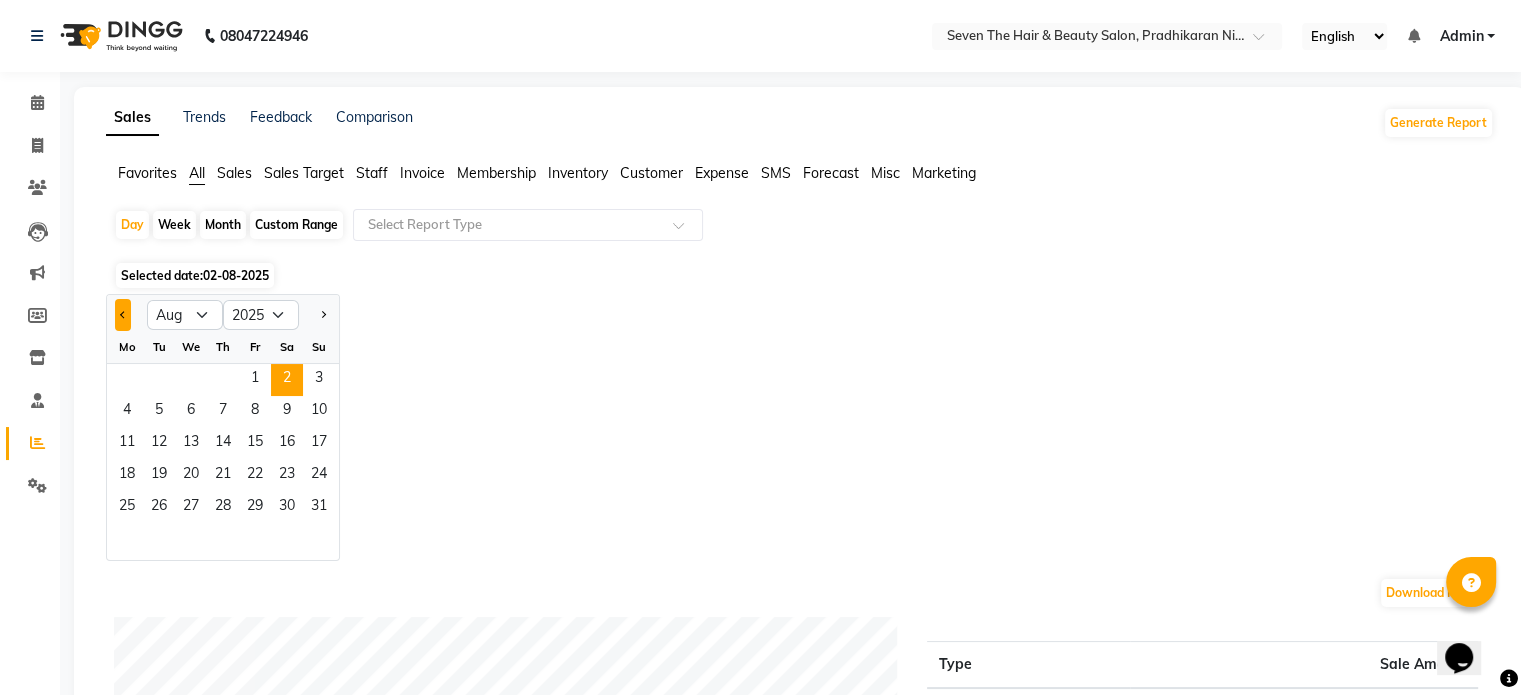 click 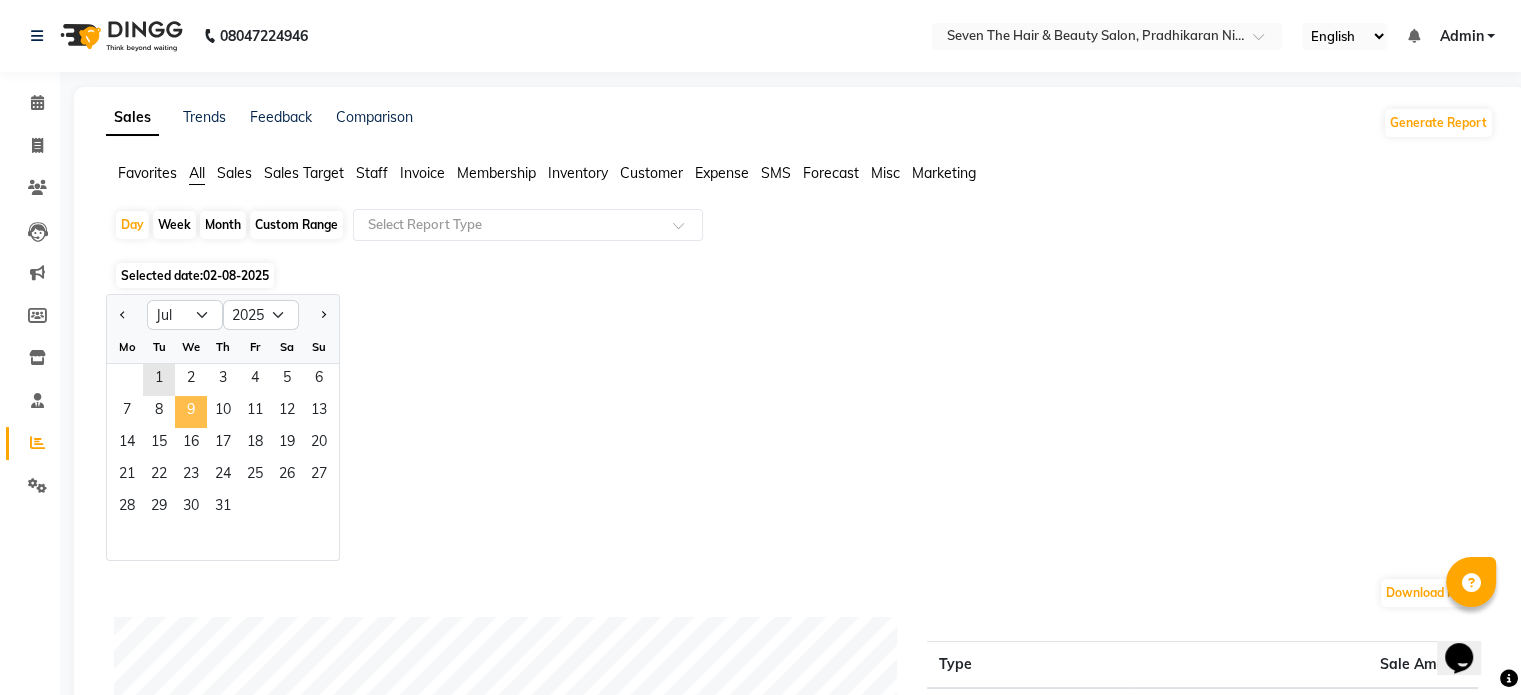 click on "9" 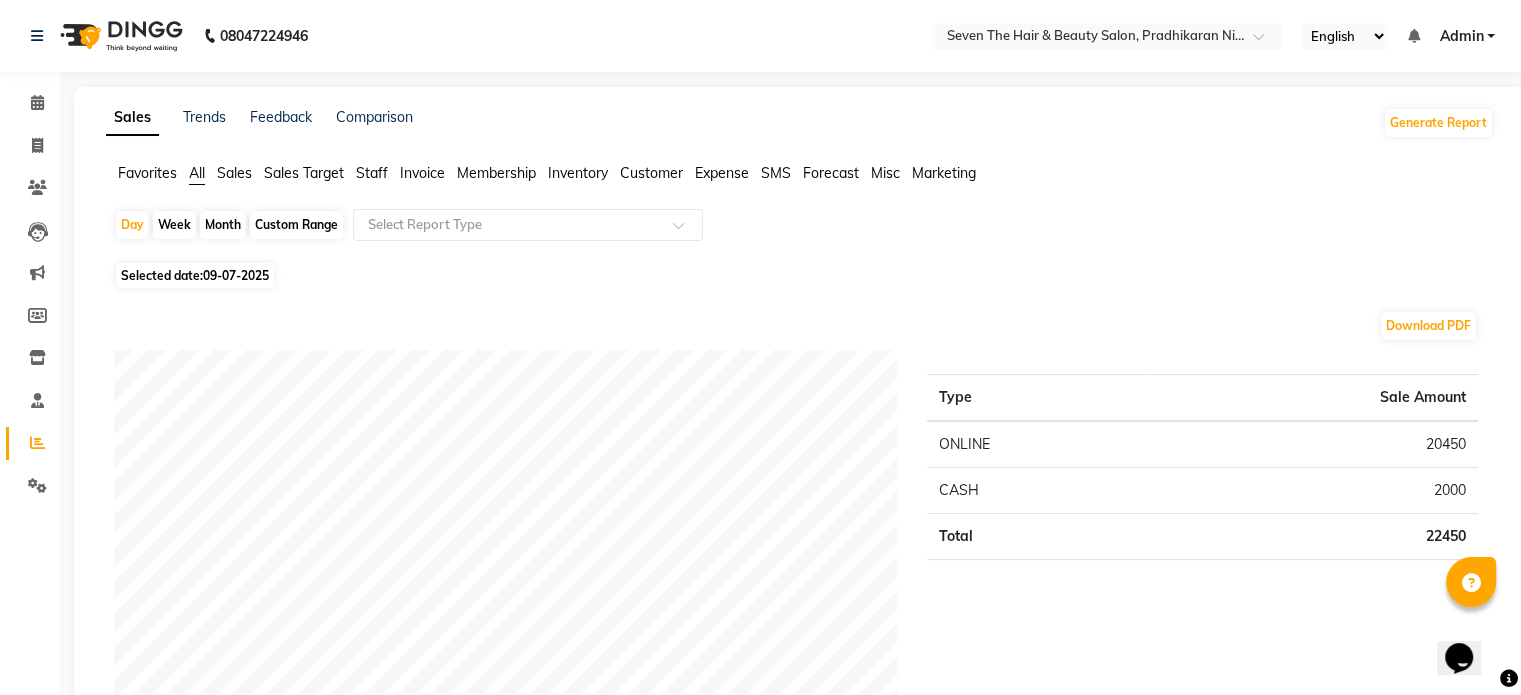click on "Staff" 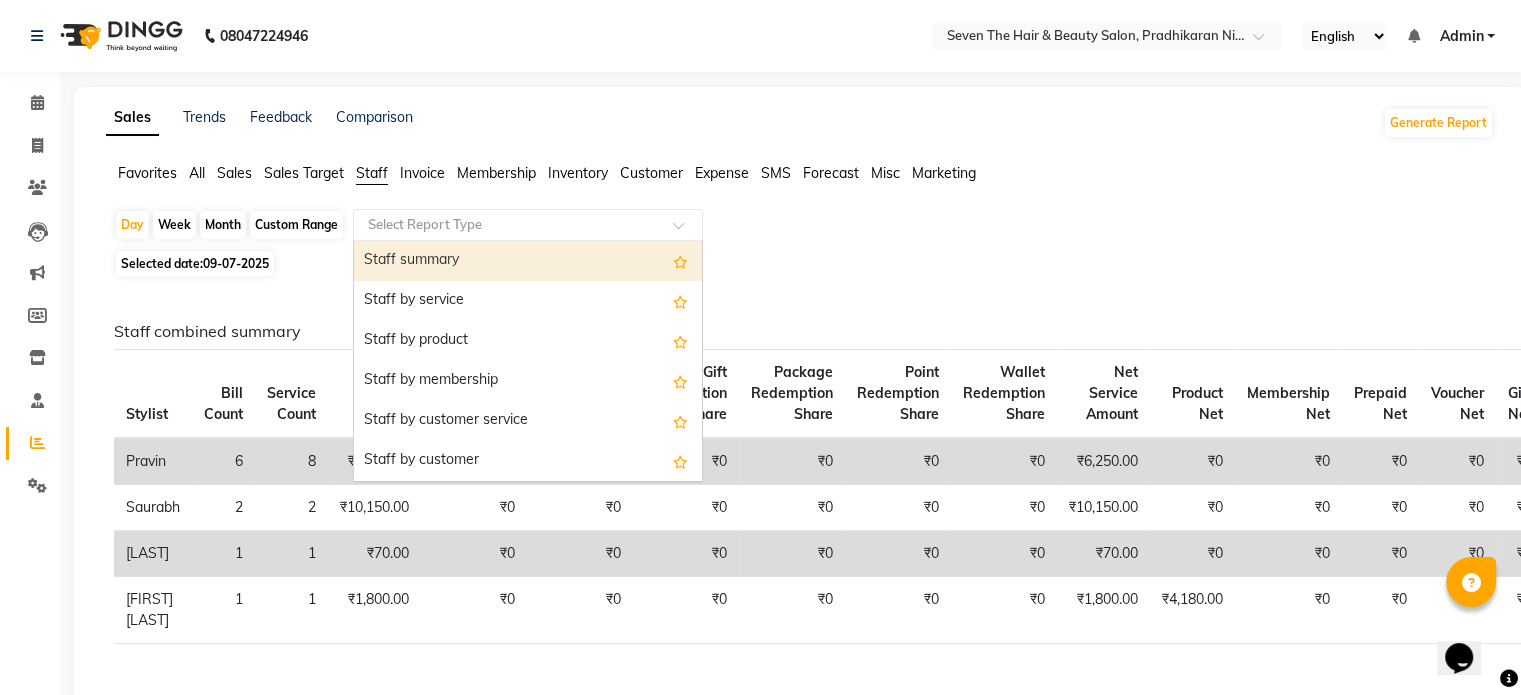 click 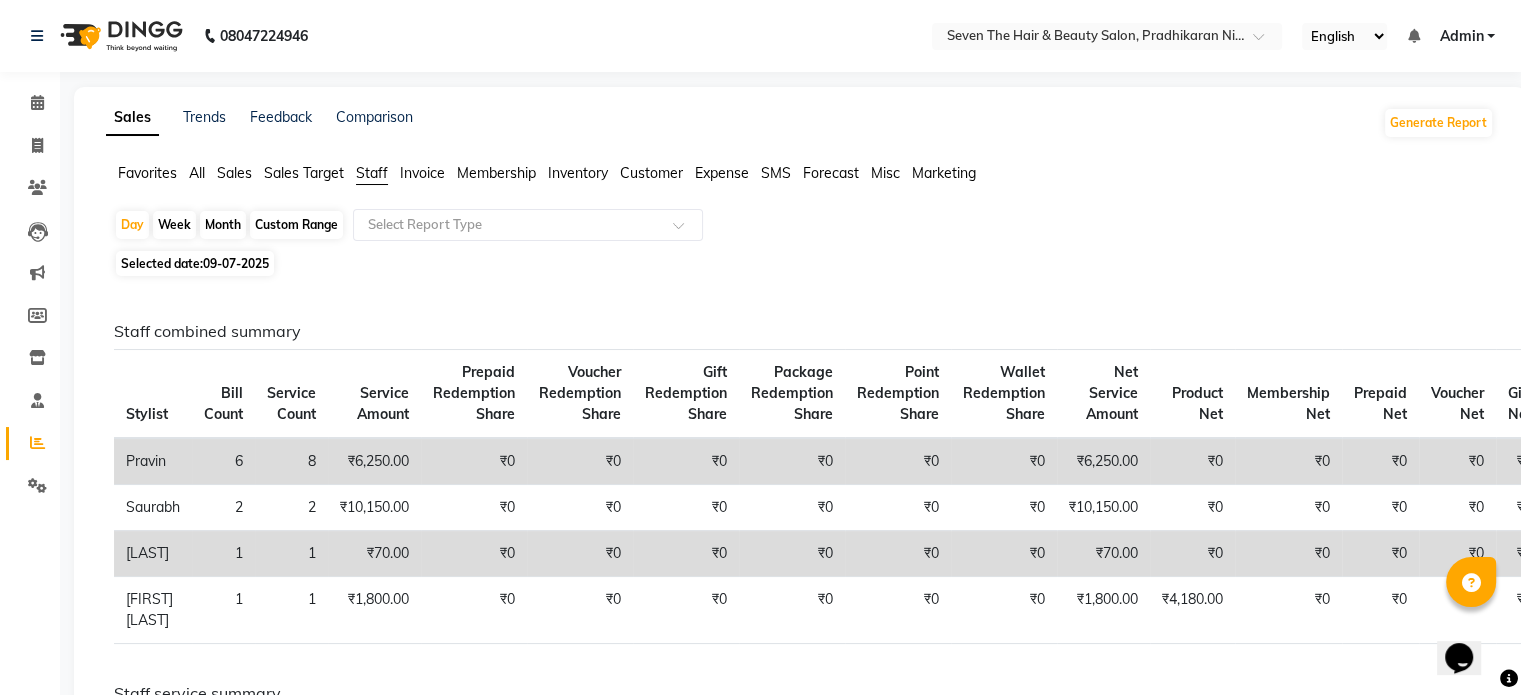 click on "Day   Week   Month   Custom Range  Select Report Type" 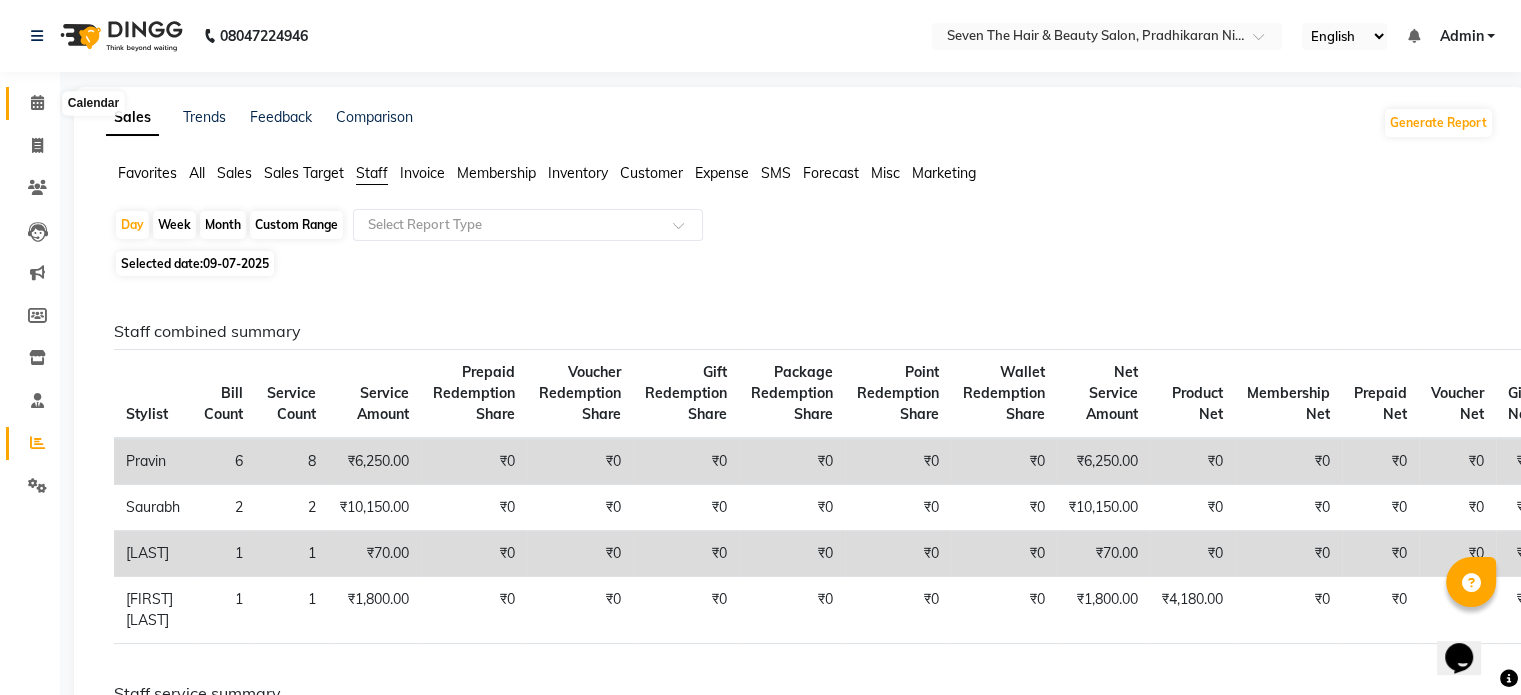 click 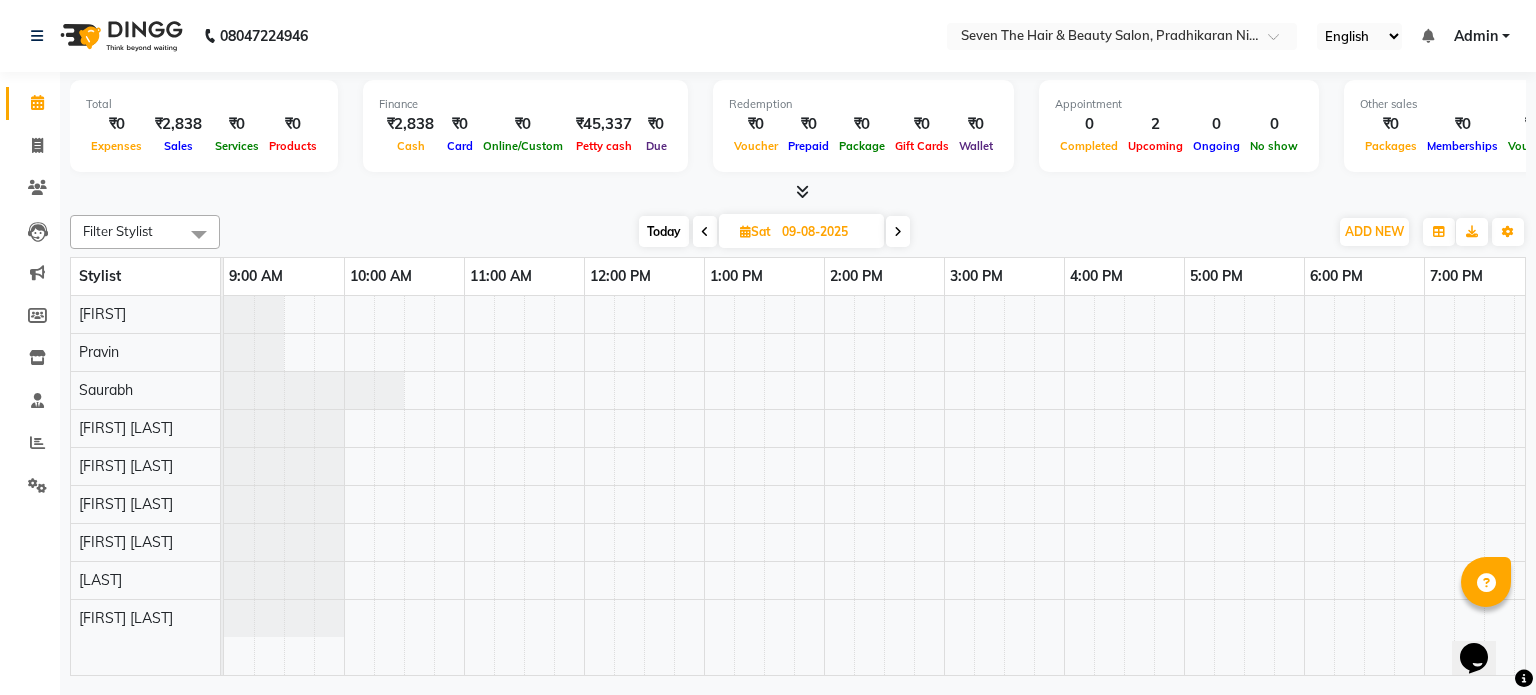 click at bounding box center (898, 232) 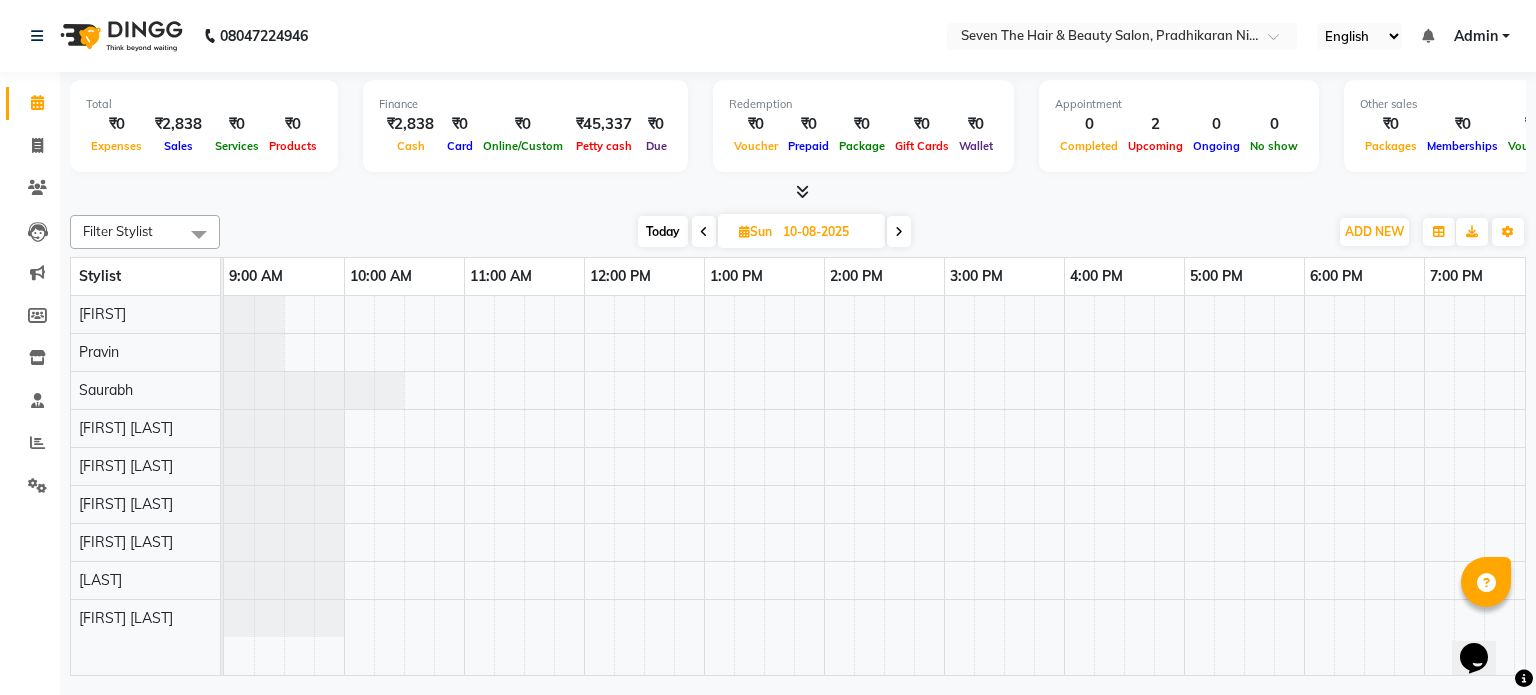 click on "Sun" at bounding box center (755, 231) 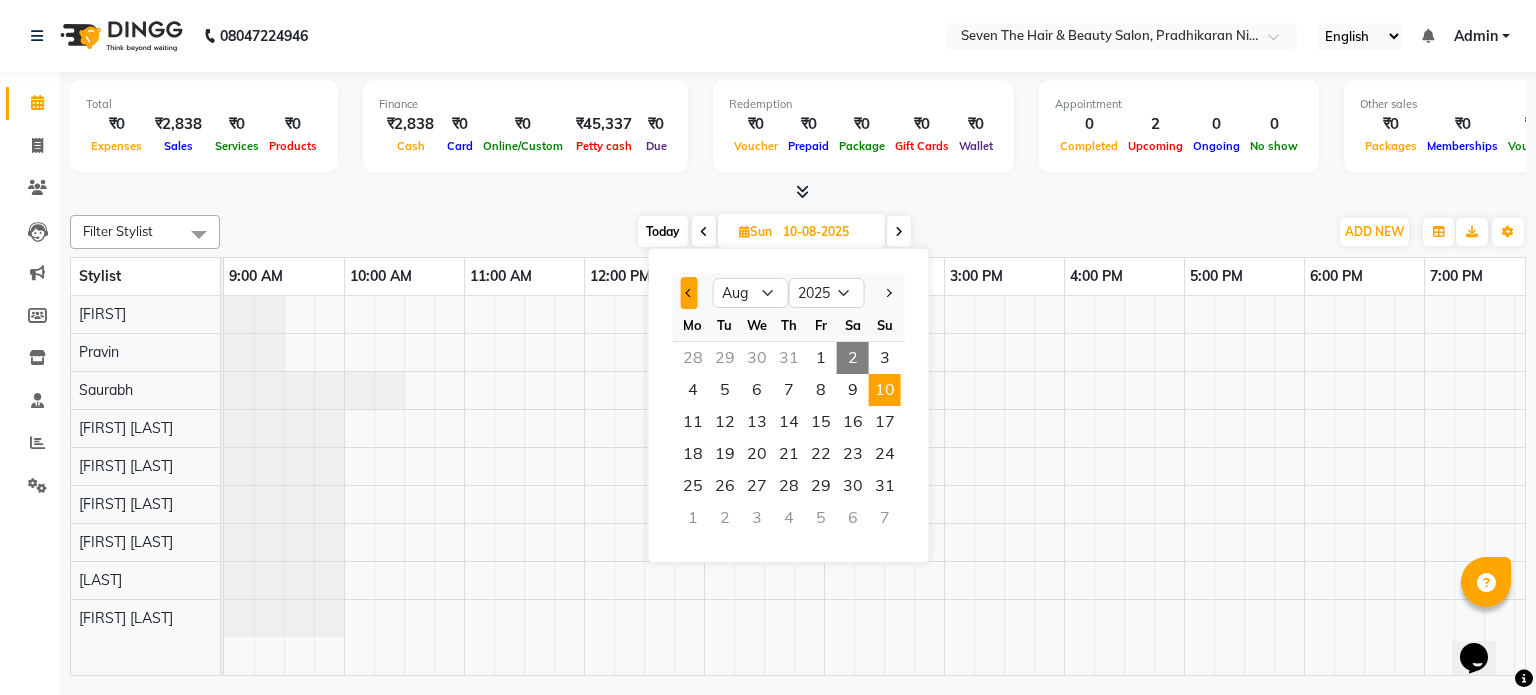 click at bounding box center [689, 293] 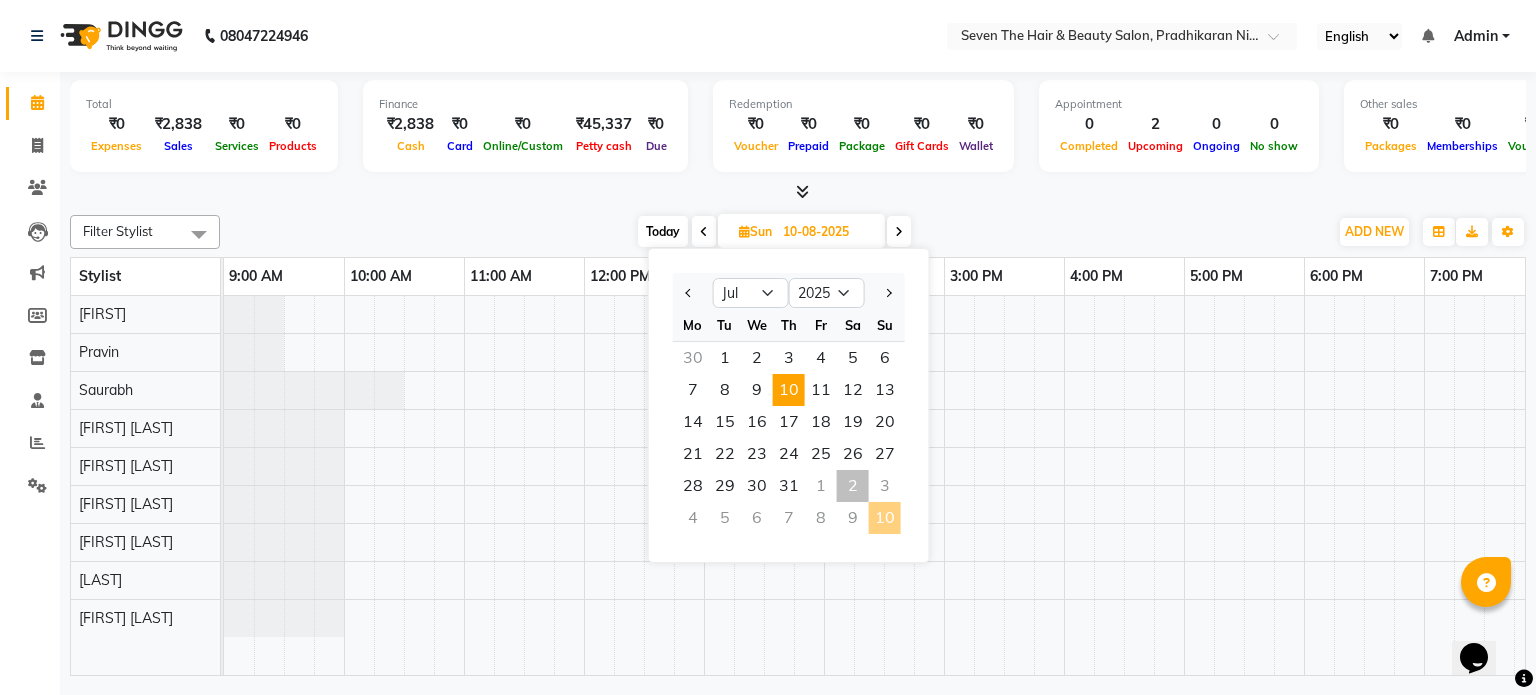 click on "10" at bounding box center [789, 390] 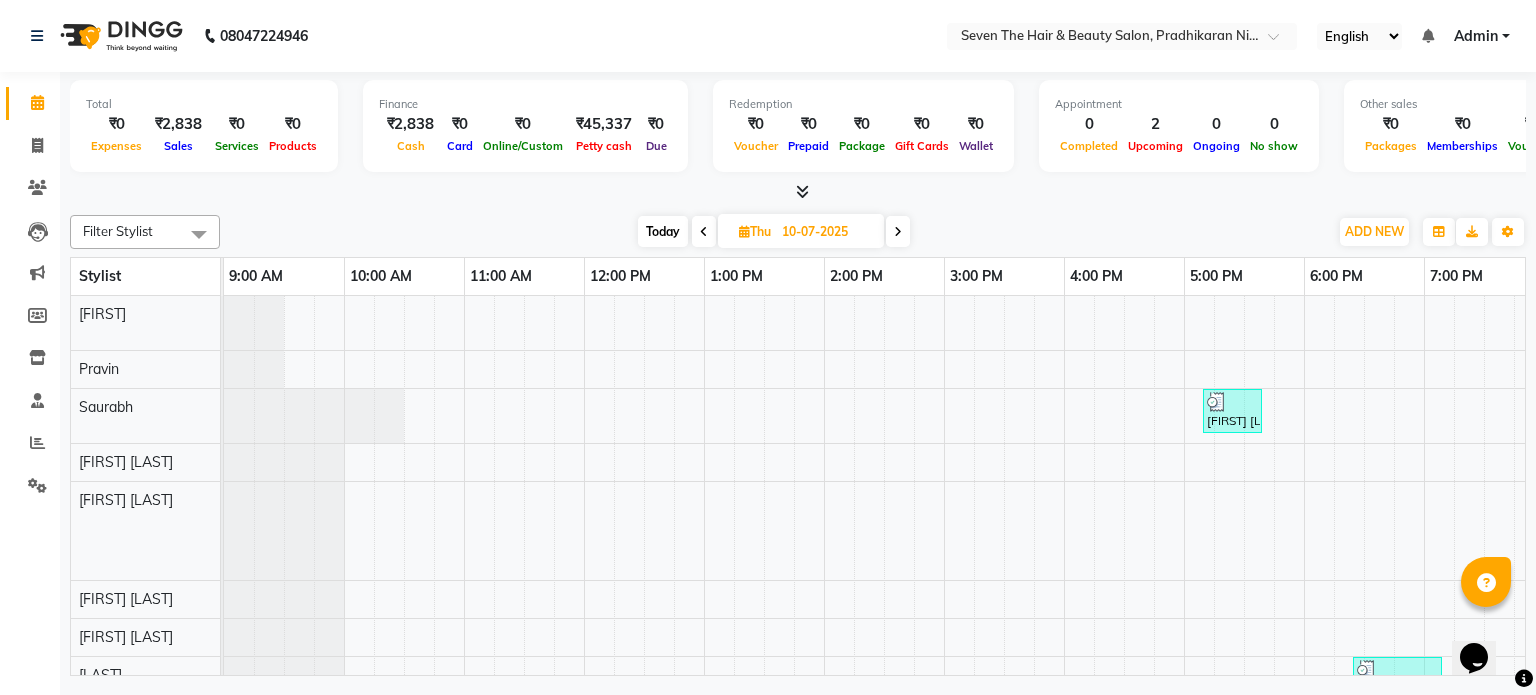 scroll, scrollTop: 92, scrollLeft: 0, axis: vertical 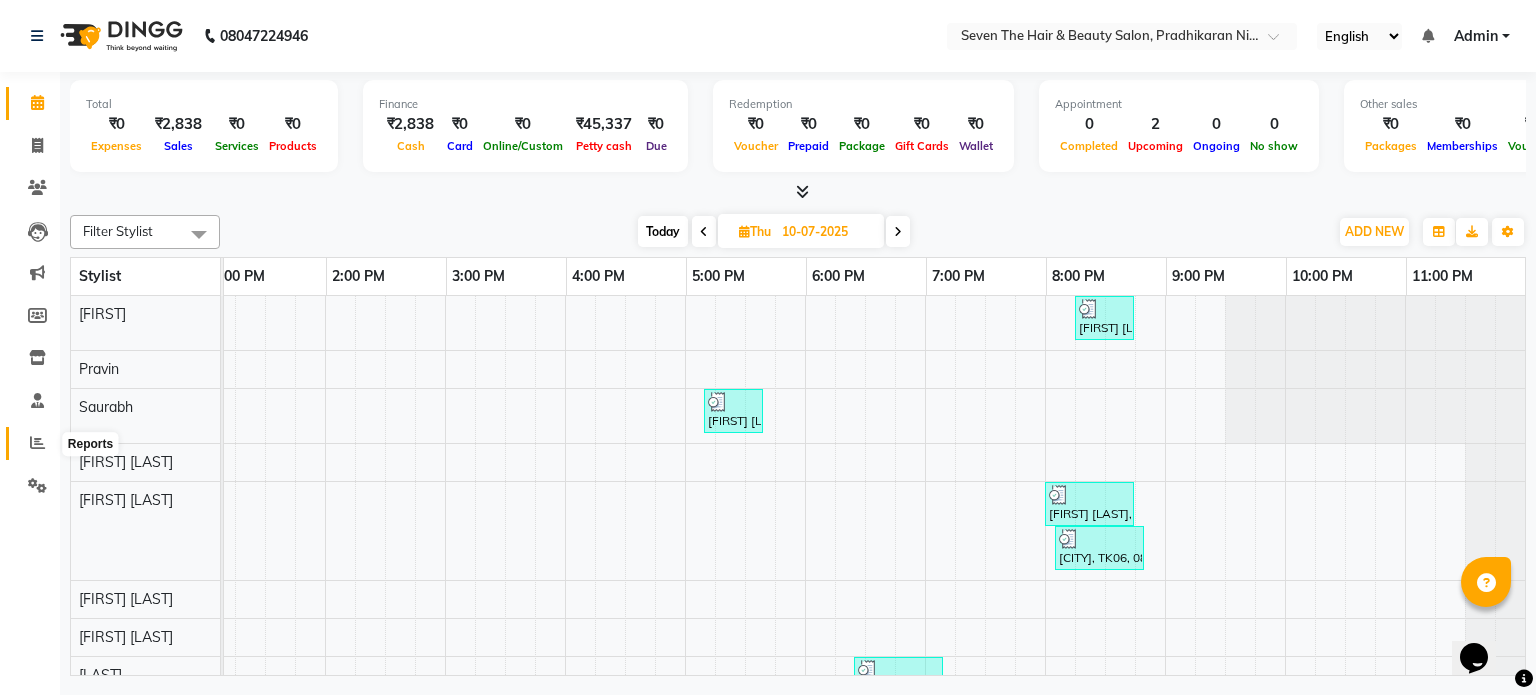 click 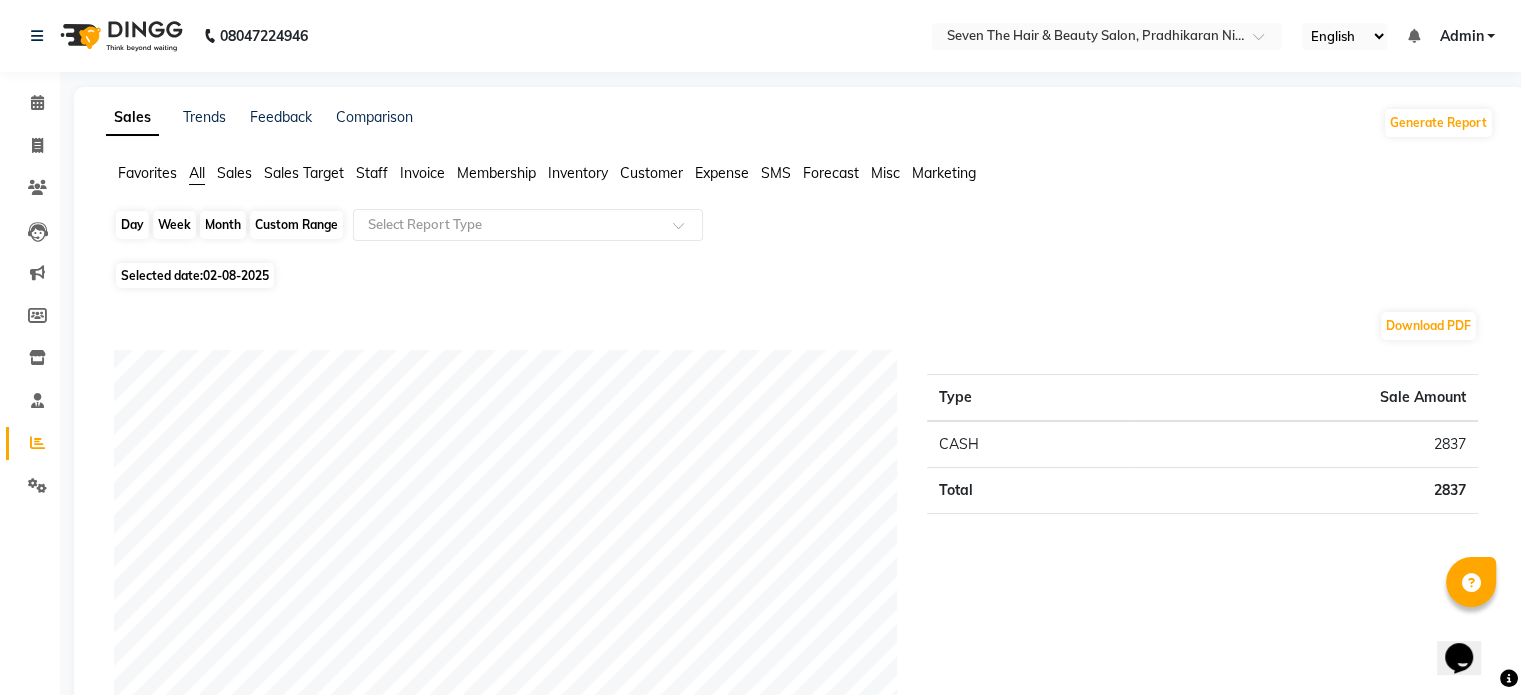 click on "Day" 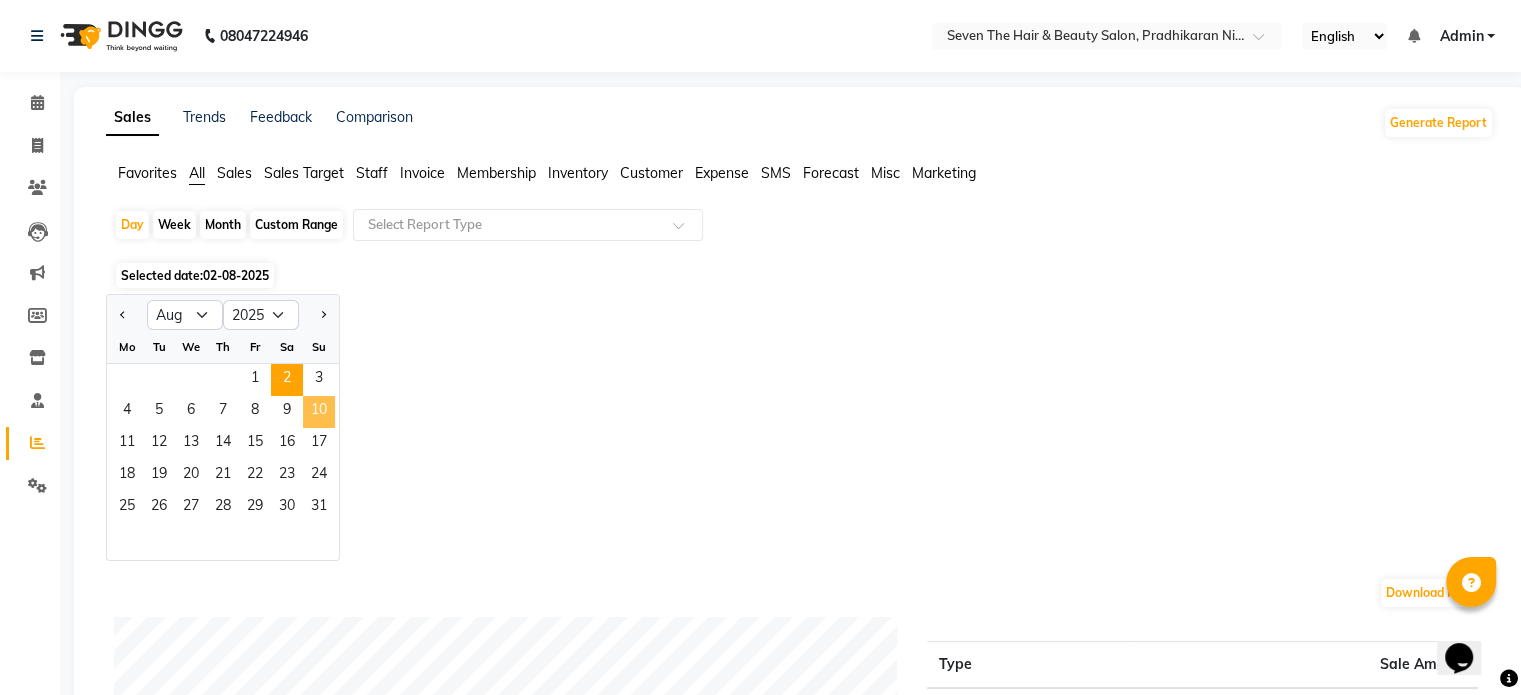 click on "10" 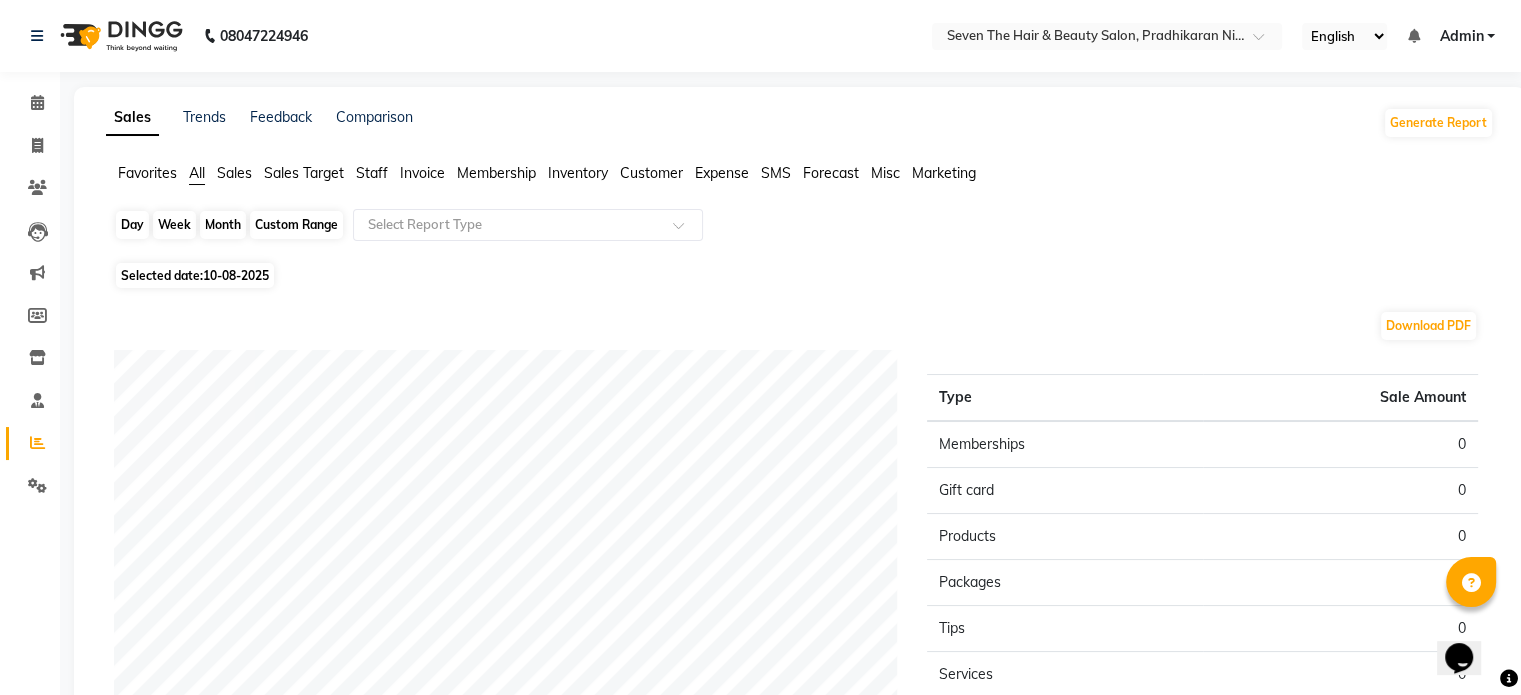 click on "Day" 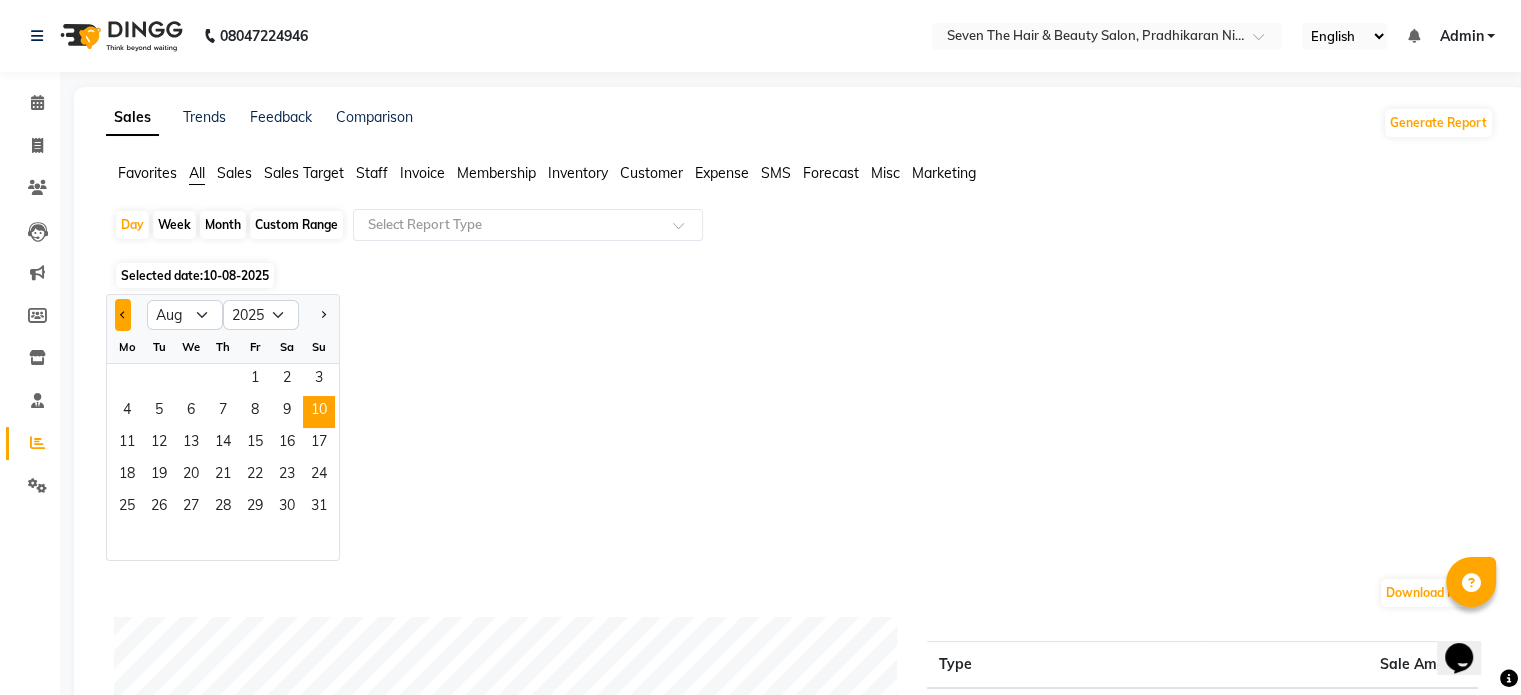 click 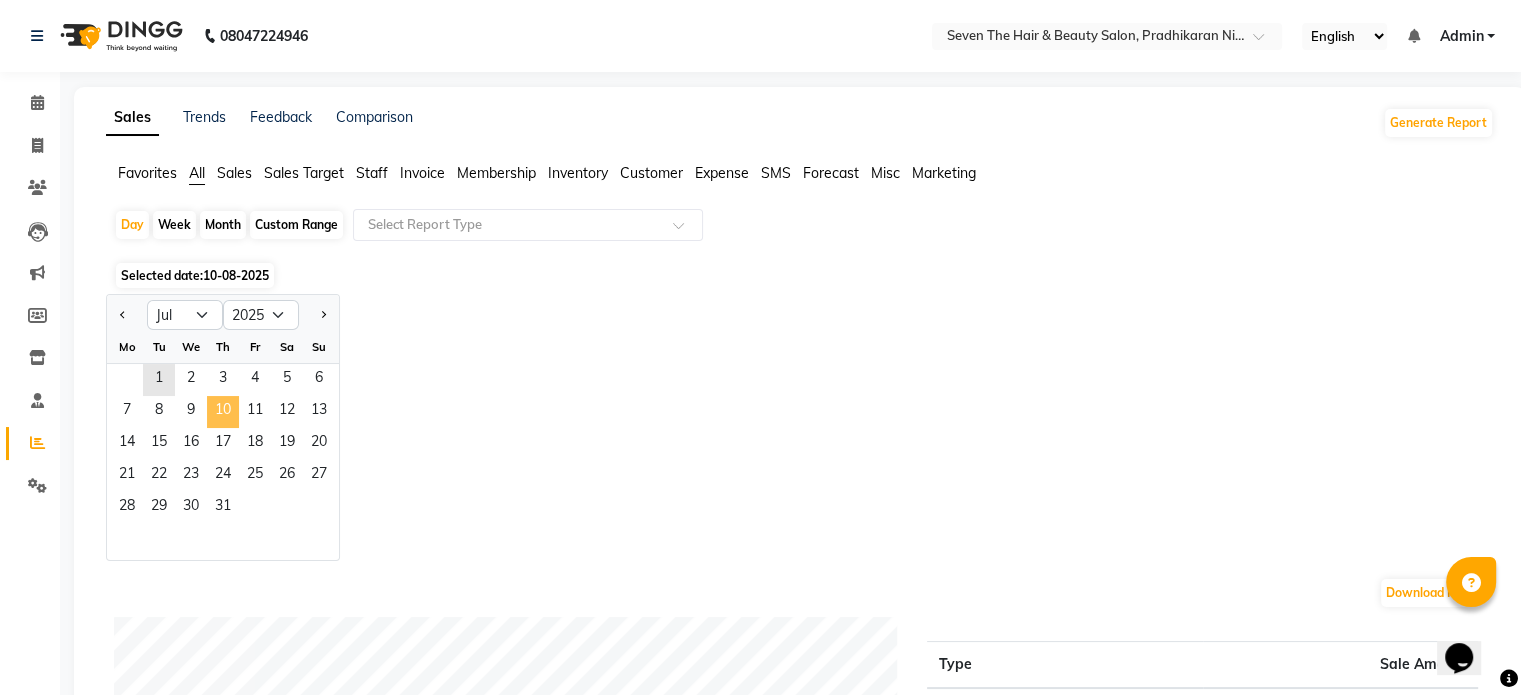 click on "10" 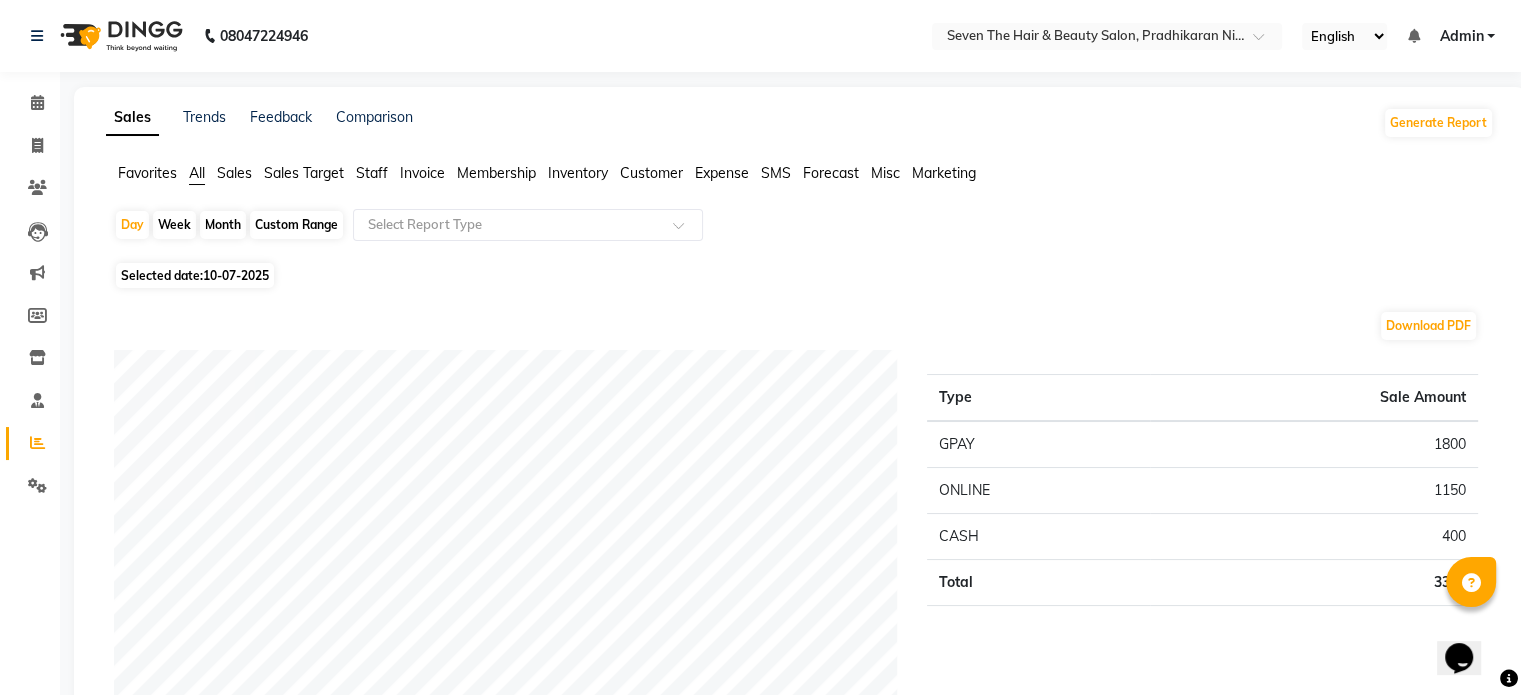 click on "Staff" 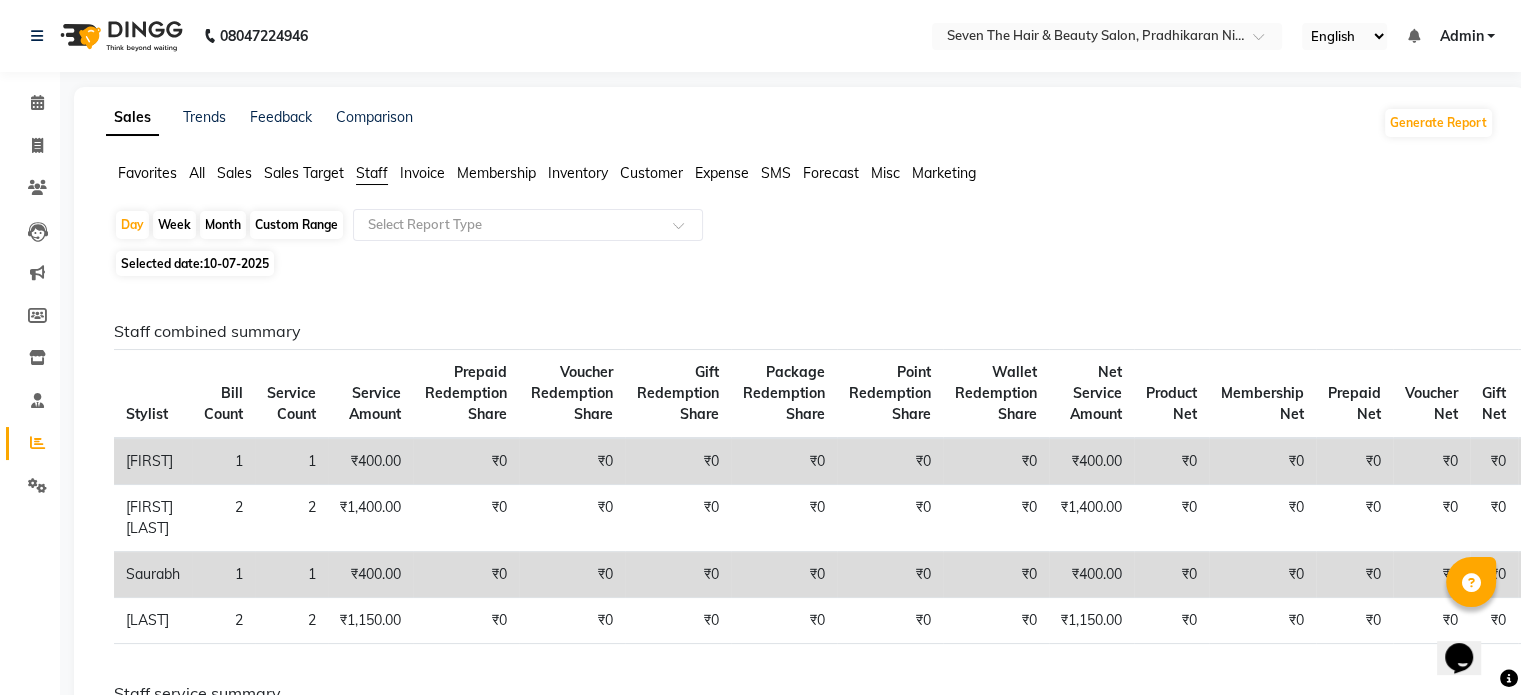 scroll, scrollTop: 608, scrollLeft: 0, axis: vertical 